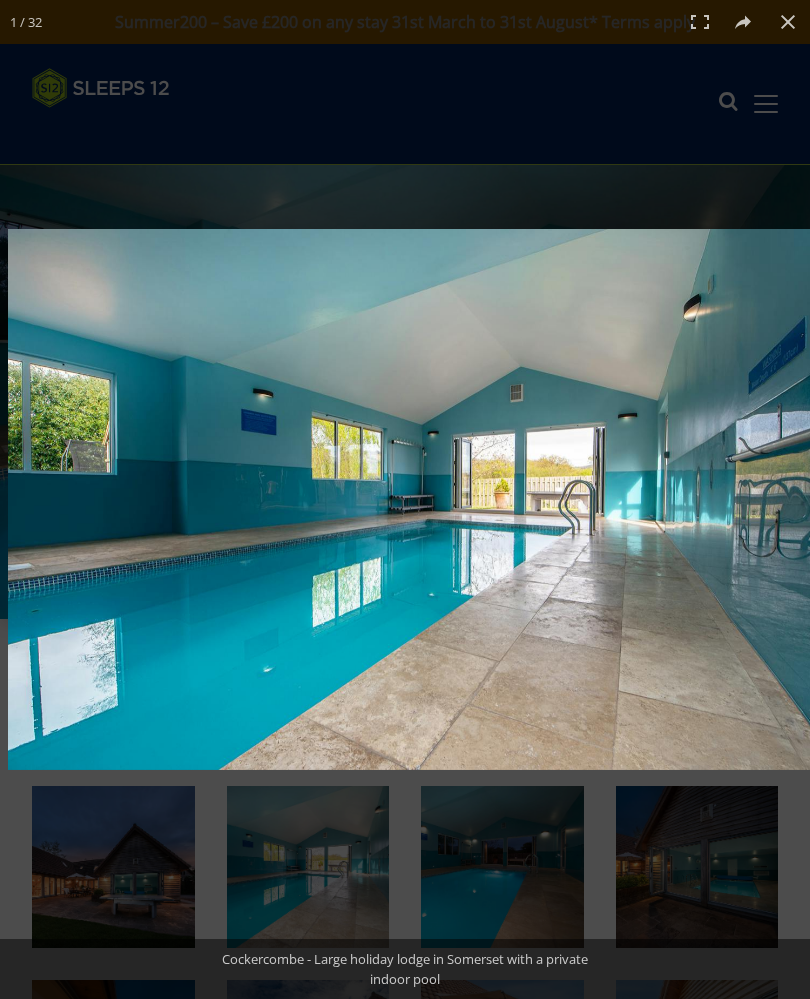 scroll, scrollTop: 0, scrollLeft: 0, axis: both 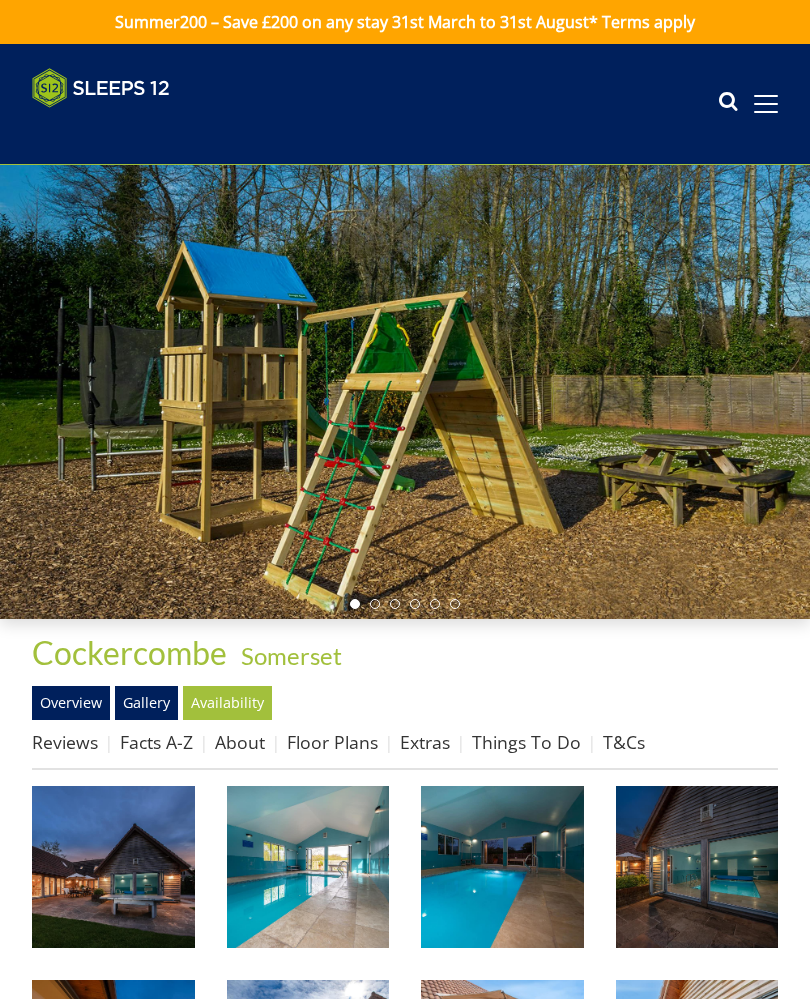 click at bounding box center (101, 88) 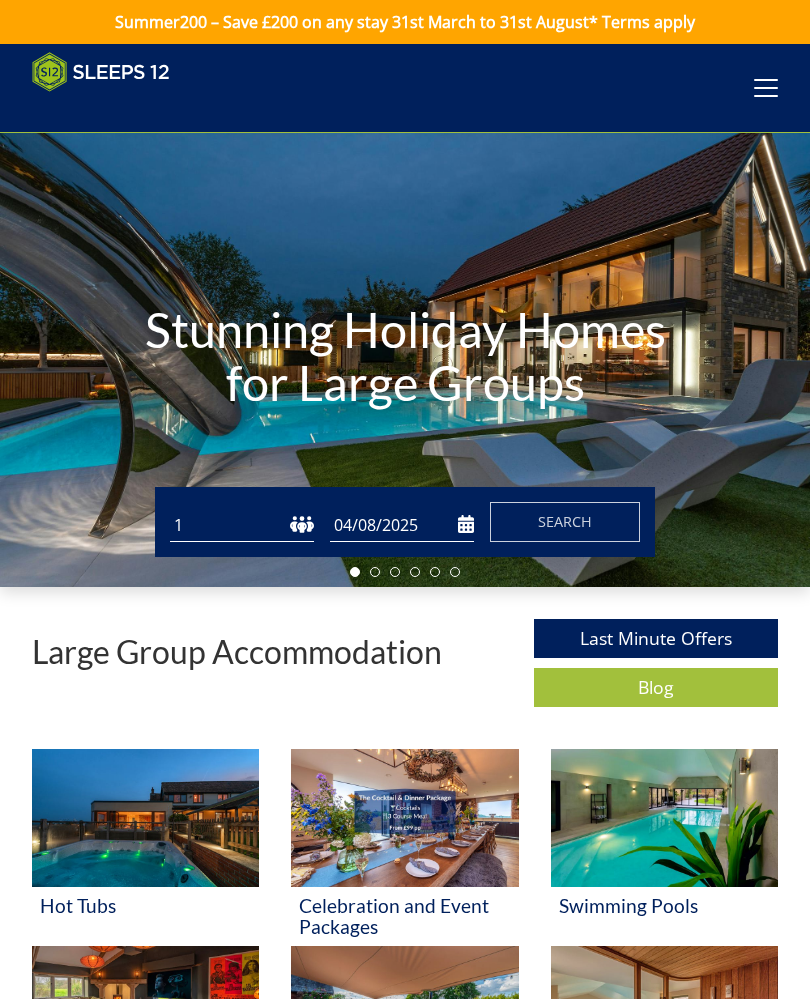 scroll, scrollTop: 0, scrollLeft: 0, axis: both 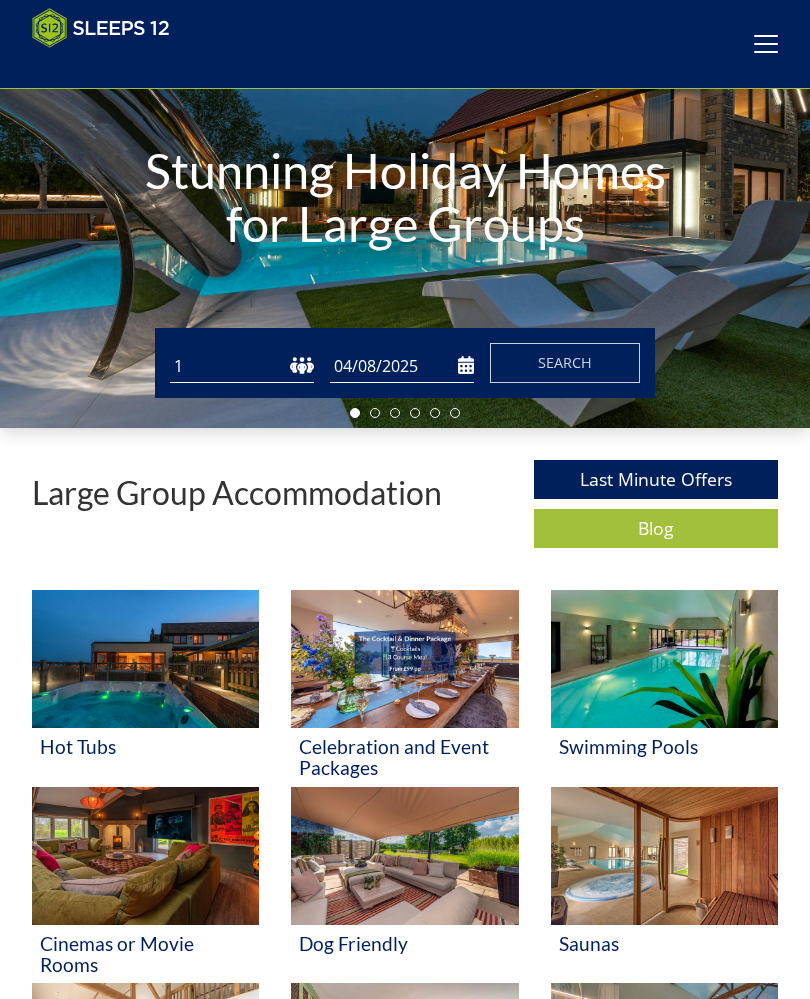 click at bounding box center (664, 659) 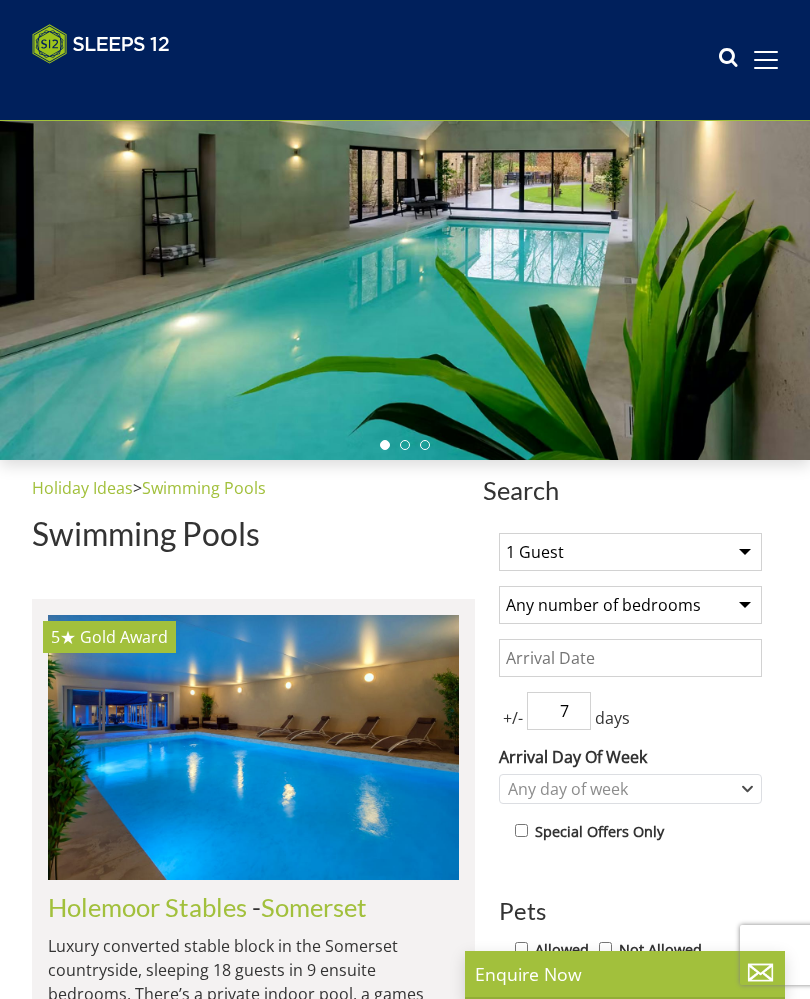 scroll, scrollTop: 0, scrollLeft: 0, axis: both 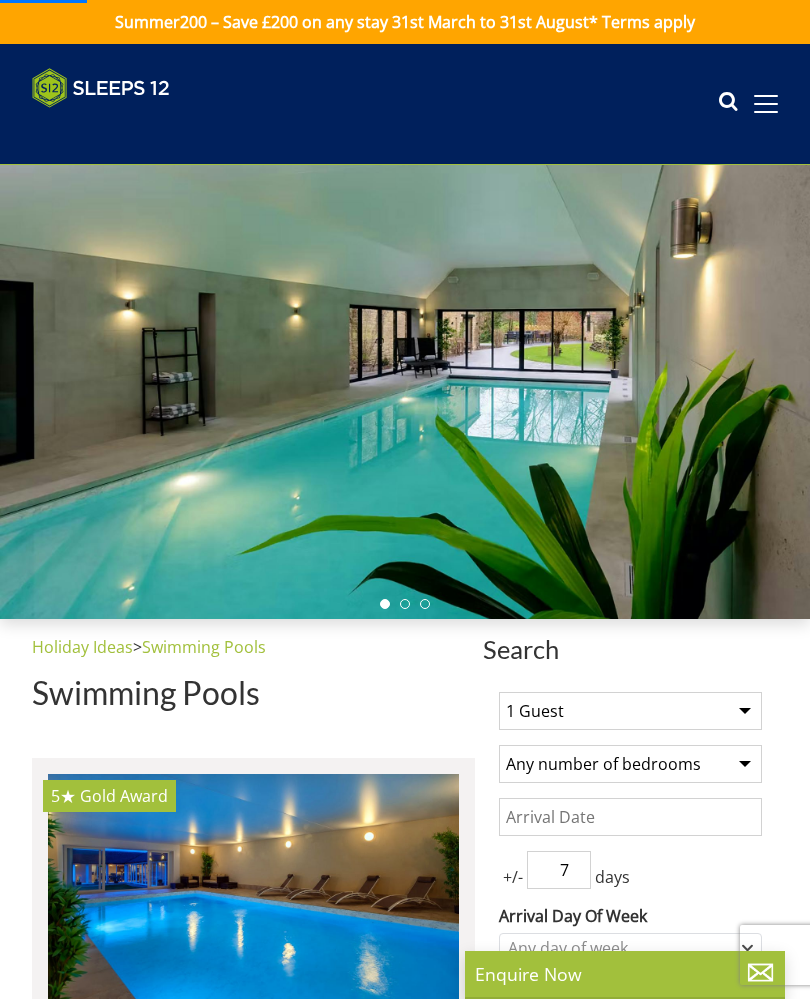 click on "1 Guest
2 Guests
3 Guests
4 Guests
5 Guests
6 Guests
7 Guests
8 Guests
9 Guests
10 Guests
11 Guests
12 Guests
13 Guests
14 Guests
15 Guests
16 Guests
17 Guests
18 Guests
19 Guests
20 Guests
21 Guests
22 Guests
23 Guests
24 Guests
25 Guests
26 Guests
27 Guests
28 Guests
29 Guests
30 Guests
31 Guests
32 Guests" at bounding box center (630, 711) 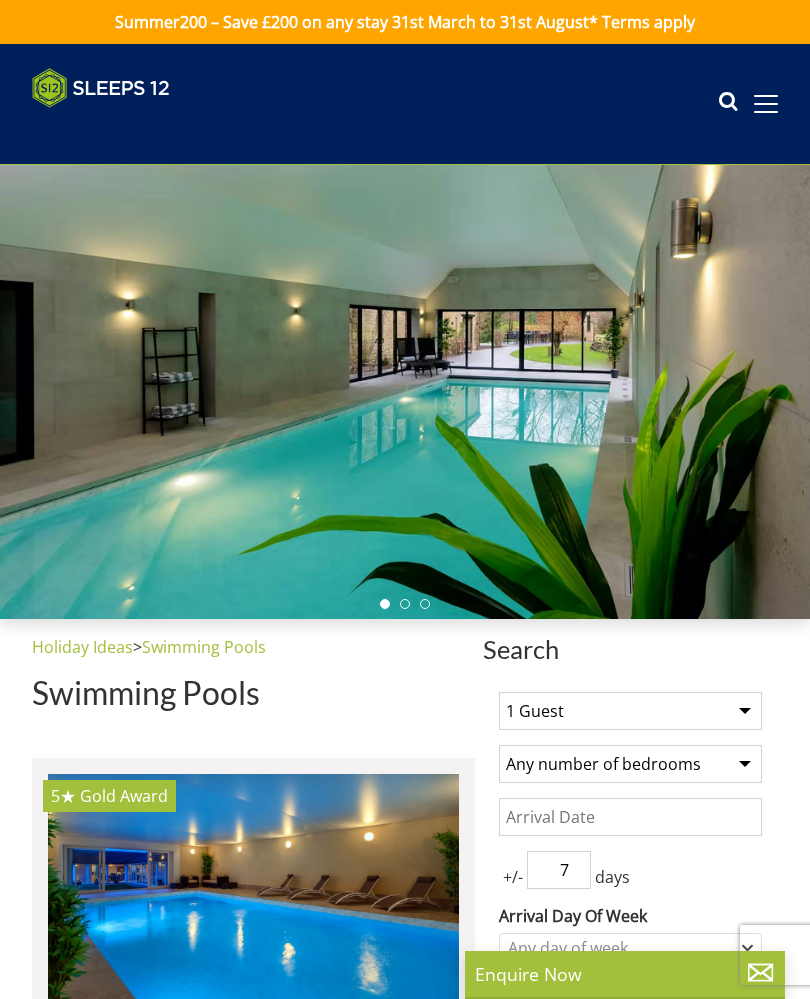 click on "1 Guest
2 Guests
3 Guests
4 Guests
5 Guests
6 Guests
7 Guests
8 Guests
9 Guests
10 Guests
11 Guests
12 Guests
13 Guests
14 Guests
15 Guests
16 Guests
17 Guests
18 Guests
19 Guests
20 Guests
21 Guests
22 Guests
23 Guests
24 Guests
25 Guests
26 Guests
27 Guests
28 Guests
29 Guests
30 Guests
31 Guests
32 Guests" at bounding box center (630, 711) 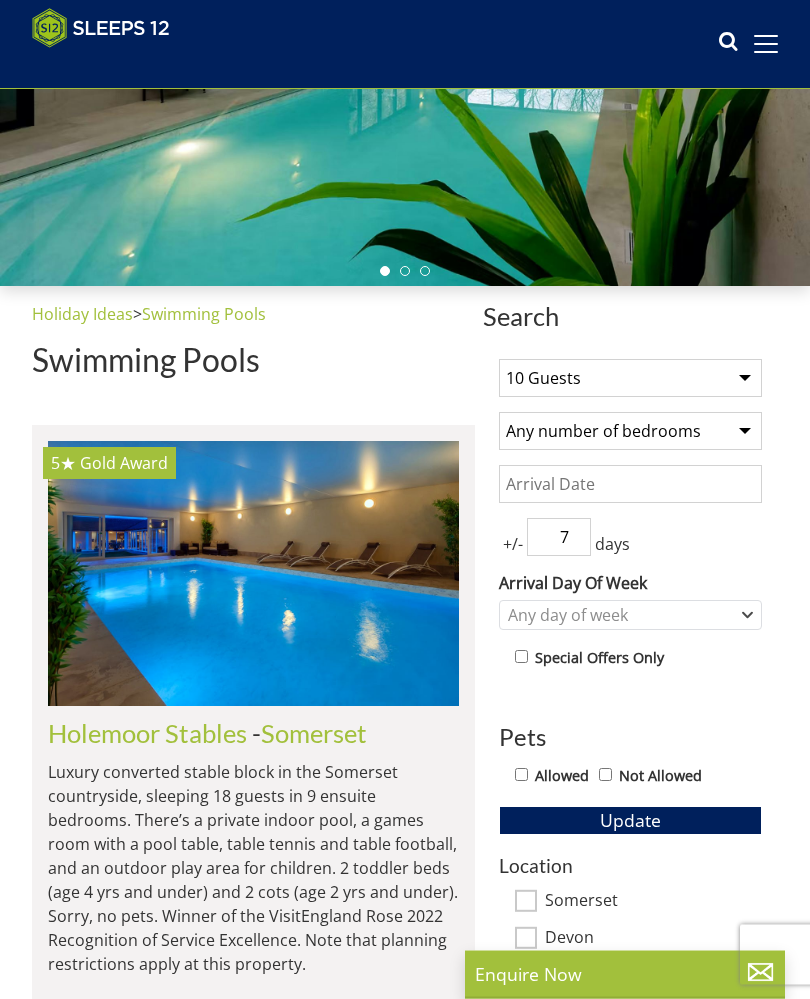 scroll, scrollTop: 303, scrollLeft: 0, axis: vertical 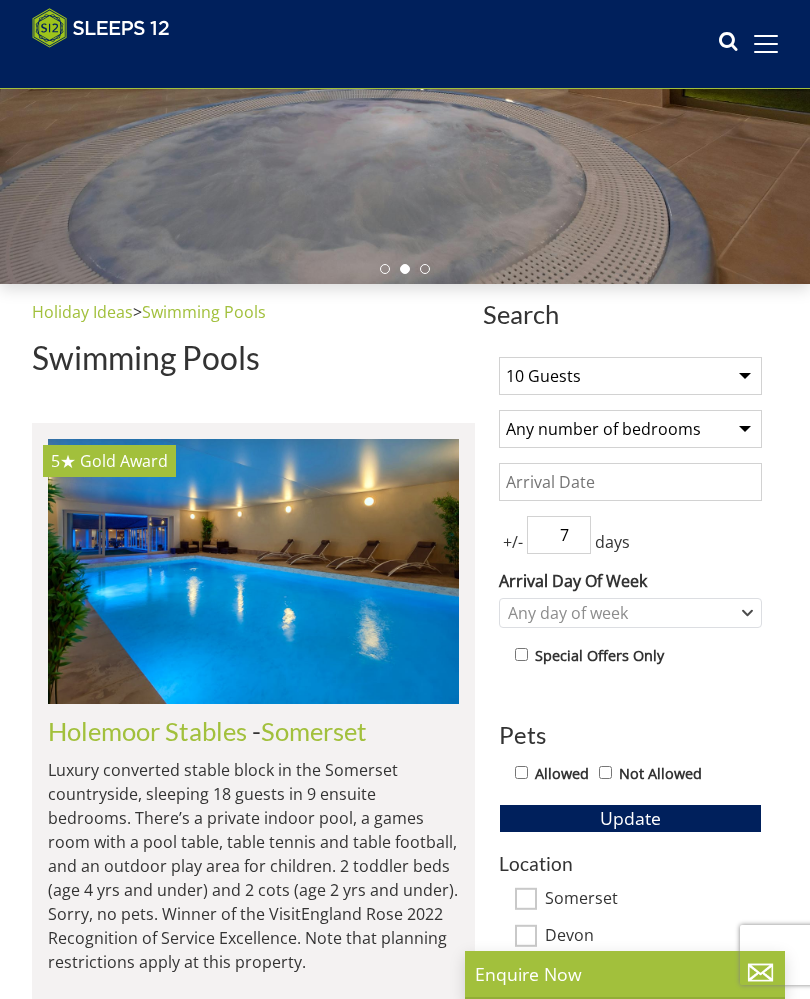 click on "7" at bounding box center [559, 535] 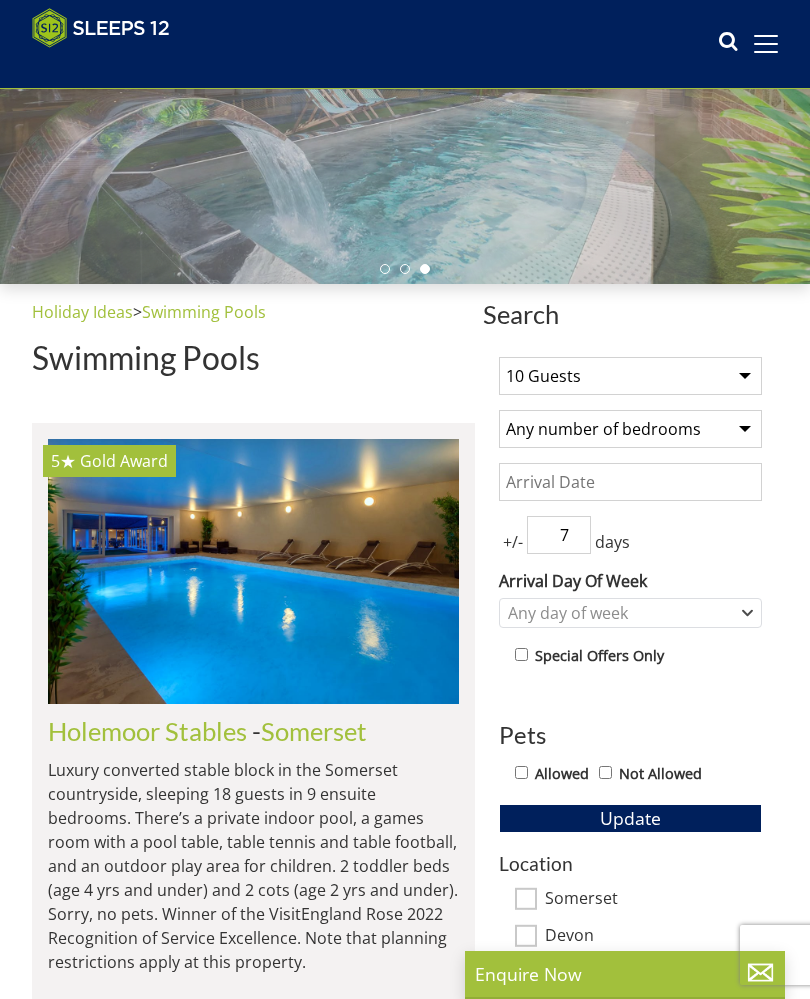 click on "Date" at bounding box center (630, 482) 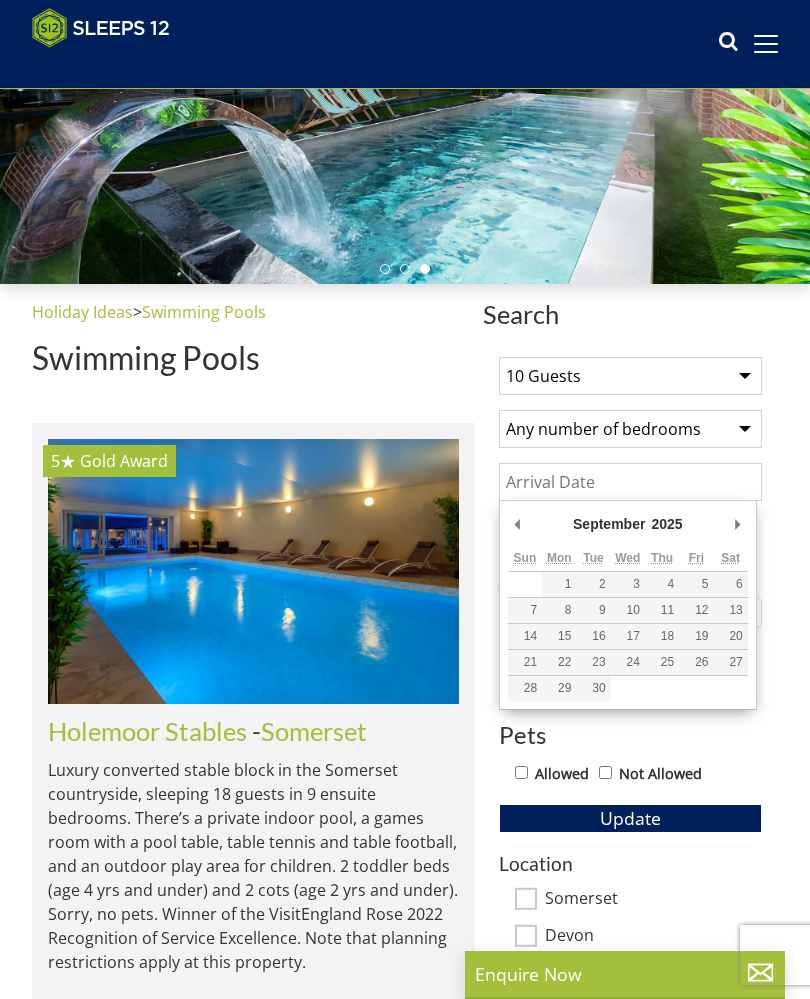 type on "01/09/[YEAR]" 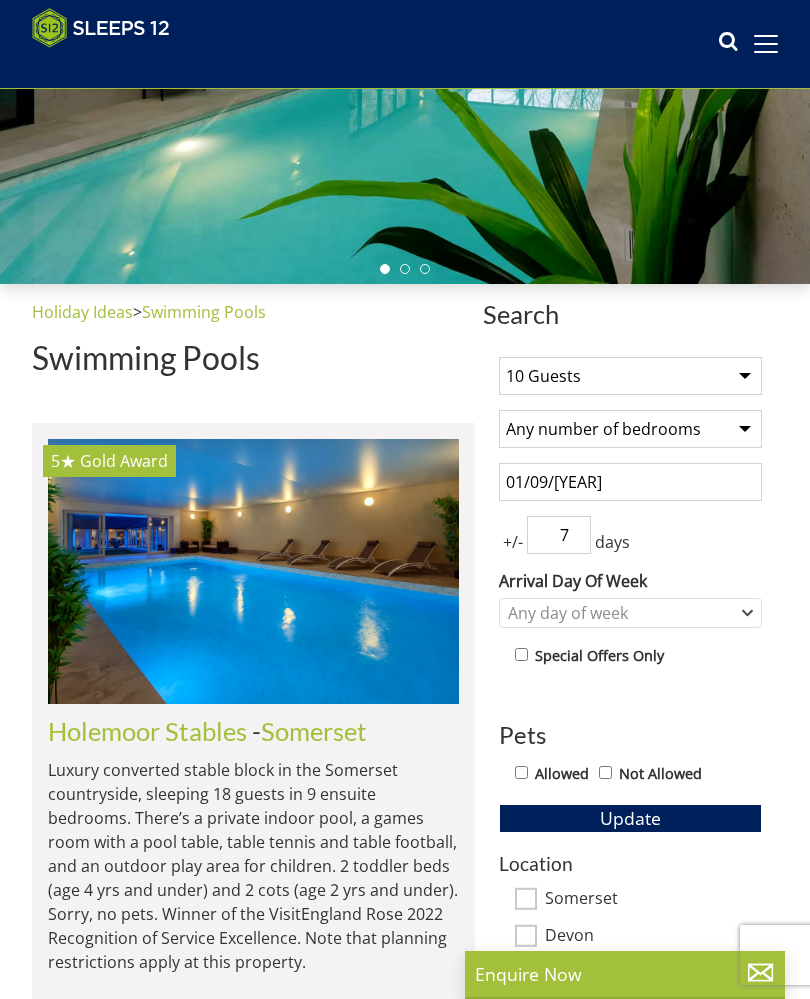 click on "7" at bounding box center [559, 535] 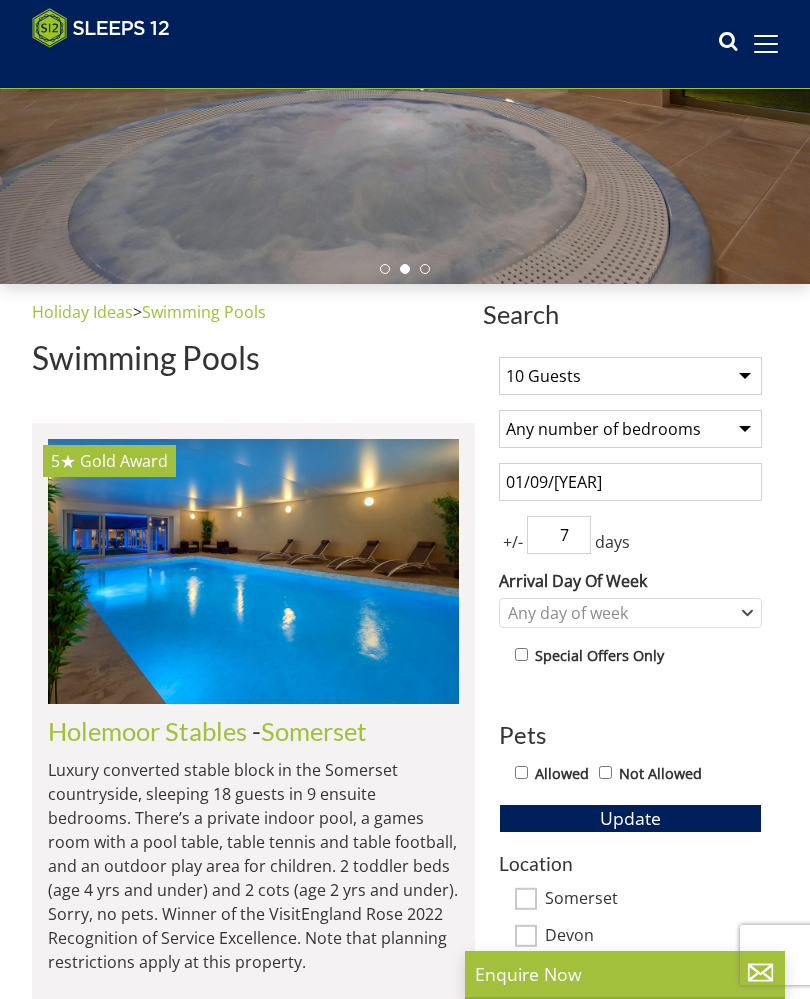 click on "7" at bounding box center (559, 535) 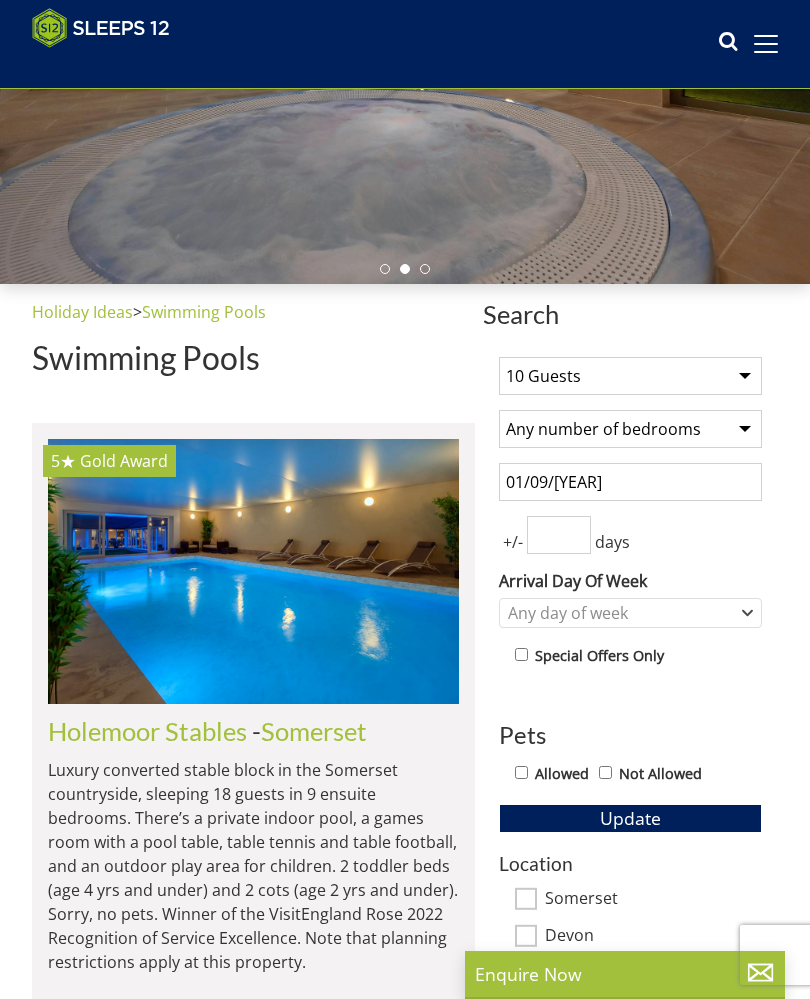 type 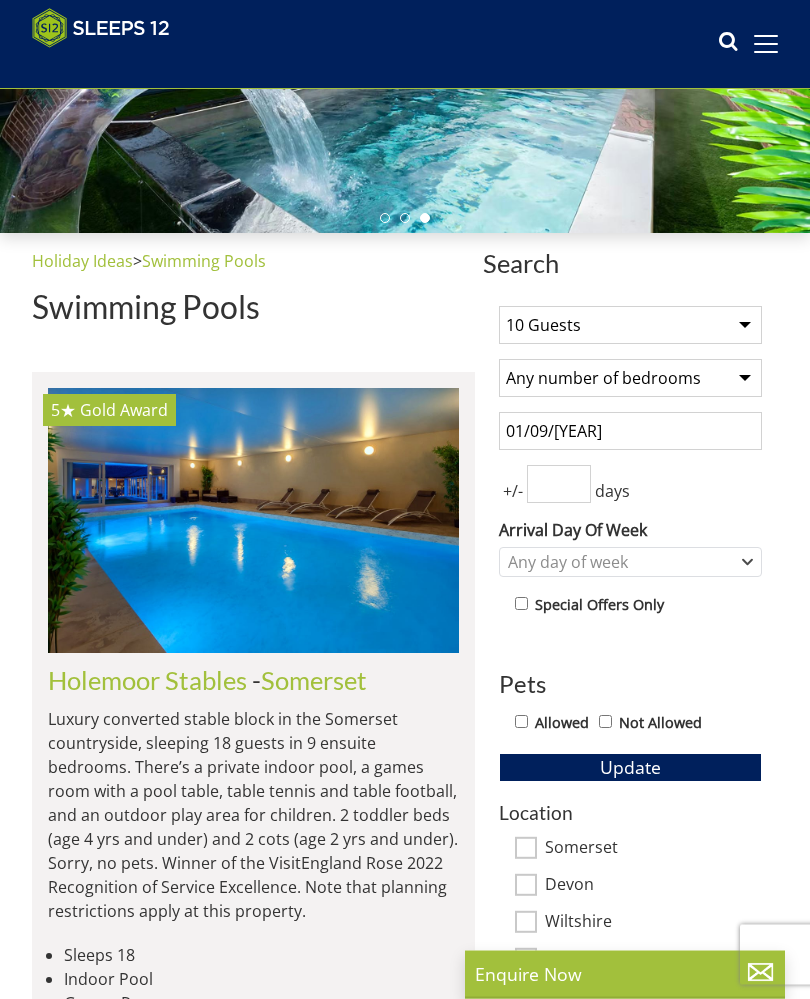 scroll, scrollTop: 354, scrollLeft: 0, axis: vertical 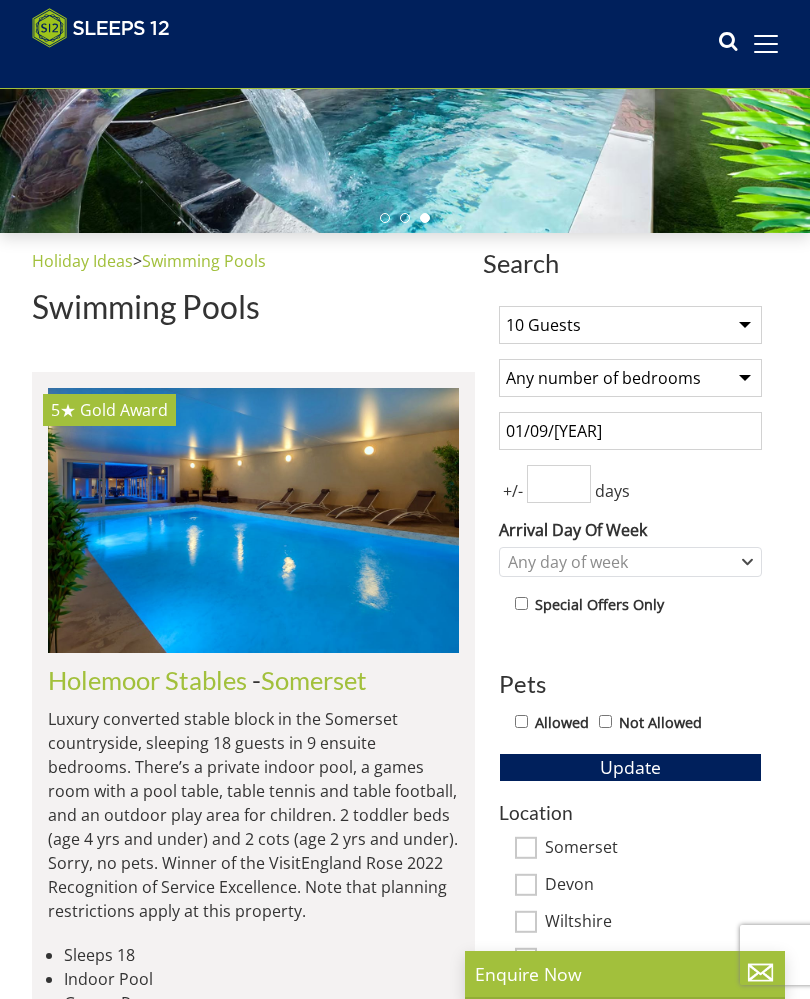 click on "Allowed" at bounding box center [521, 721] 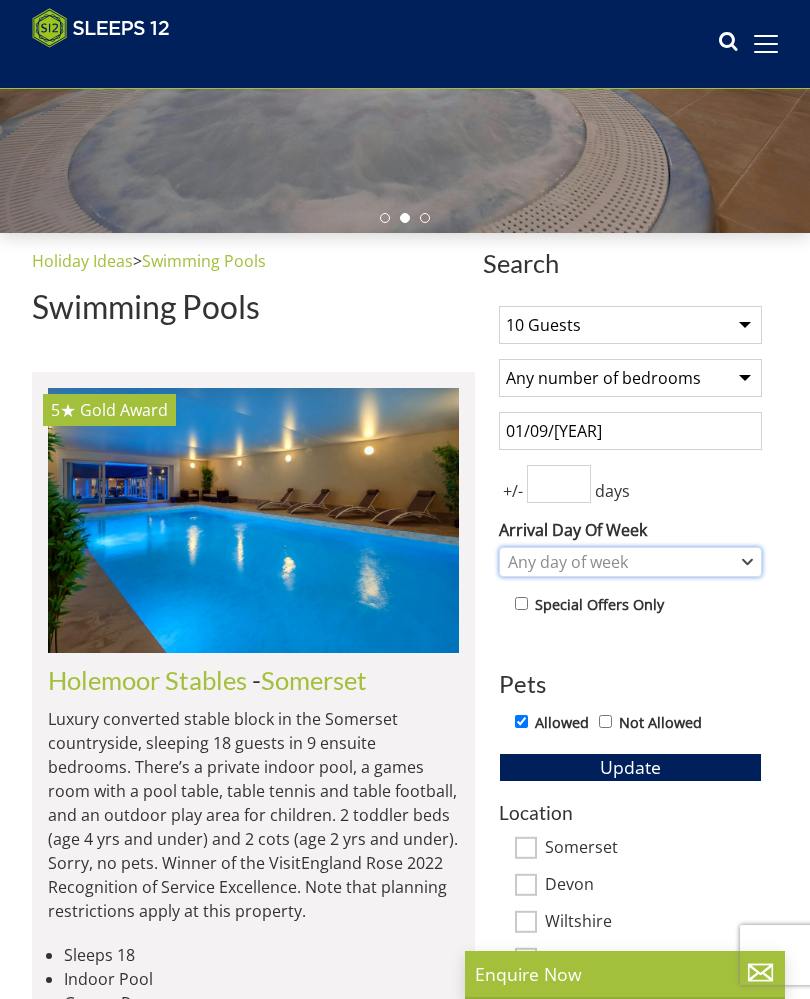 click 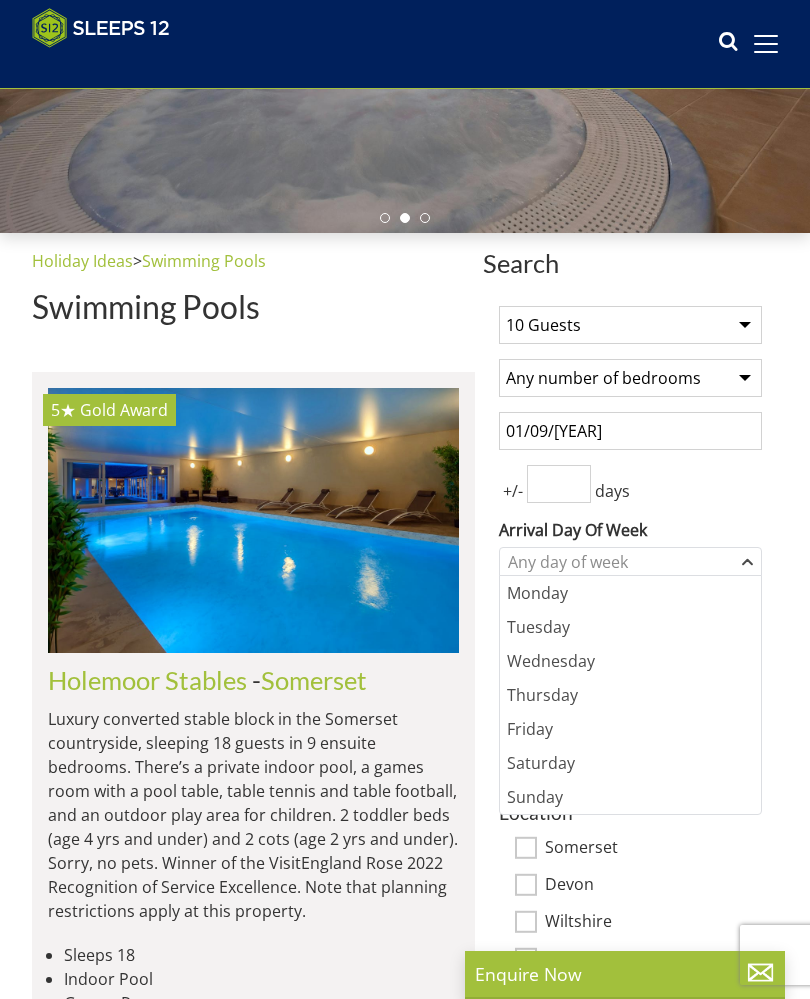 click on "Monday" at bounding box center [630, 593] 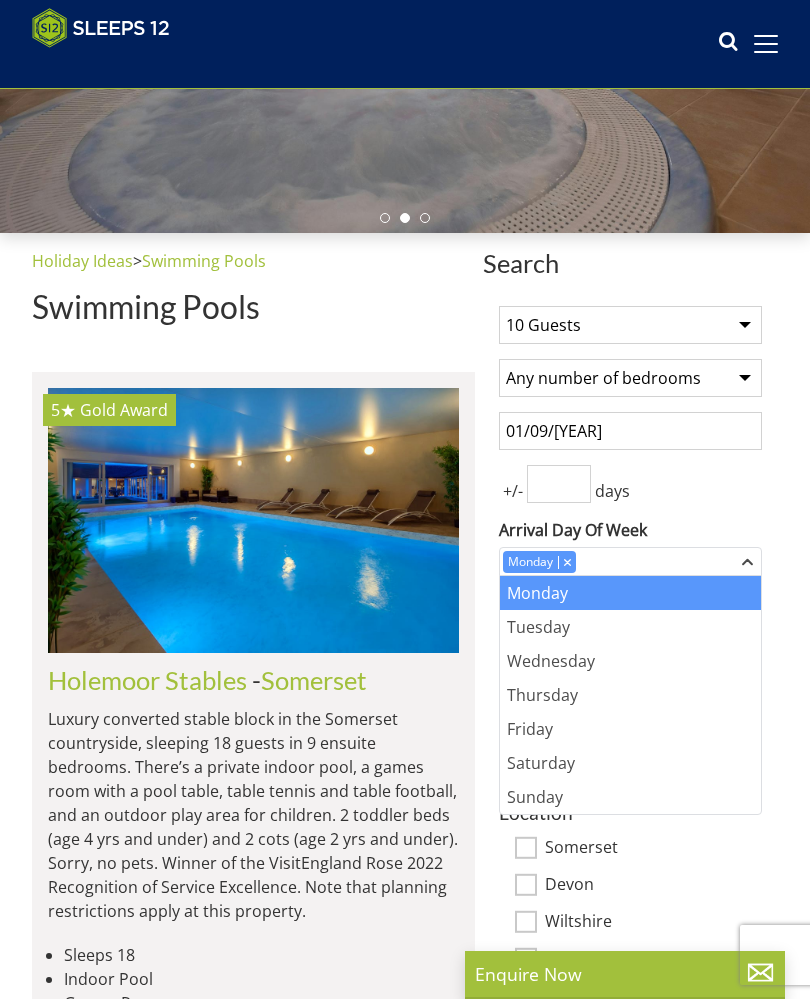 click on "Search
Search
1 Guest
2 Guests
3 Guests
4 Guests
5 Guests
6 Guests
7 Guests
8 Guests
9 Guests
10 Guests
11 Guests
12 Guests
13 Guests
14 Guests
15 Guests
16 Guests
17 Guests
18 Guests
19 Guests
20 Guests
21 Guests
22 Guests
23 Guests
24 Guests
25 Guests
26 Guests
27 Guests
28 Guests
29 Guests
30 Guests
31 Guests
32 Guests
Any number of bedrooms
4 Bedrooms
5 Bedrooms
6 Bedrooms
7 Bedrooms
8 Bedrooms
9 Bedrooms
10 Bedrooms
11 Bedrooms
12 Bedrooms
13 Bedrooms
14 Bedrooms
15 Bedrooms
16 Bedrooms
01/09/[YEAR]
+/-
days Monday" at bounding box center [405, 4714] 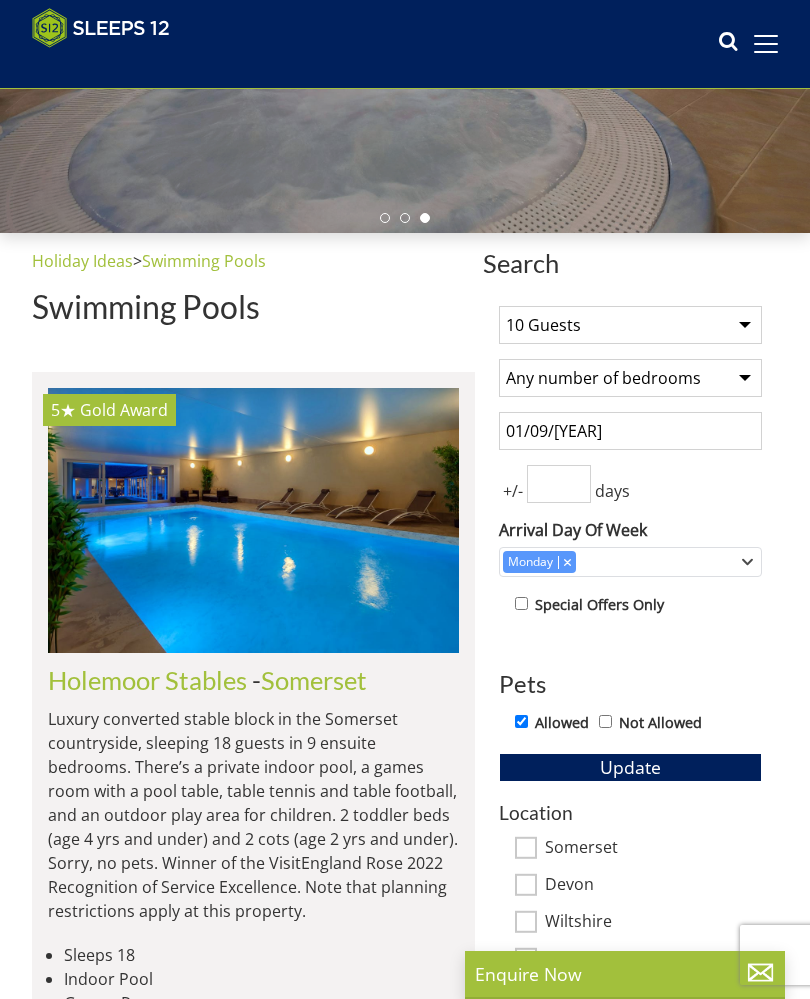 click on "Update" at bounding box center [630, 767] 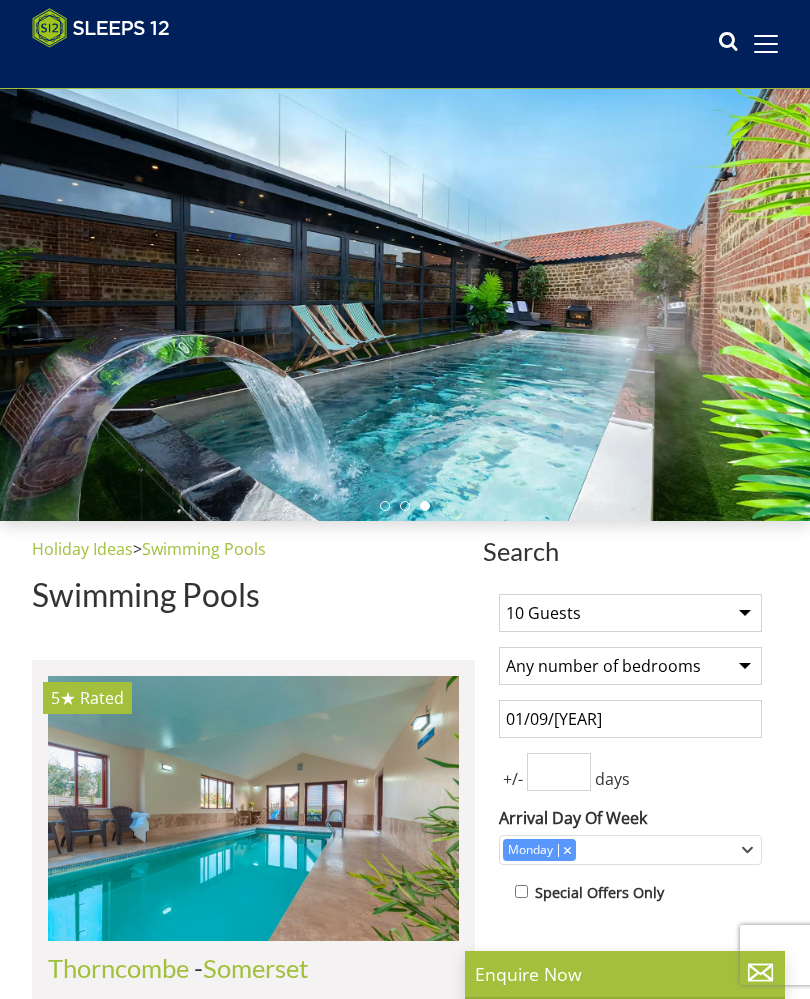 scroll, scrollTop: 161, scrollLeft: 0, axis: vertical 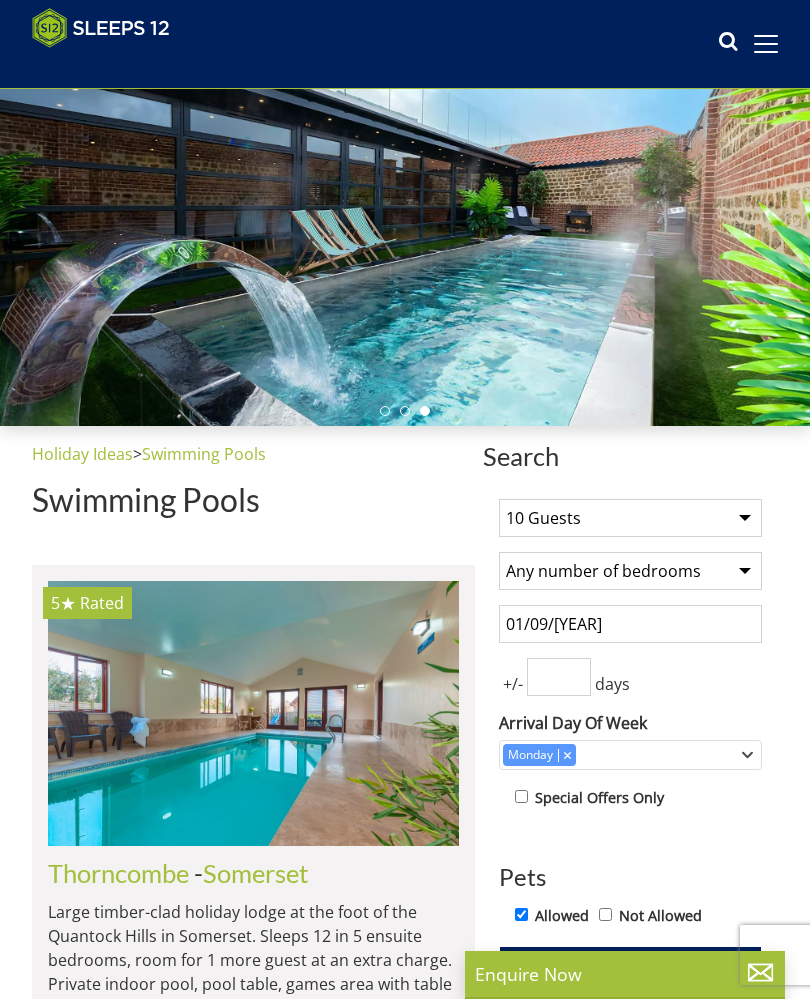click on "01/09/[YEAR]" at bounding box center (630, 624) 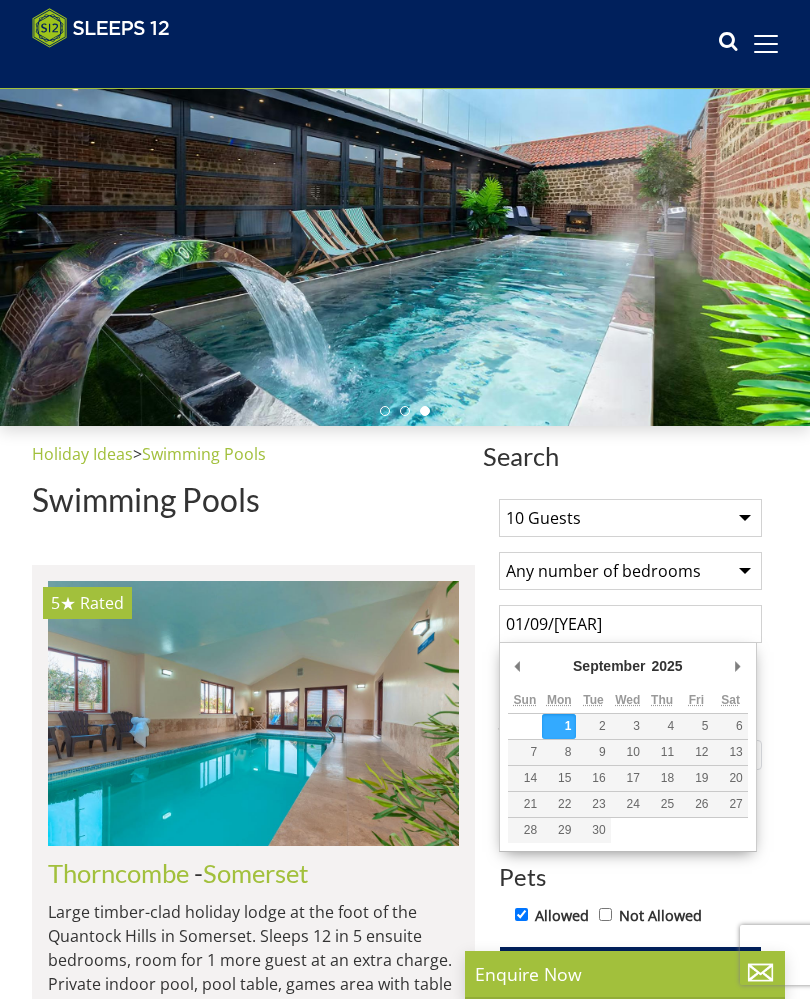 scroll, scrollTop: 160, scrollLeft: 0, axis: vertical 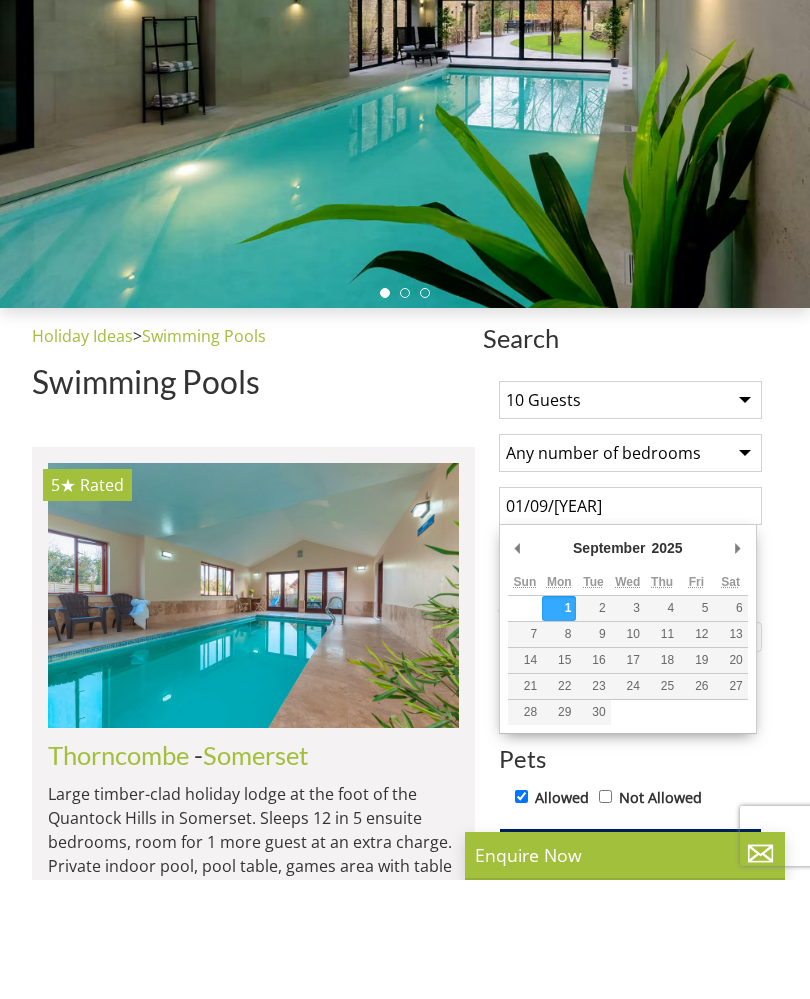 type on "05/09/2025" 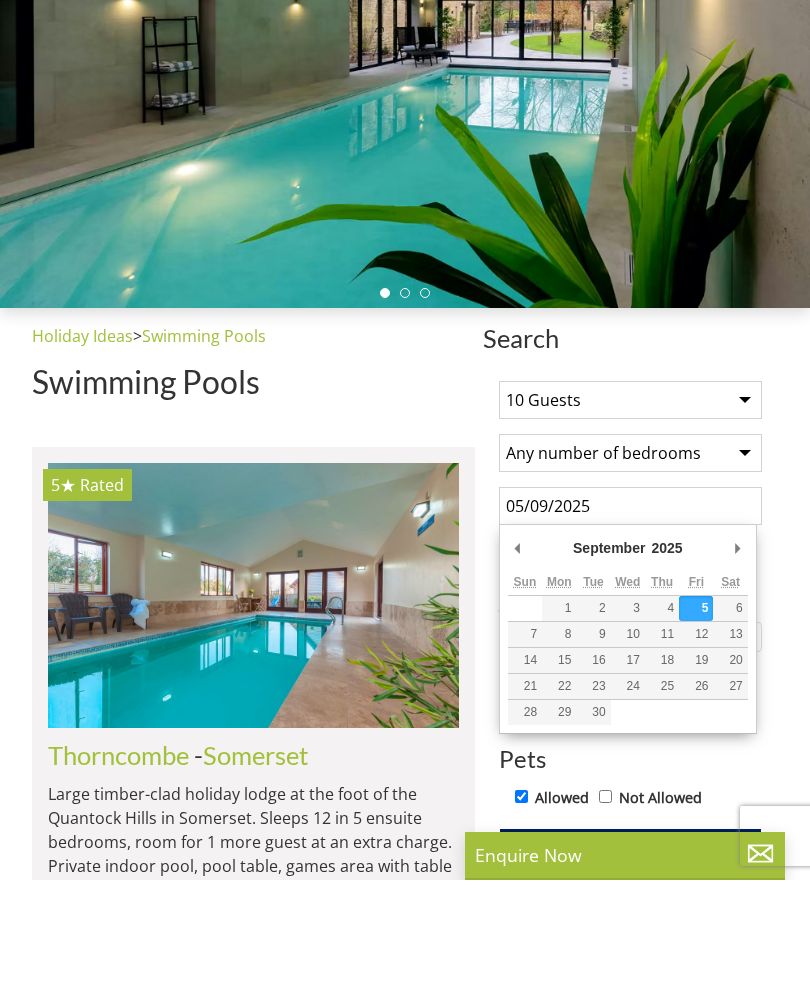 scroll, scrollTop: 280, scrollLeft: 0, axis: vertical 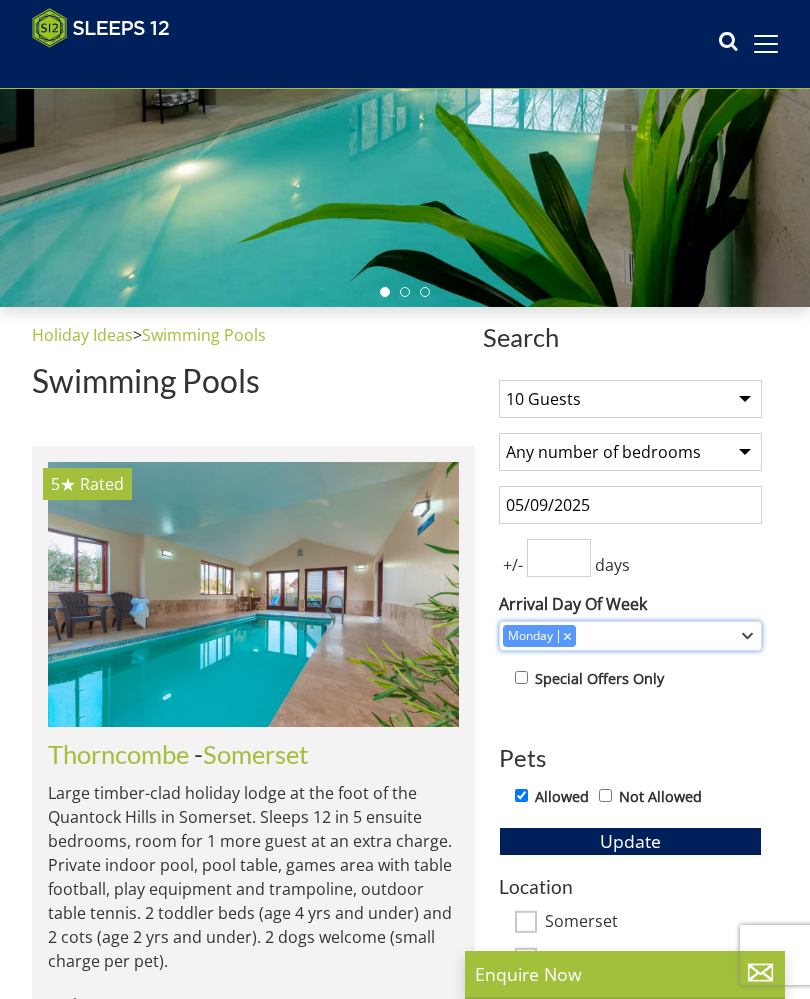 click 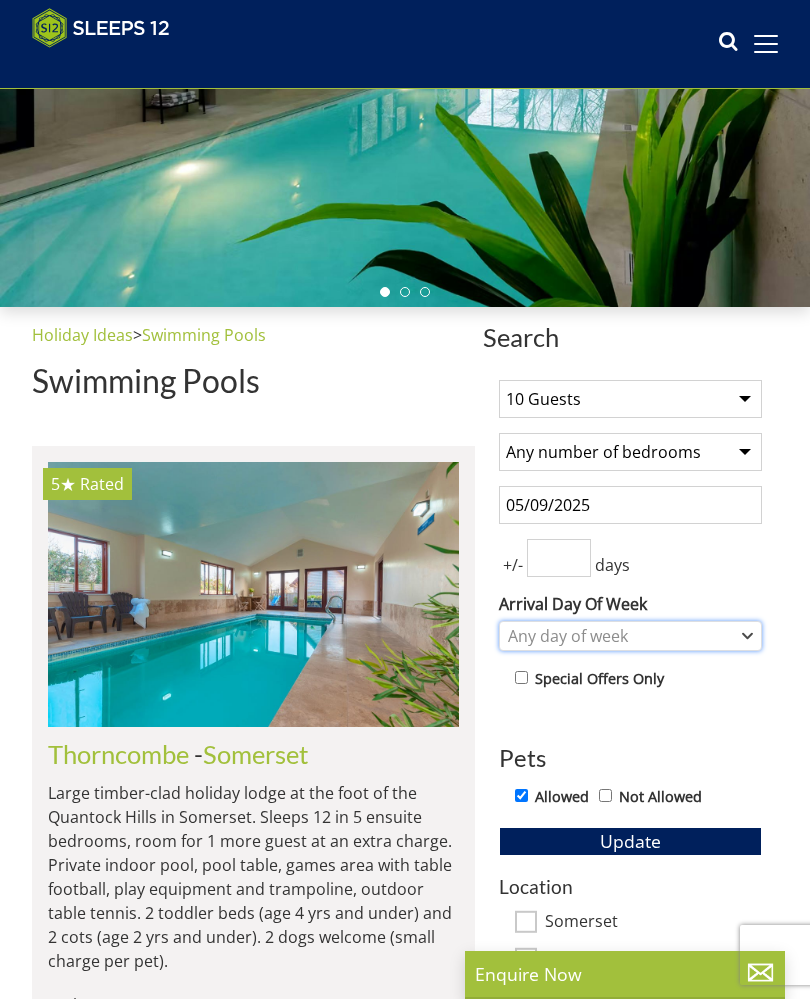 click on "Any day of week" at bounding box center [630, 636] 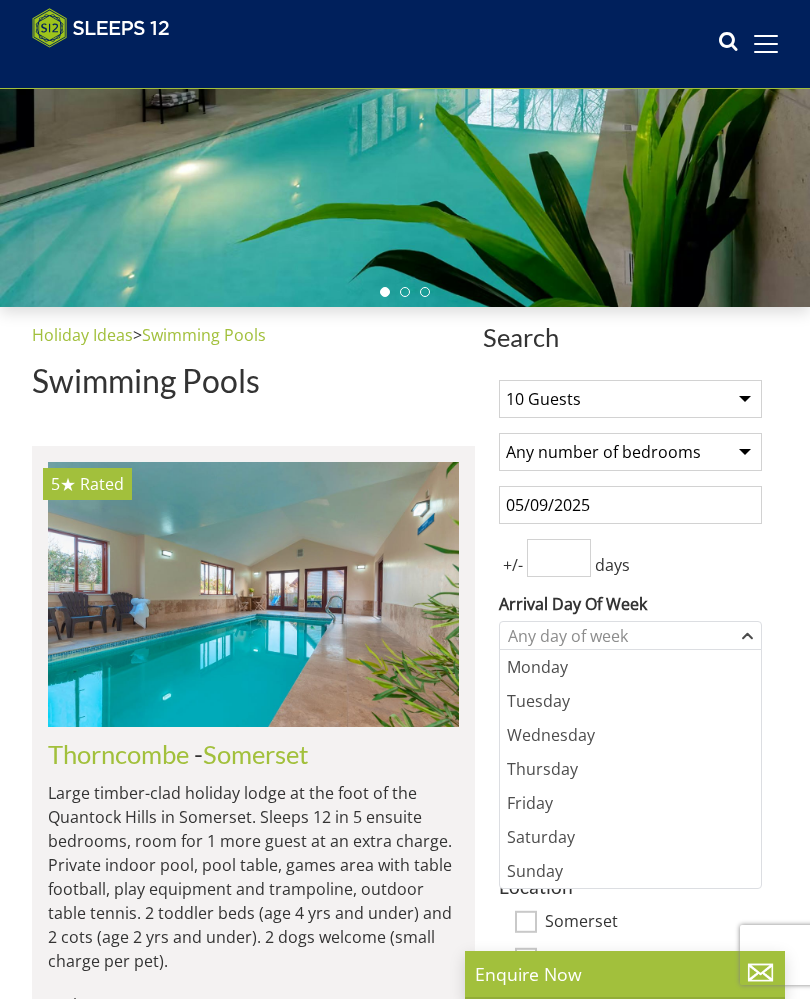 click on "Thursday" at bounding box center (630, 769) 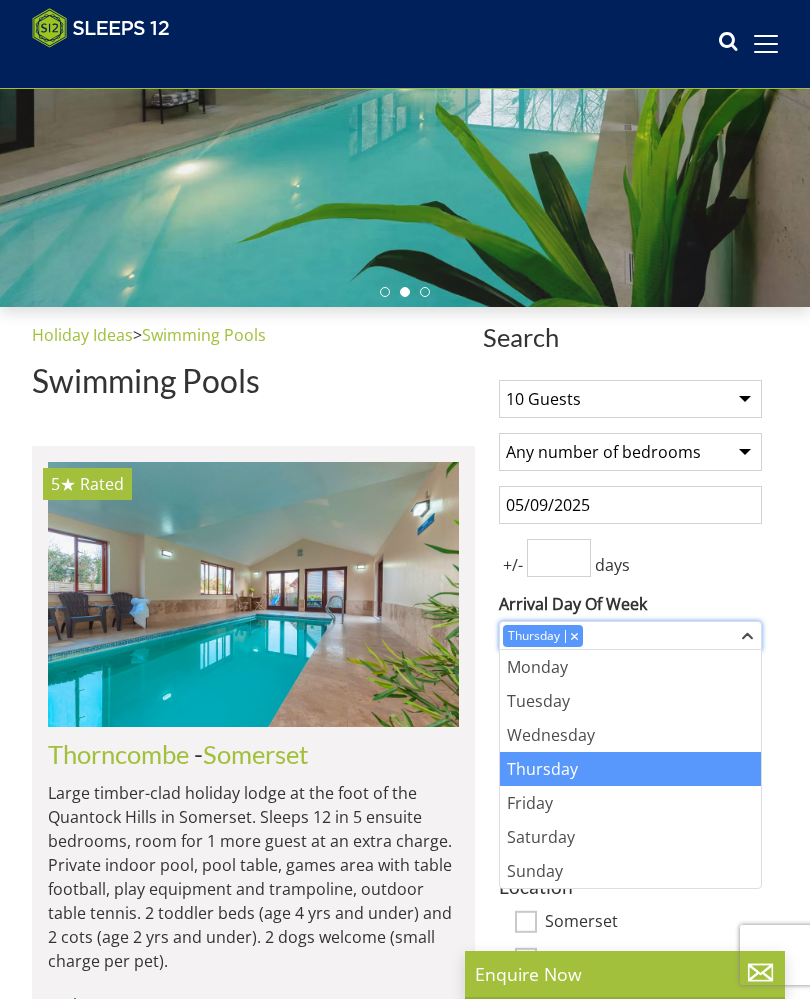 click on "Thursday" at bounding box center (620, 636) 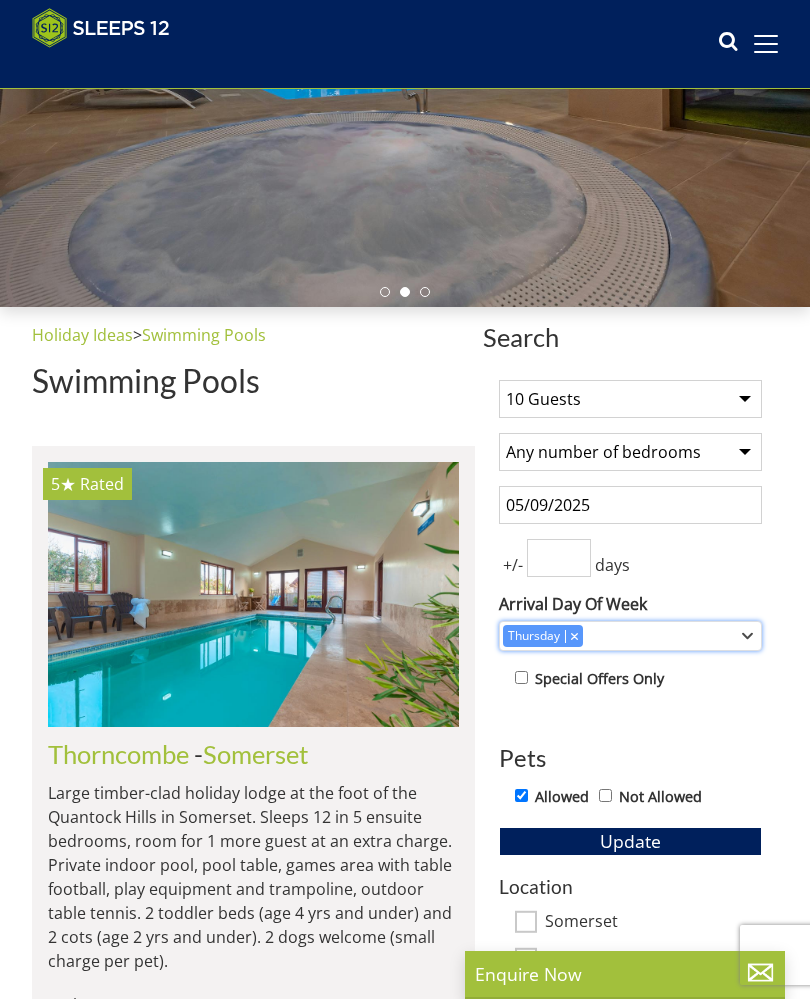 click on "Thursday" at bounding box center [620, 636] 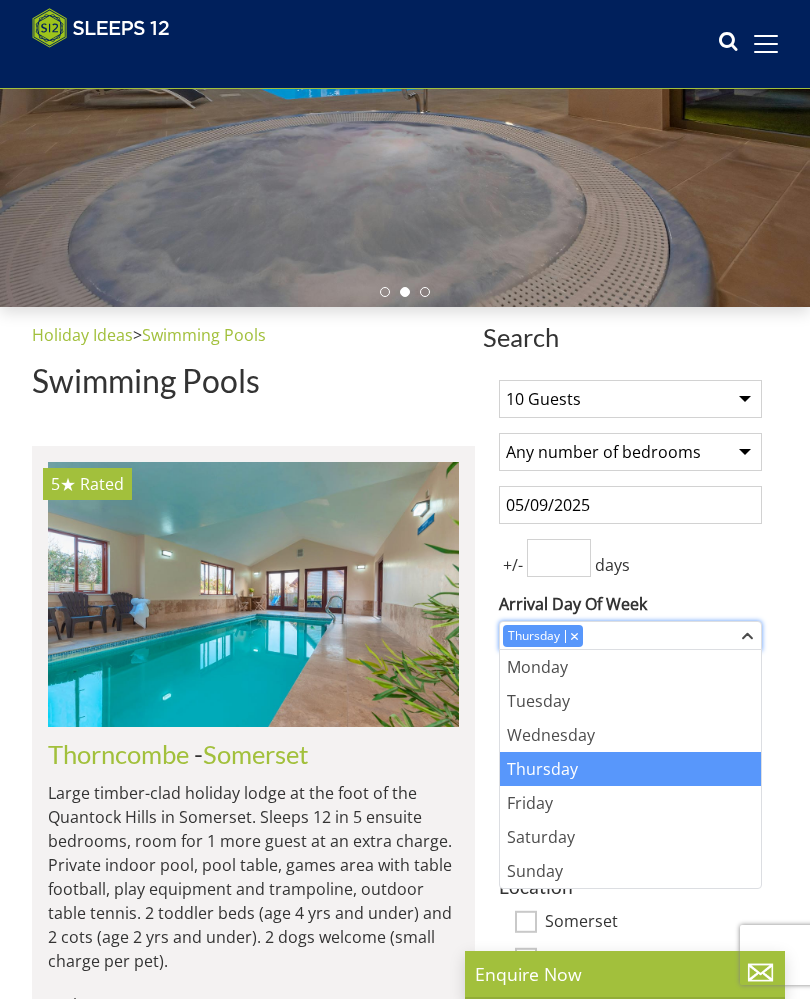 click at bounding box center (574, 635) 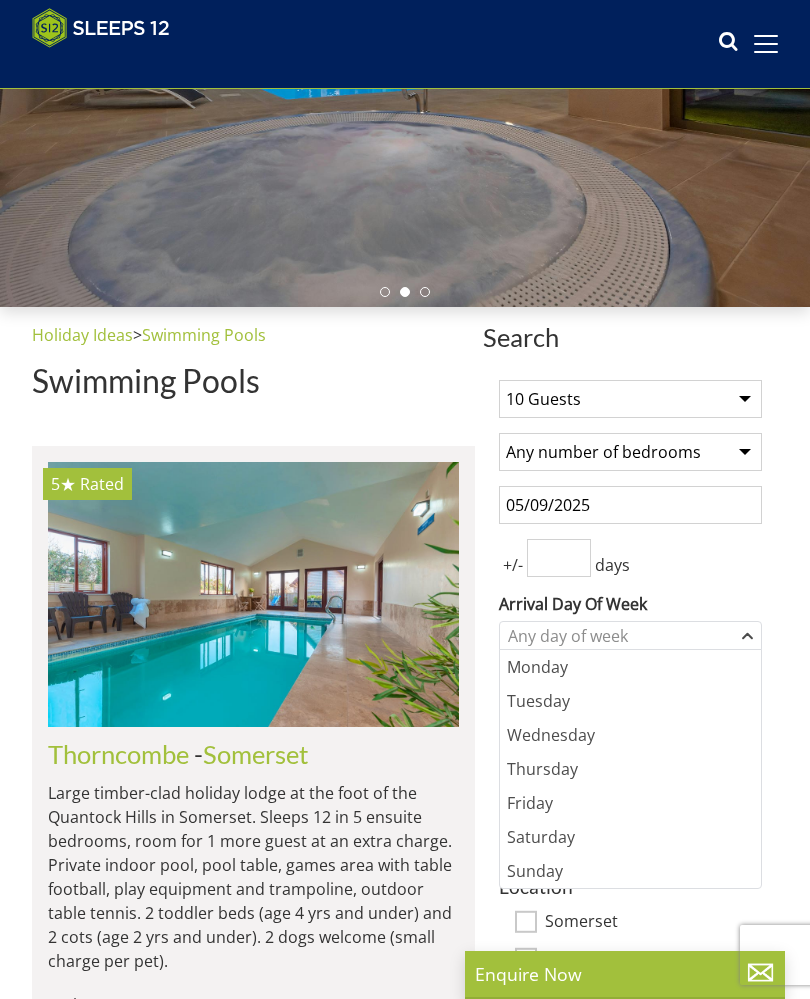 click on "Friday" at bounding box center [630, 803] 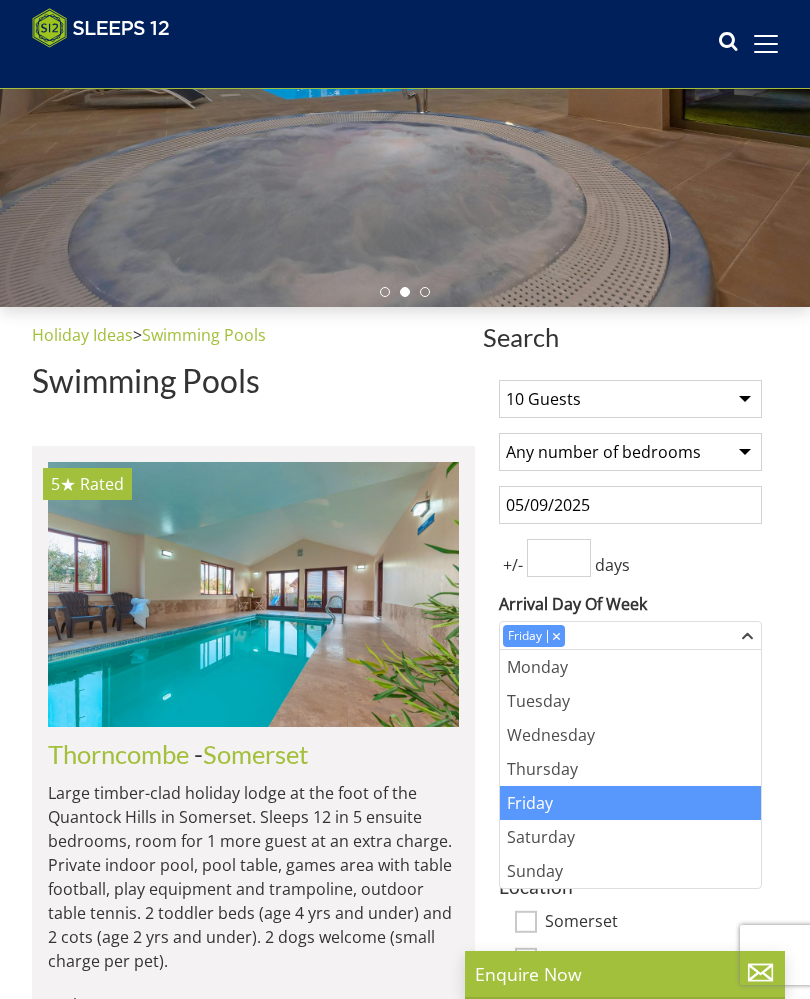 click on "Search
Search
1 Guest
2 Guests
3 Guests
4 Guests
5 Guests
6 Guests
7 Guests
8 Guests
9 Guests
10 Guests
11 Guests
12 Guests
13 Guests
14 Guests
15 Guests
16 Guests
17 Guests
18 Guests
19 Guests
20 Guests
21 Guests
22 Guests
23 Guests
24 Guests
25 Guests
26 Guests
27 Guests
28 Guests
29 Guests
30 Guests
31 Guests
32 Guests
Any number of bedrooms
4 Bedrooms
5 Bedrooms
6 Bedrooms
7 Bedrooms
8 Bedrooms
9 Bedrooms
10 Bedrooms
11 Bedrooms
12 Bedrooms
13 Bedrooms
14 Bedrooms
15 Bedrooms
16 Bedrooms
05/09/[YEAR]
+/-
days Monday" at bounding box center [405, 5335] 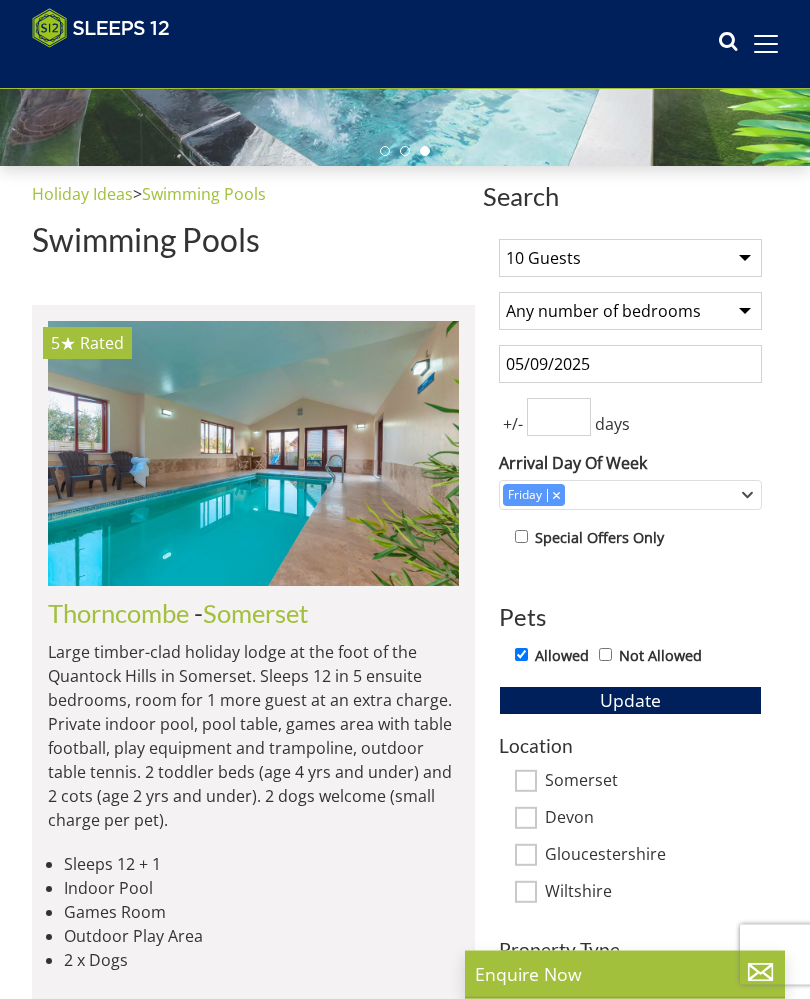 scroll, scrollTop: 421, scrollLeft: 0, axis: vertical 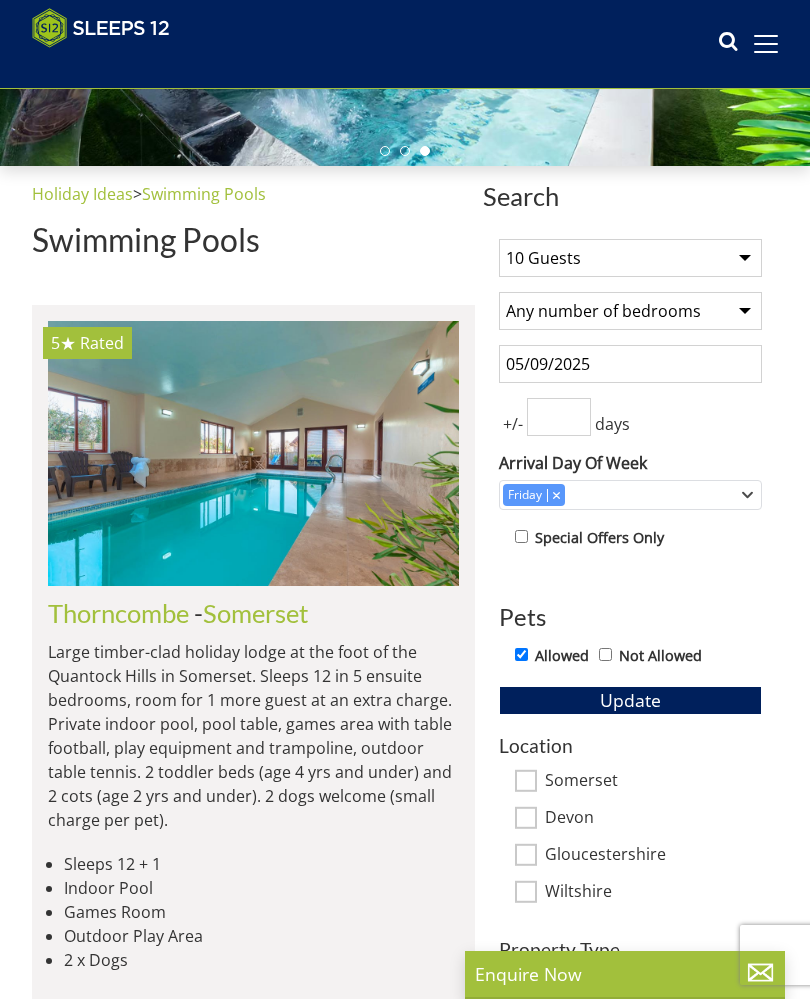 click on "Update" at bounding box center [630, 700] 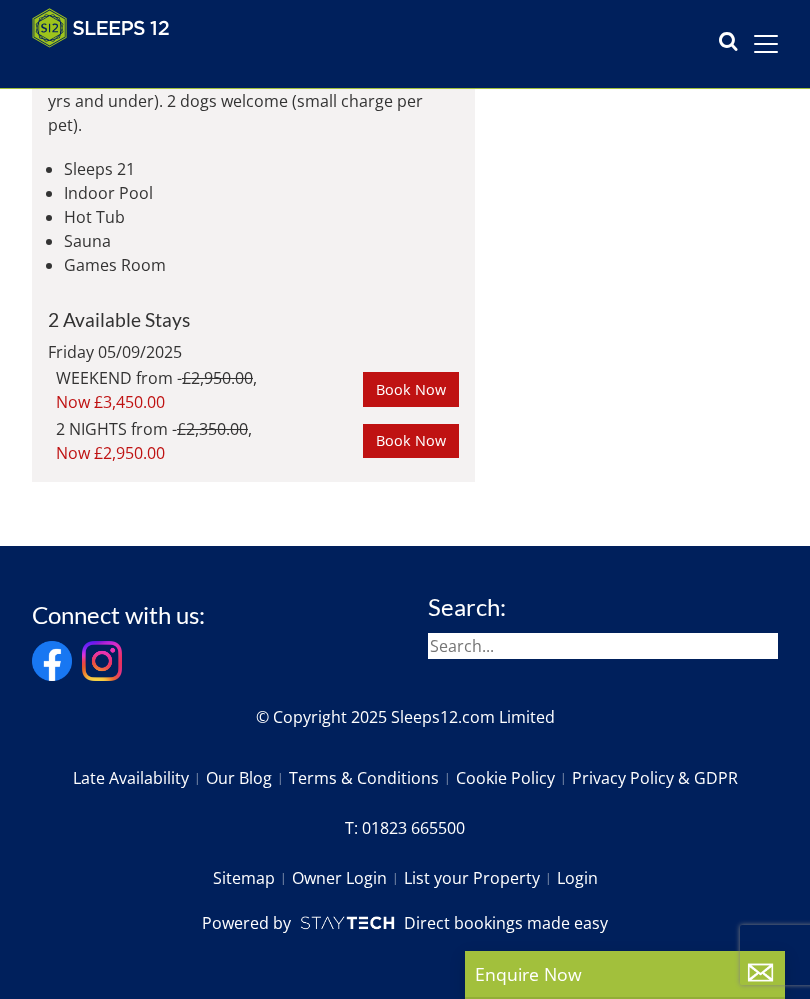 scroll, scrollTop: 3101, scrollLeft: 0, axis: vertical 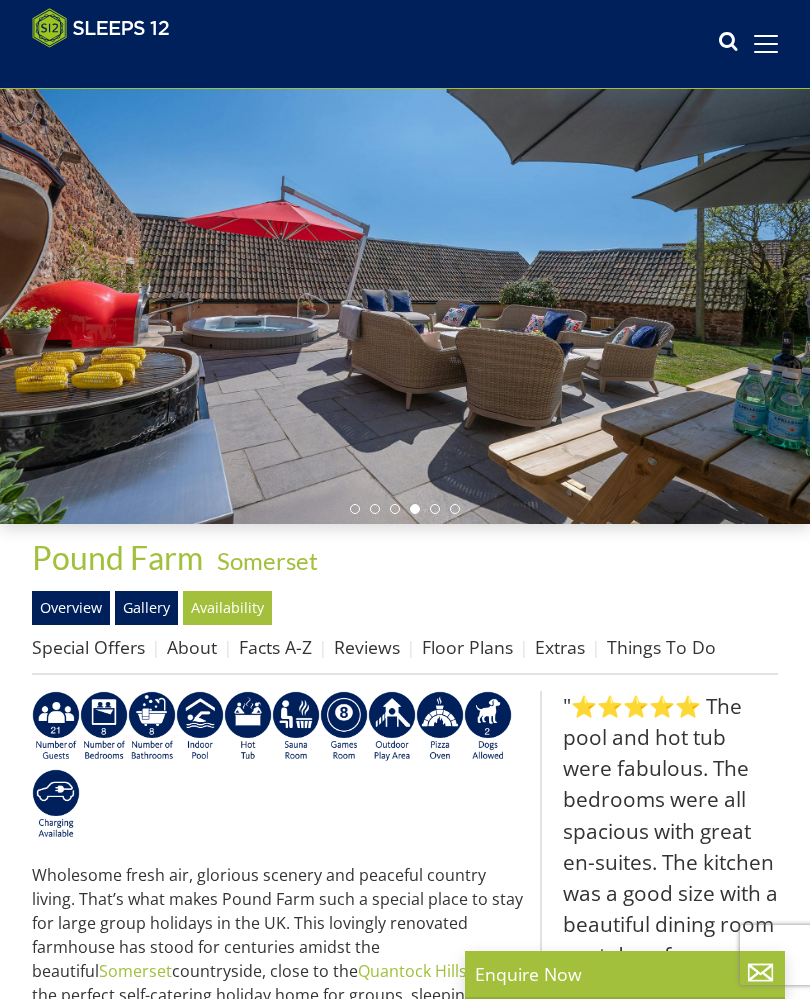click on "Gallery" at bounding box center (146, 608) 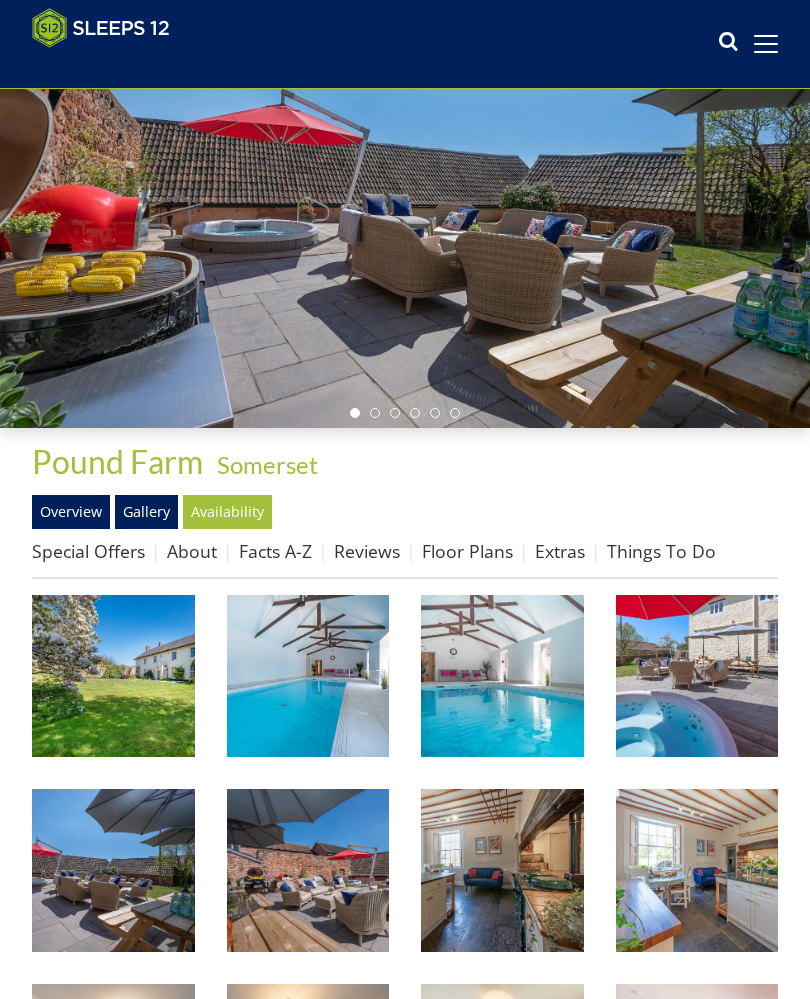 scroll, scrollTop: 170, scrollLeft: 0, axis: vertical 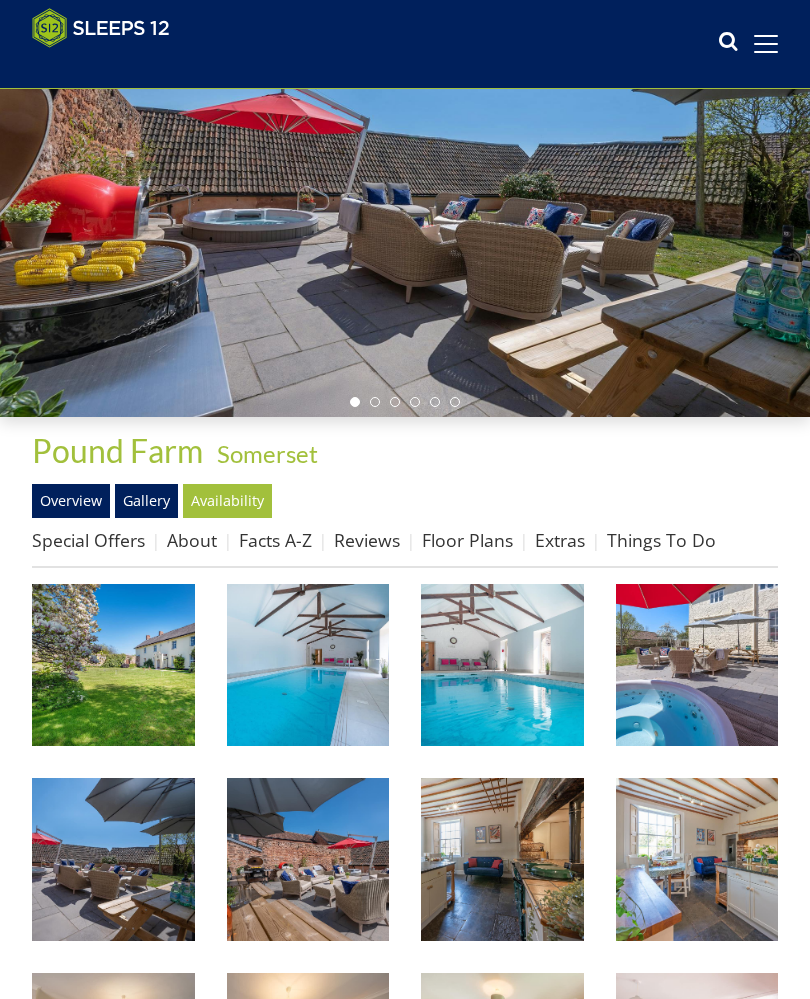 click at bounding box center [113, 665] 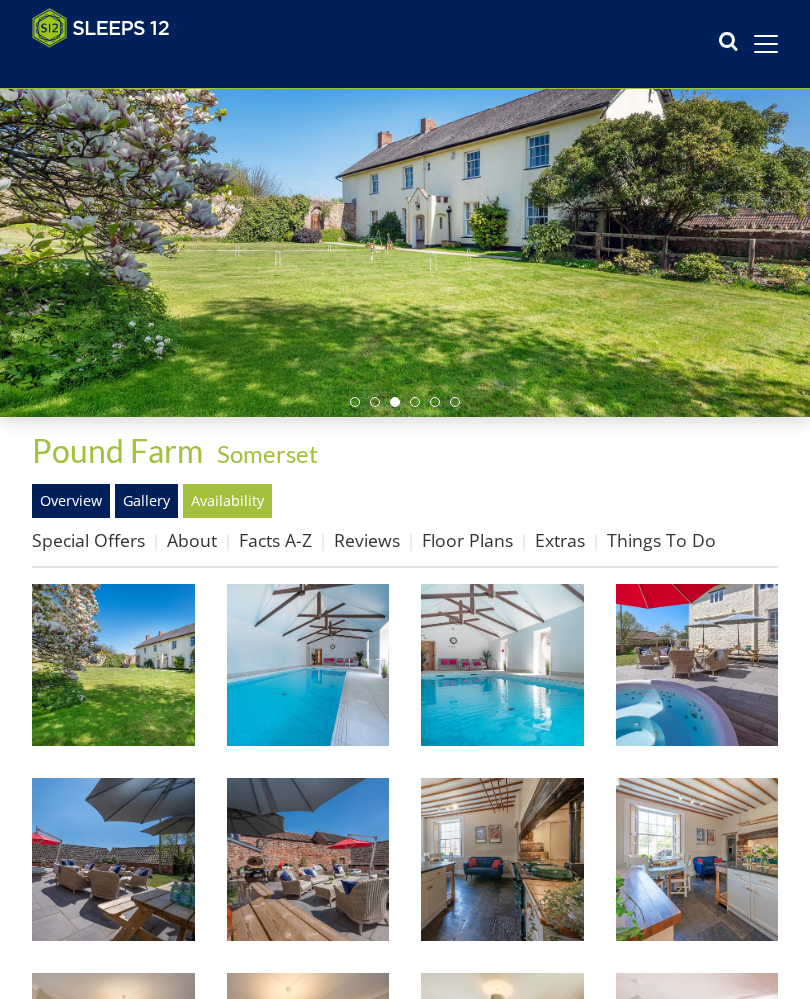 click on "Availability" at bounding box center [227, 501] 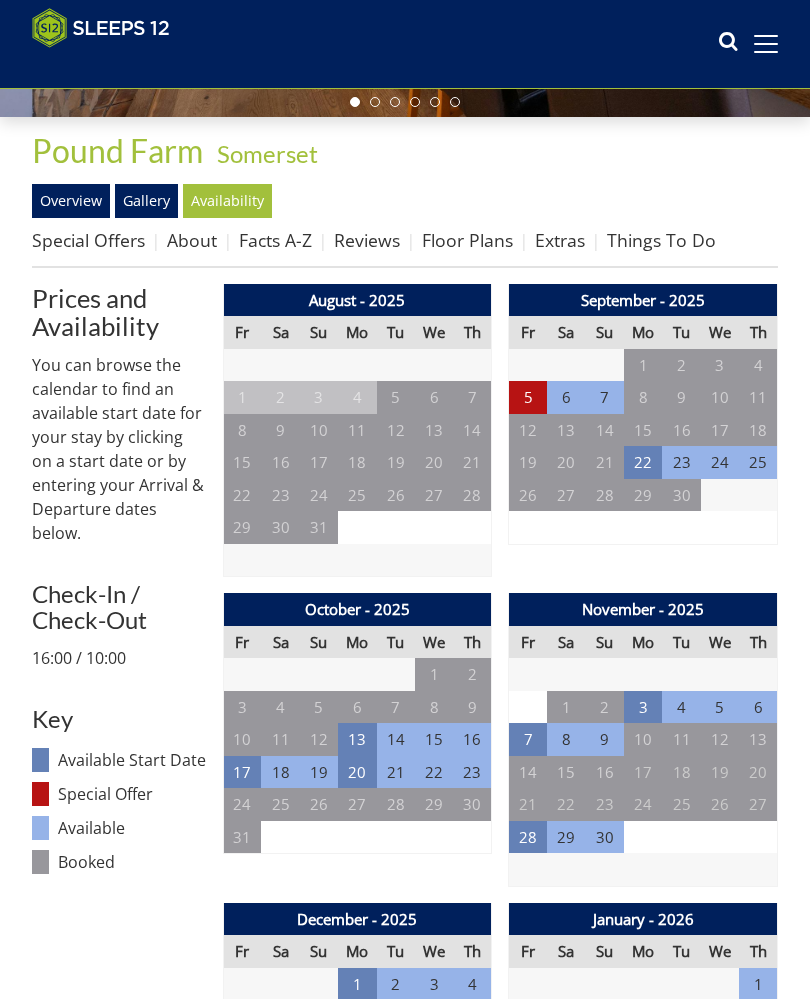 scroll, scrollTop: 471, scrollLeft: 0, axis: vertical 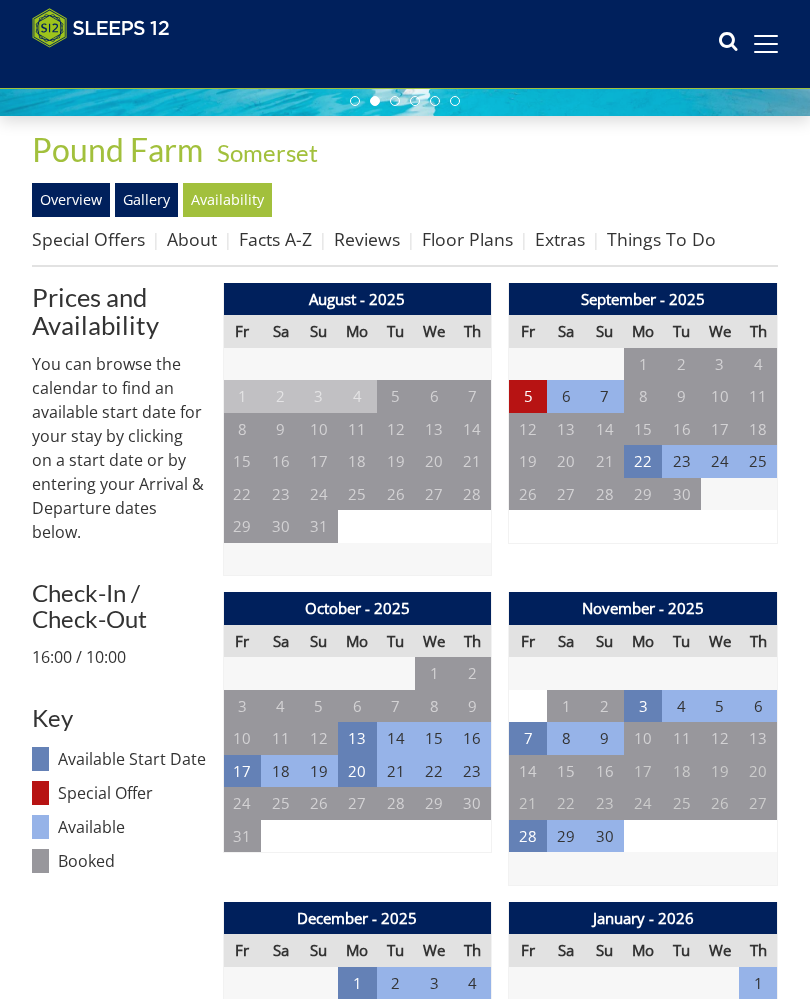 click on "5" at bounding box center (528, 396) 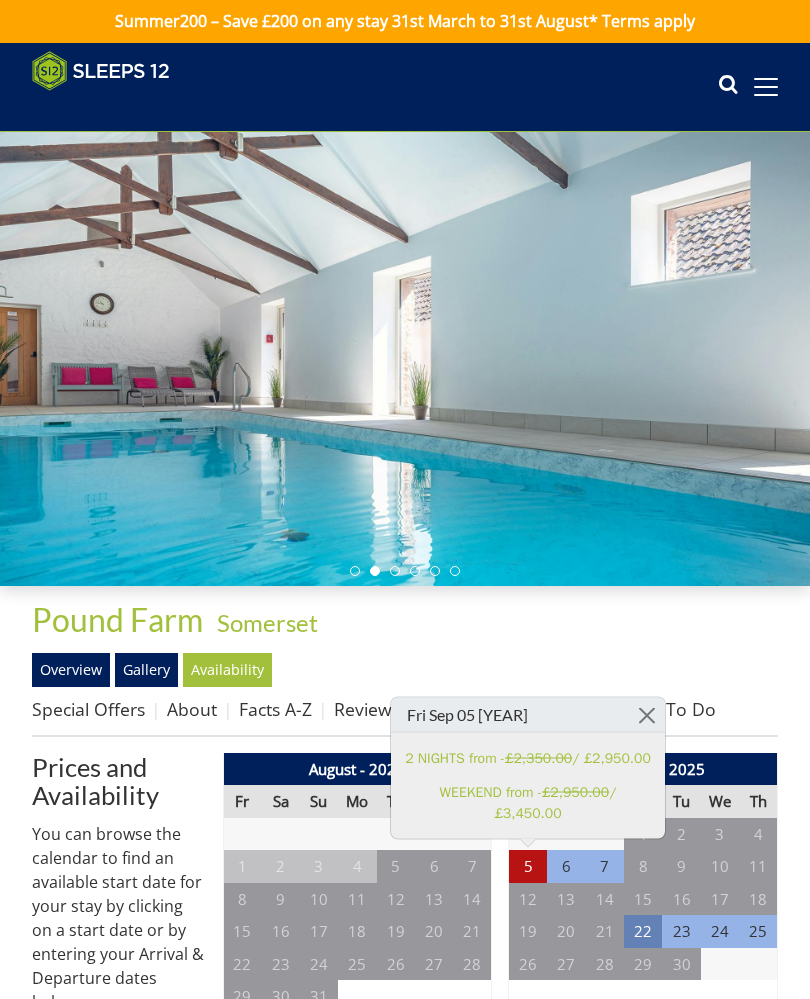 scroll, scrollTop: 0, scrollLeft: 0, axis: both 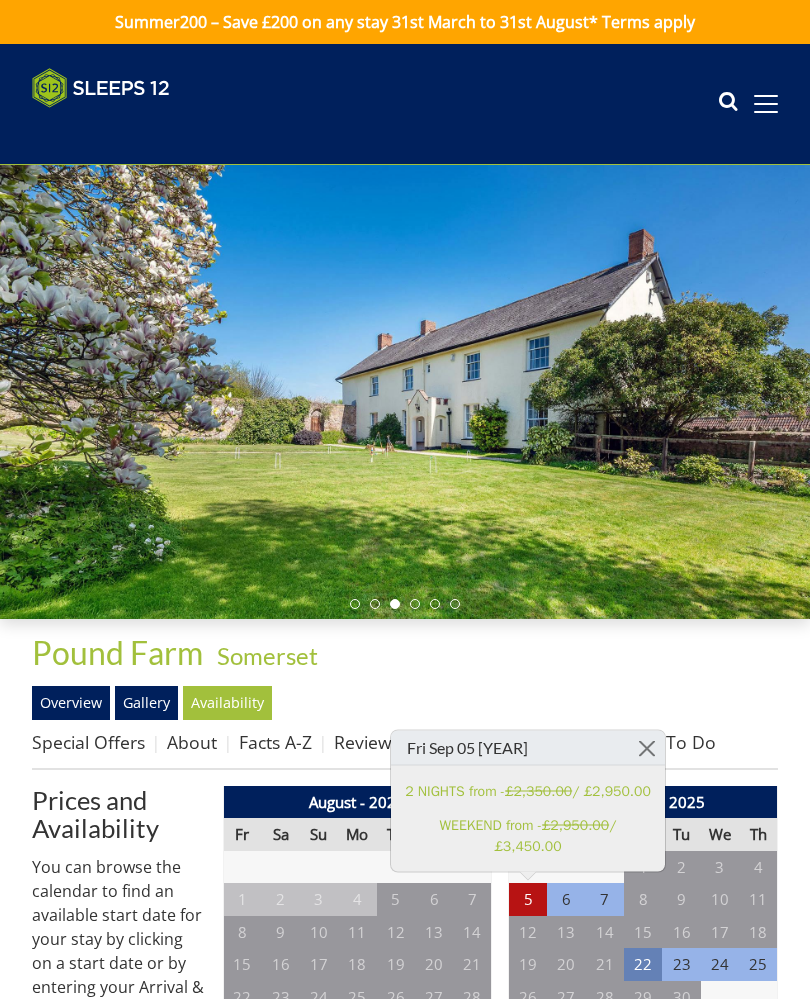 click at bounding box center [101, 88] 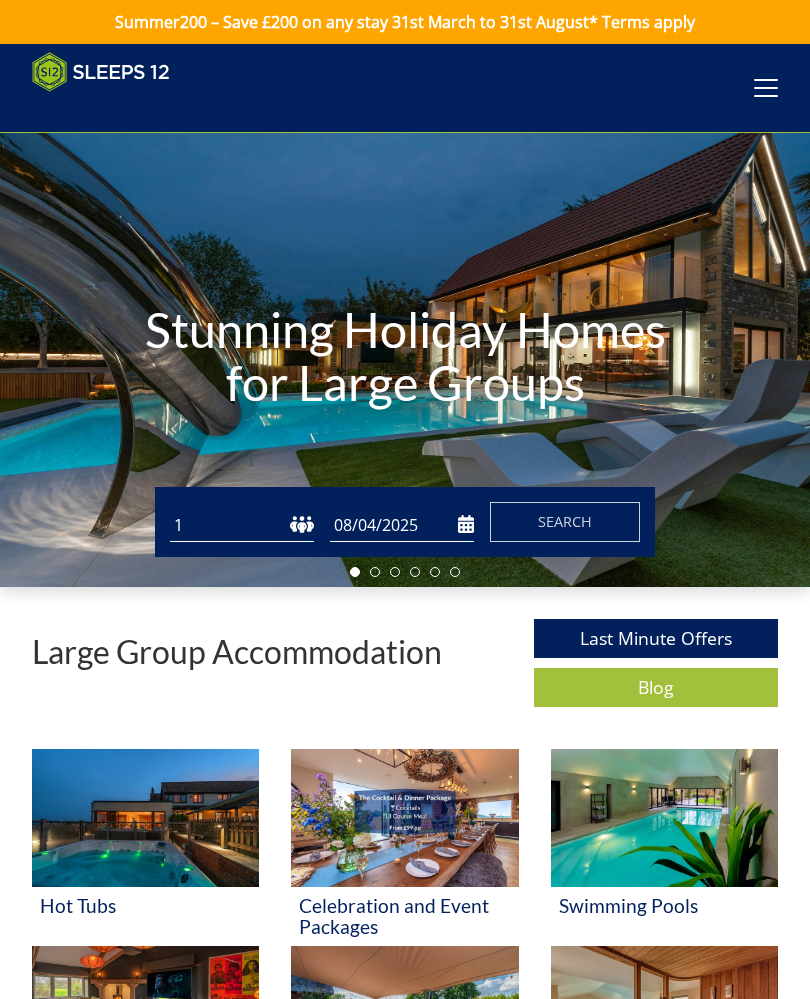 scroll, scrollTop: 0, scrollLeft: 5355, axis: horizontal 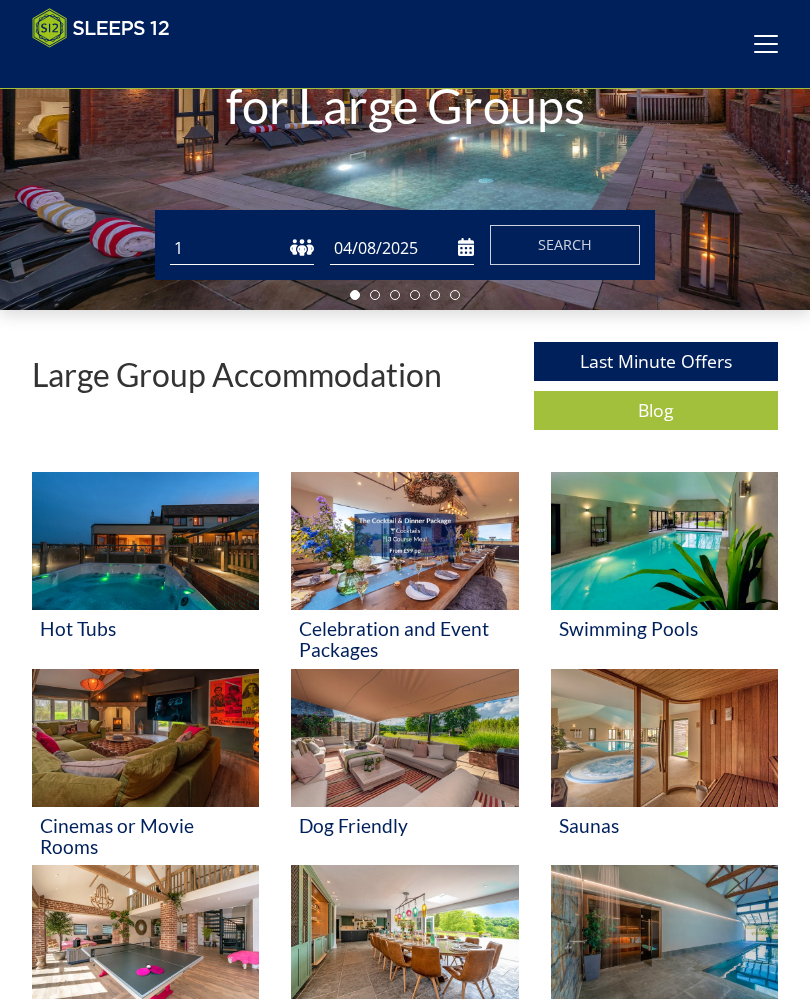 click on "1
2
3
4
5
6
7
8
9
10
11
12
13
14
15
16
17
18
19
20
21
22
23
24
25
26
27
28
29
30
31
32" at bounding box center [242, 248] 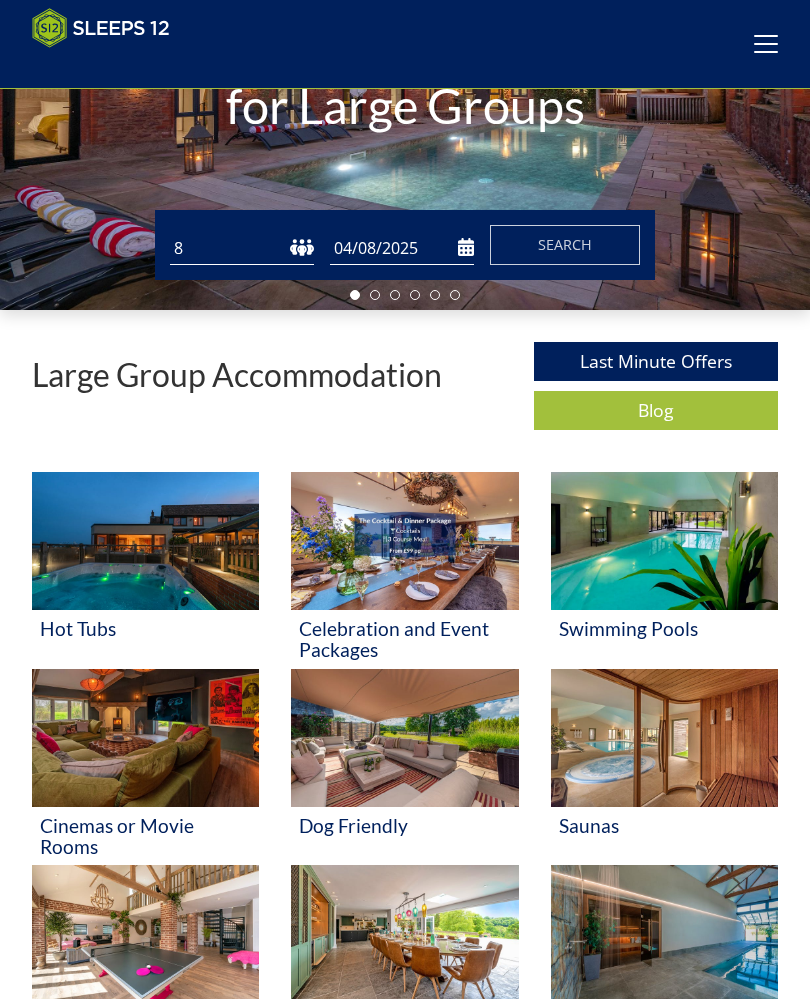 click on "04/08/2025" at bounding box center [402, 248] 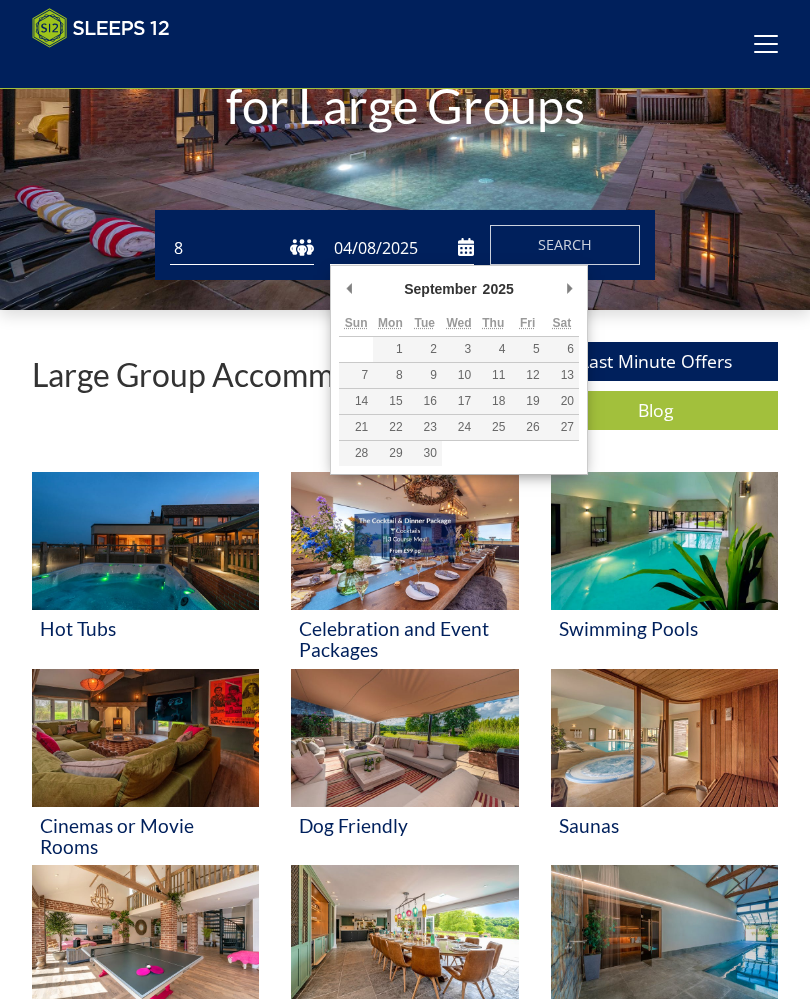 type on "05/09/2025" 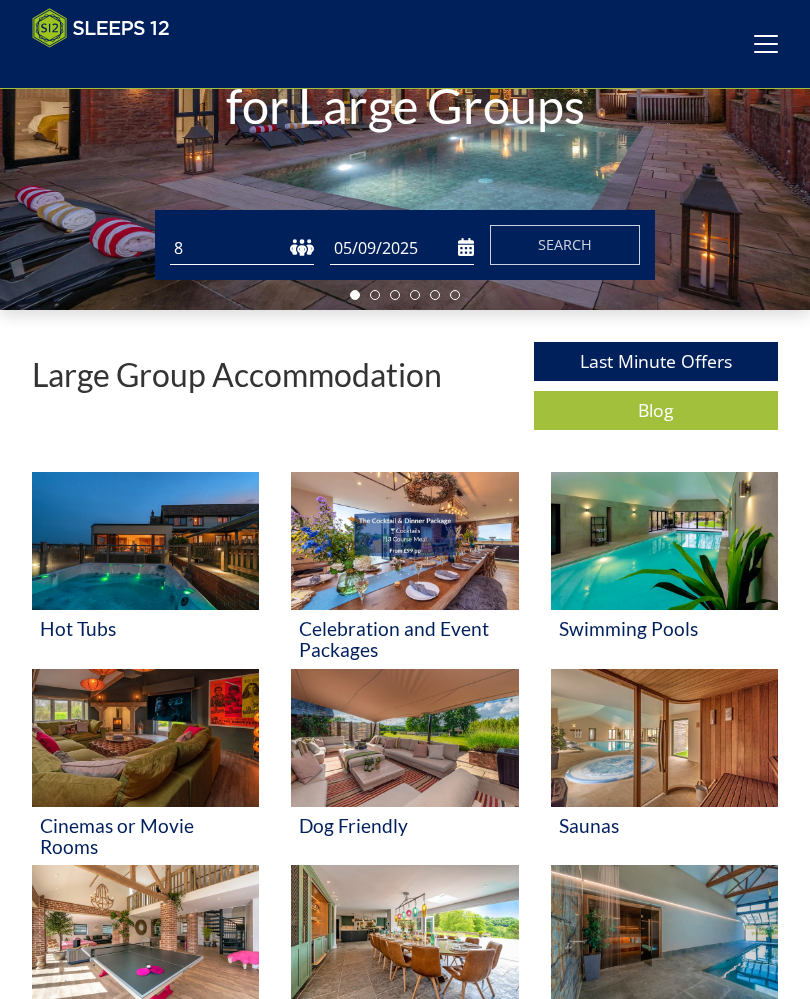 click on "Search" at bounding box center [565, 245] 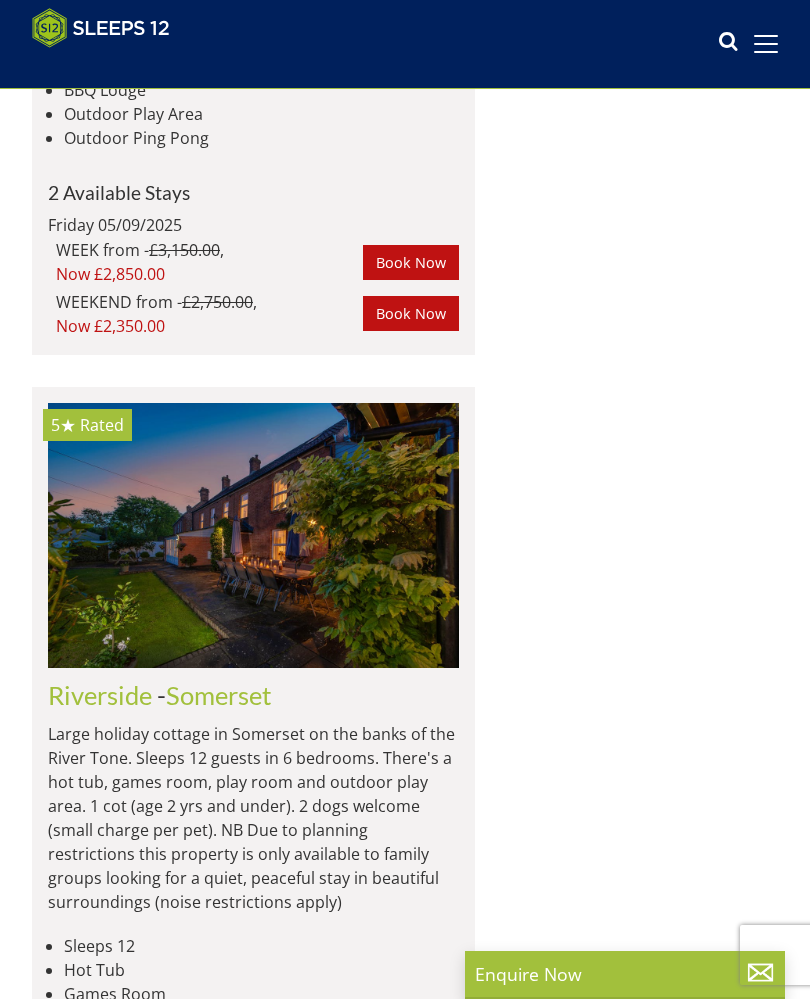 scroll, scrollTop: 1517, scrollLeft: 0, axis: vertical 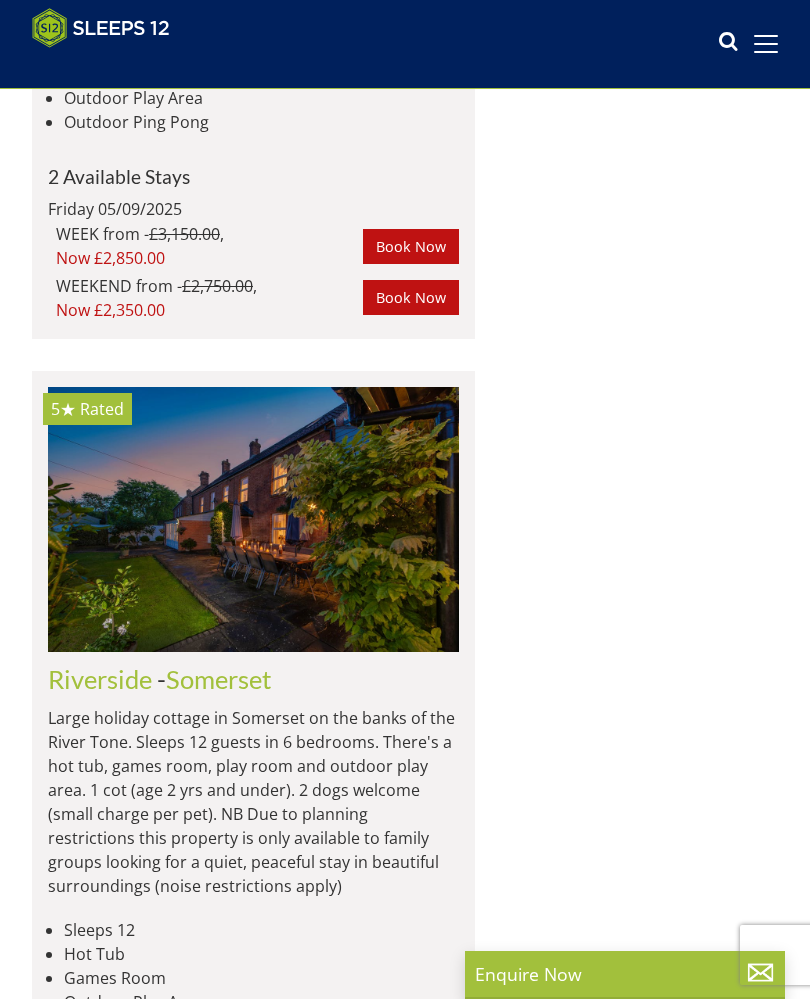 click at bounding box center (253, -252) 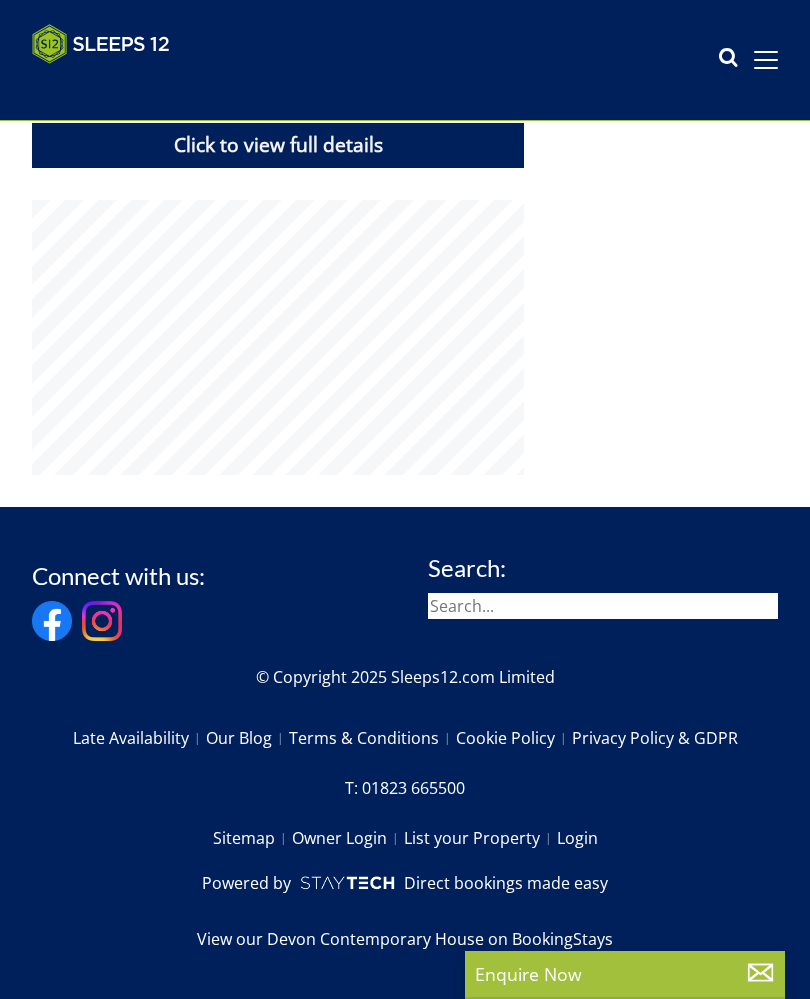 scroll, scrollTop: 0, scrollLeft: 0, axis: both 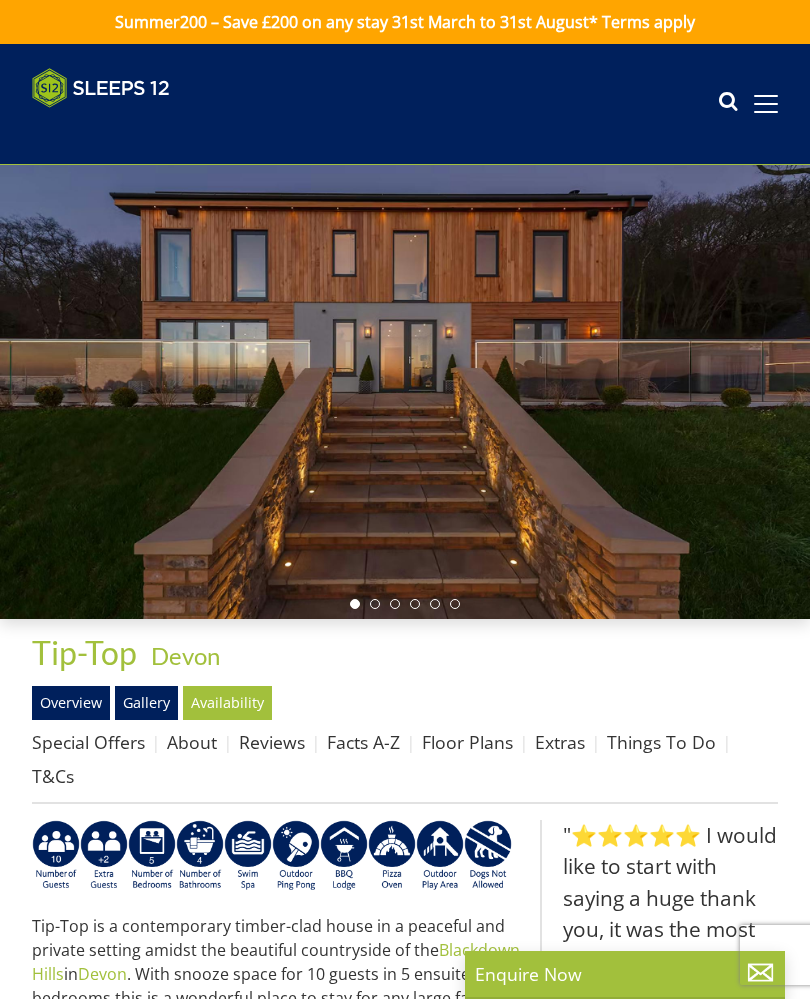 click on "Gallery" at bounding box center (146, 703) 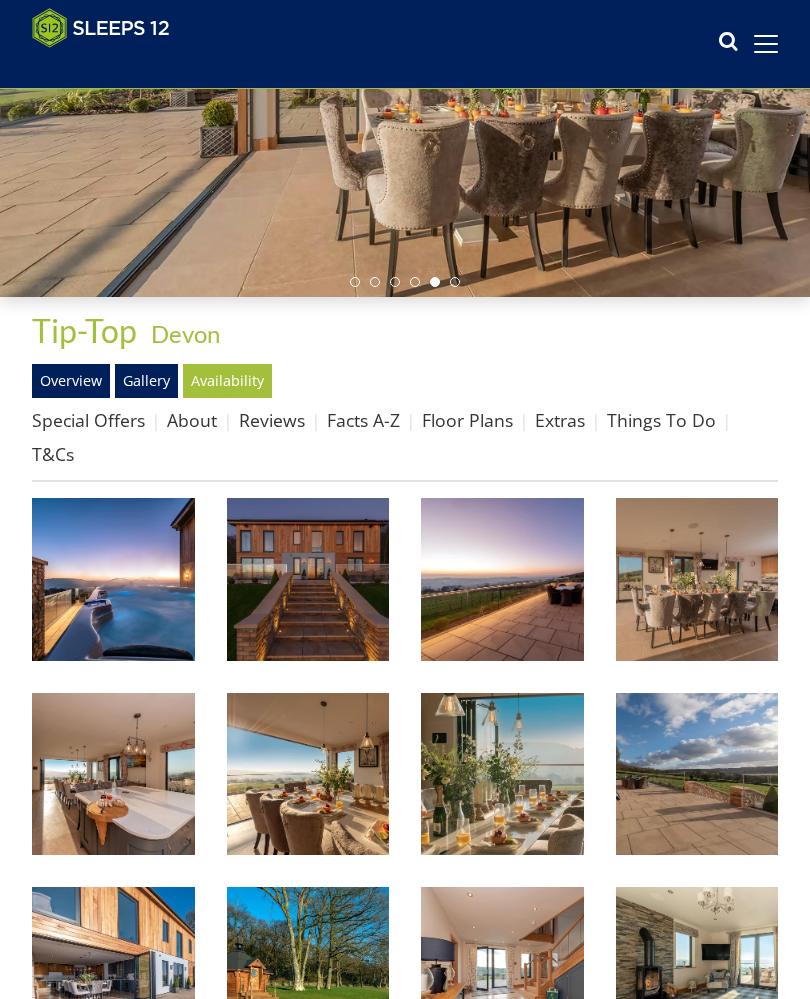 scroll, scrollTop: 289, scrollLeft: 0, axis: vertical 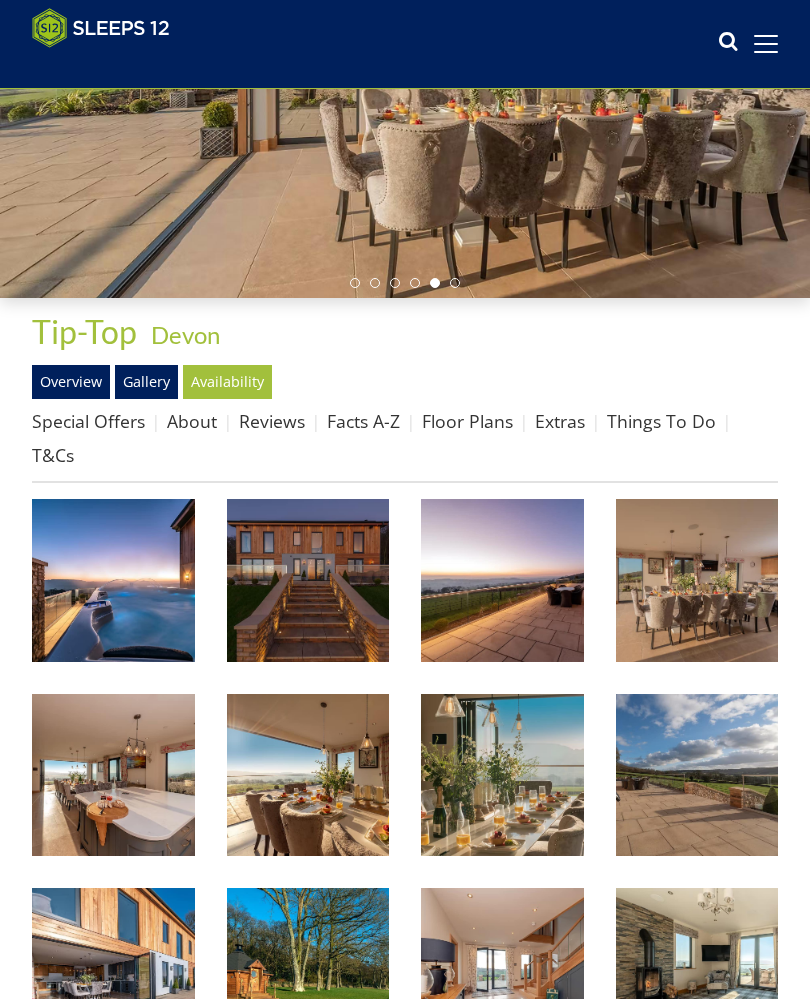 click on "Floor Plans" at bounding box center [467, 421] 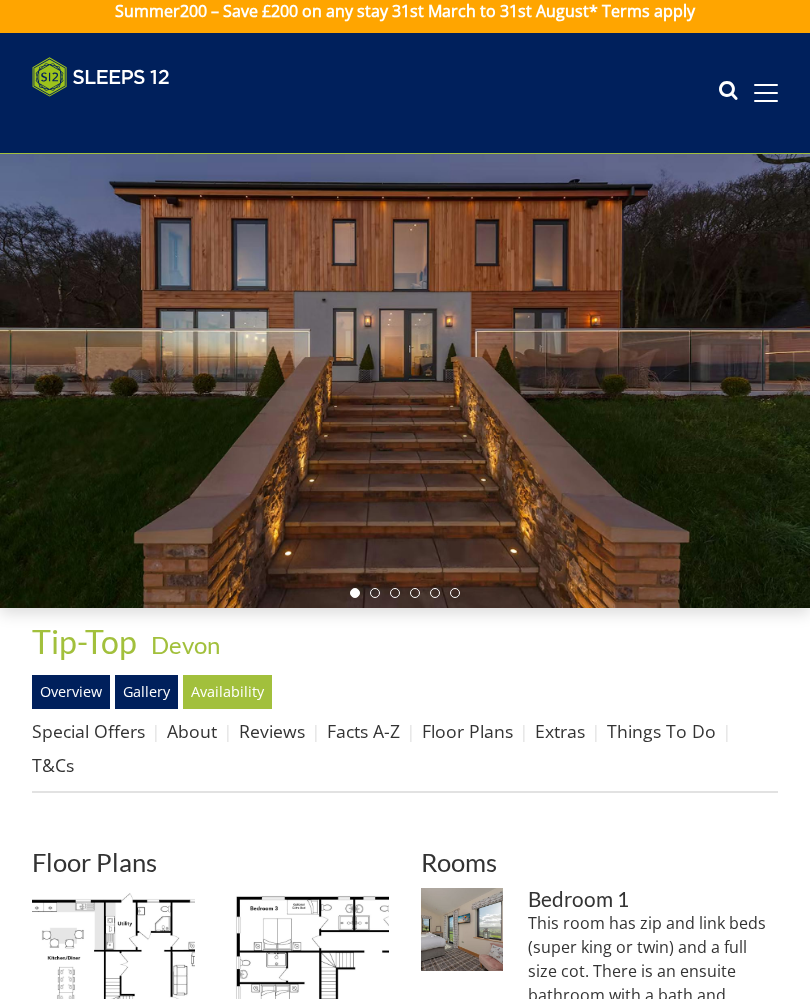 scroll, scrollTop: 0, scrollLeft: 0, axis: both 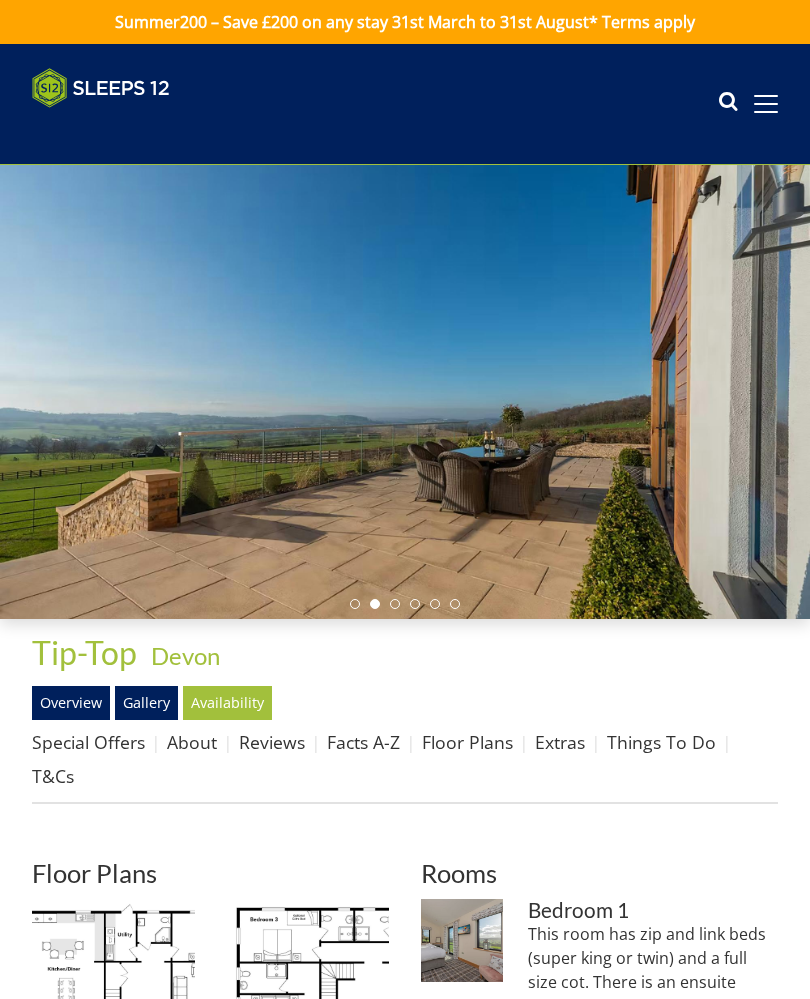 click on "Gallery" at bounding box center (146, 703) 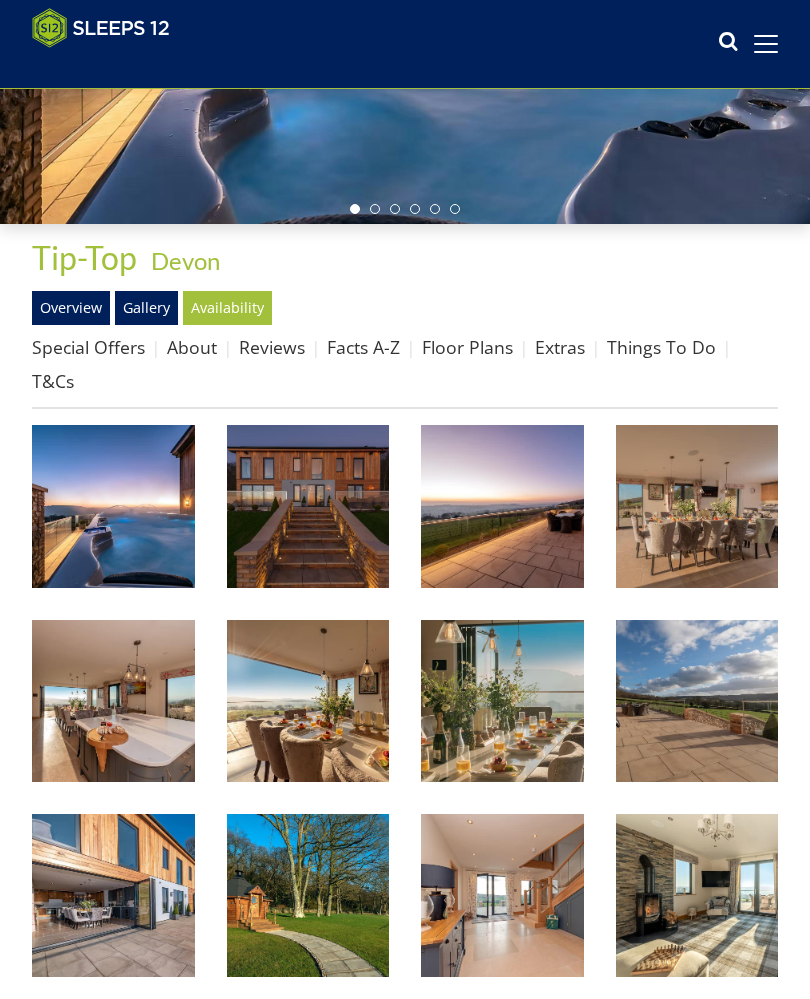 scroll, scrollTop: 363, scrollLeft: 0, axis: vertical 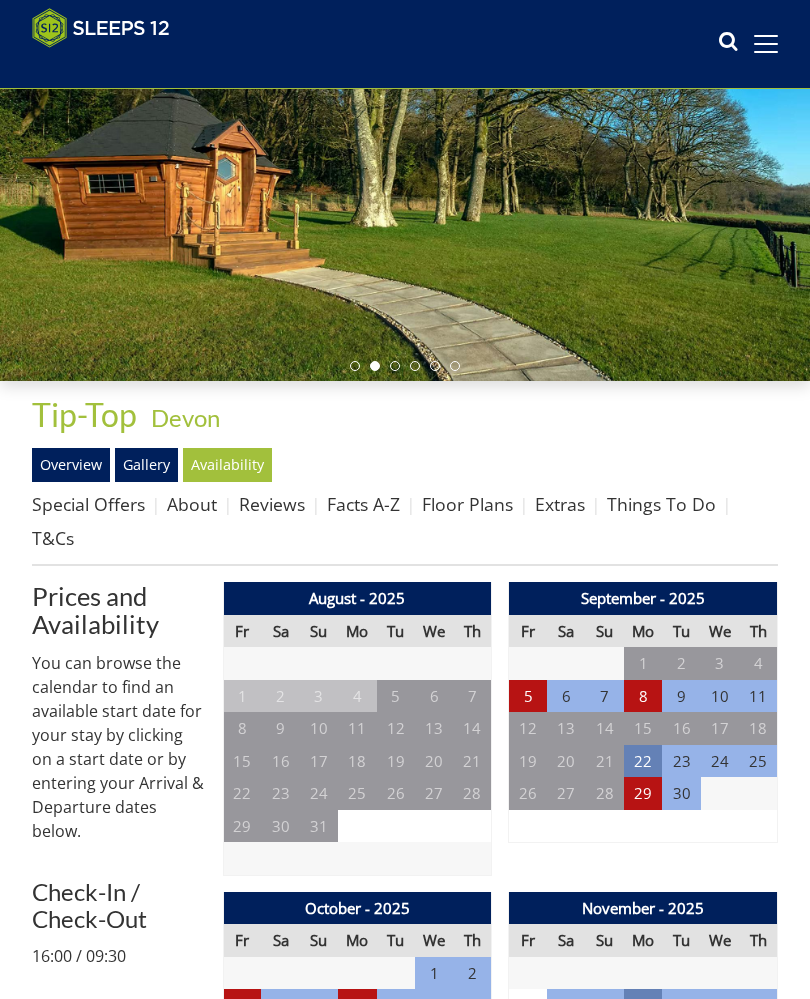 click on "5" at bounding box center [528, 696] 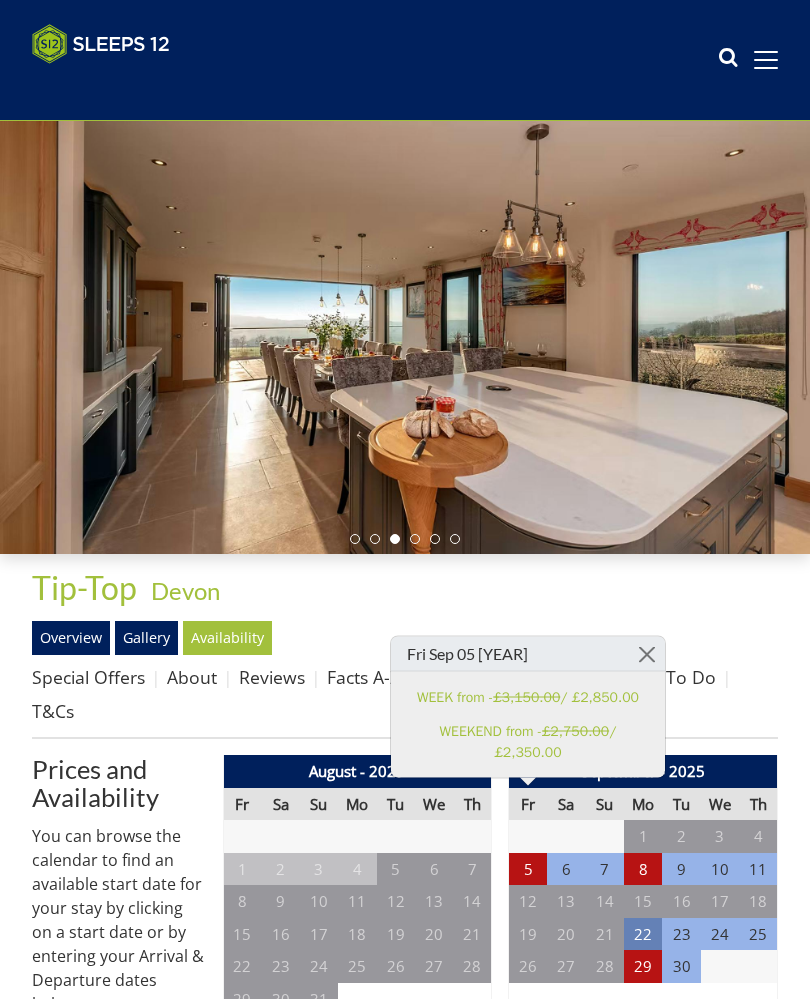 scroll, scrollTop: 0, scrollLeft: 0, axis: both 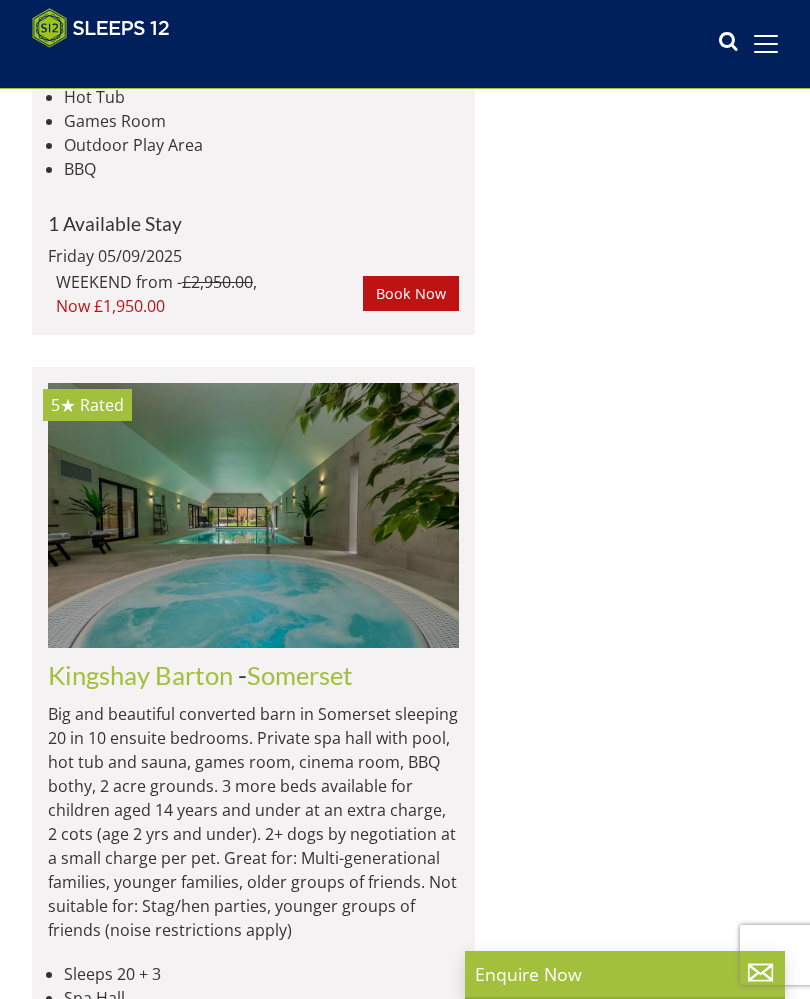 click at bounding box center (101, 28) 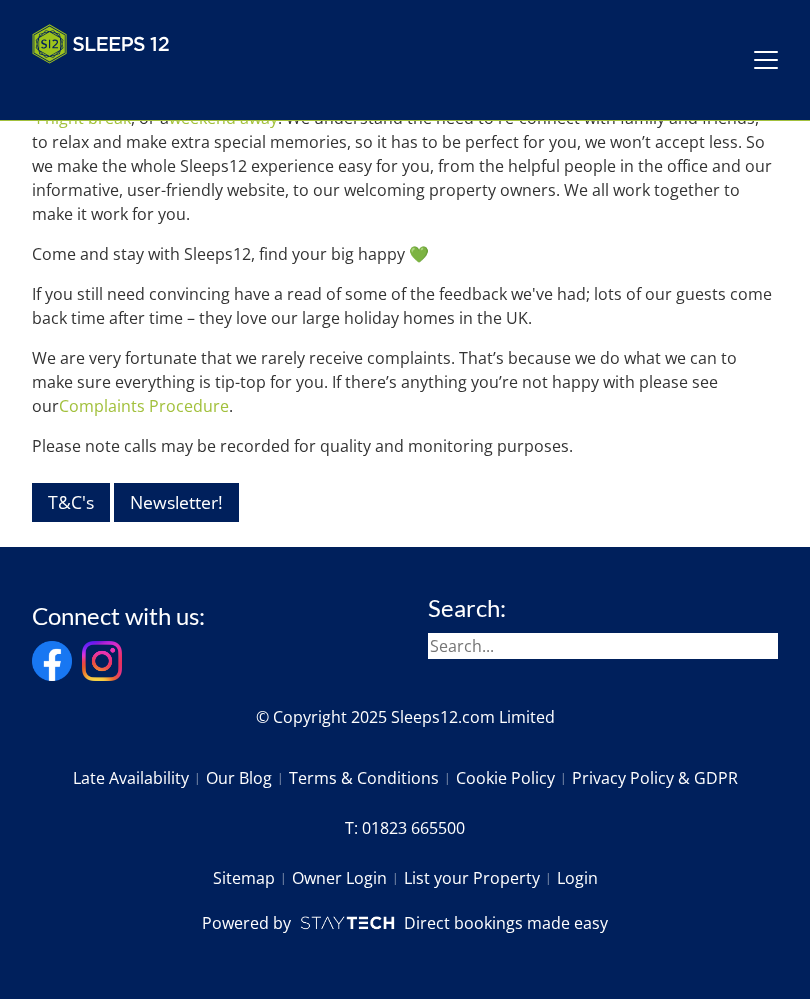 scroll, scrollTop: 0, scrollLeft: 0, axis: both 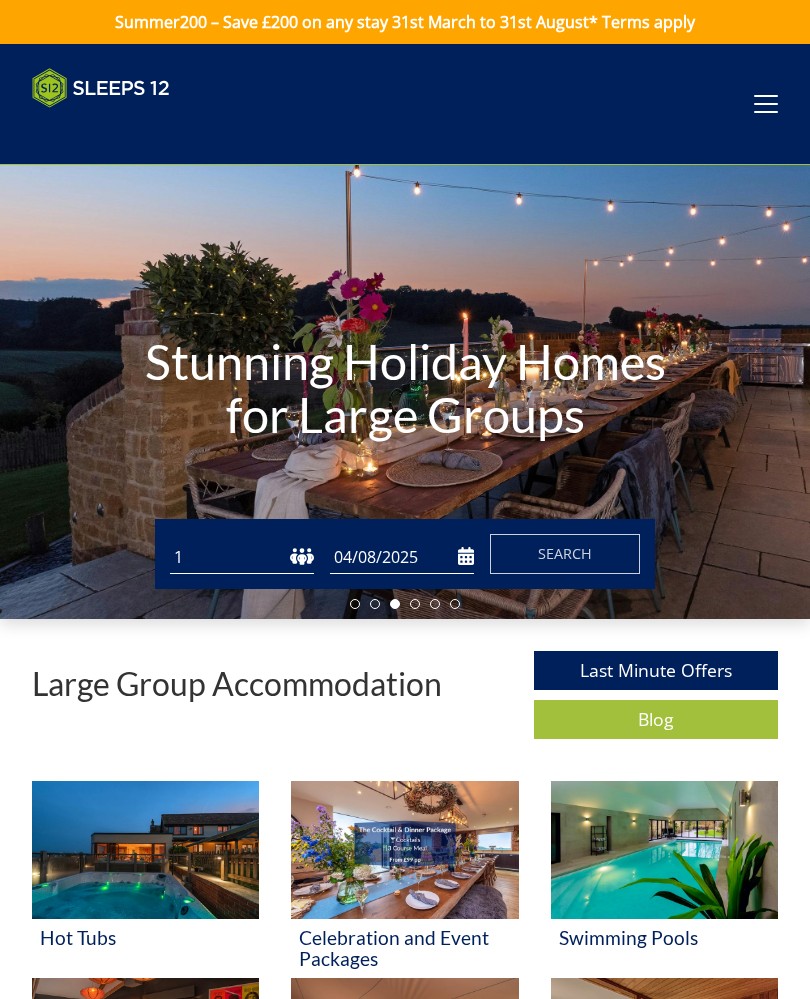 click on "1
2
3
4
5
6
7
8
9
10
11
12
13
14
15
16
17
18
19
20
21
22
23
24
25
26
27
28
29
30
31
32" at bounding box center (242, 557) 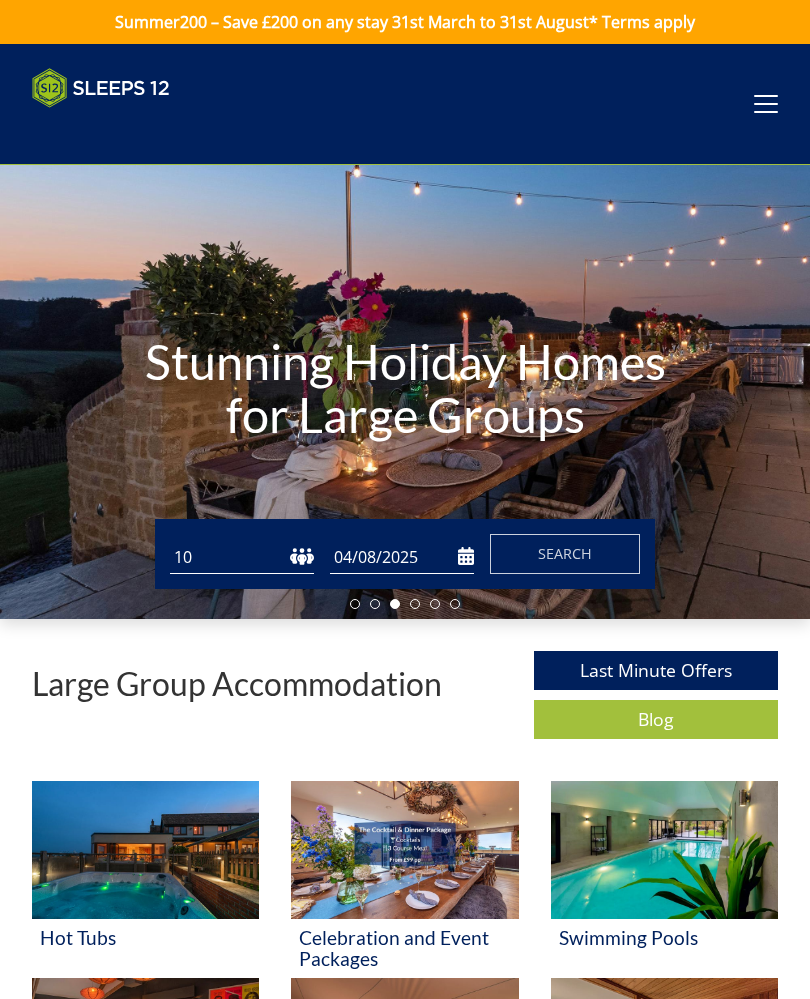click on "04/08/2025" at bounding box center (402, 557) 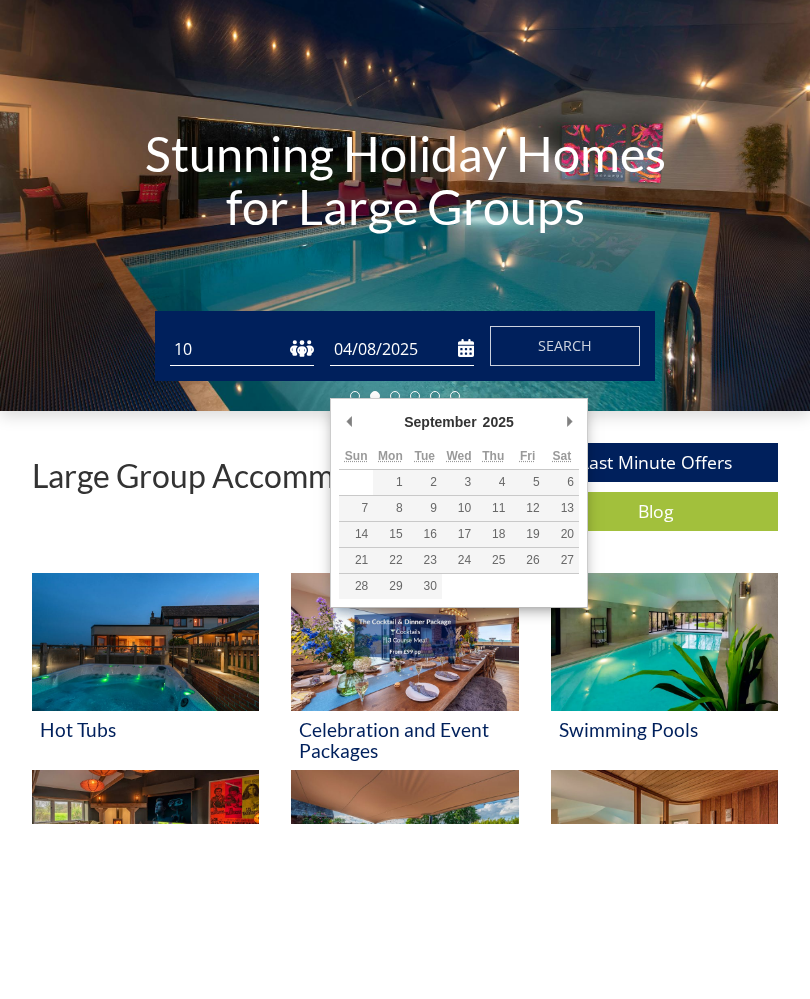 type on "05/09/2025" 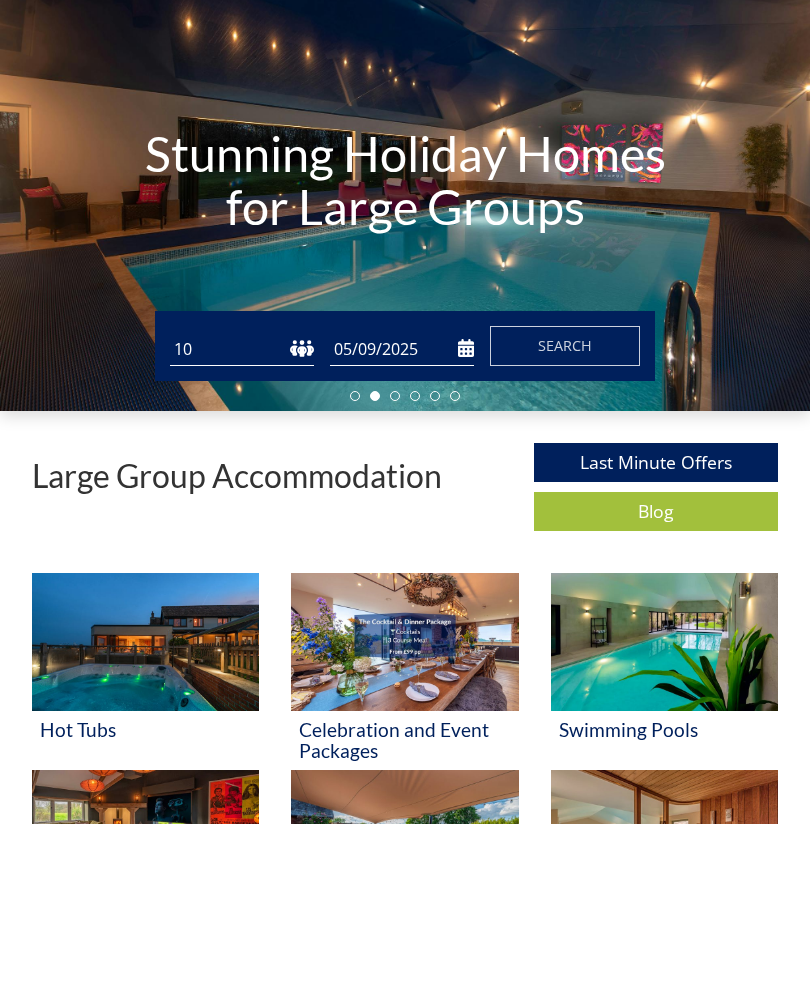 scroll, scrollTop: 176, scrollLeft: 0, axis: vertical 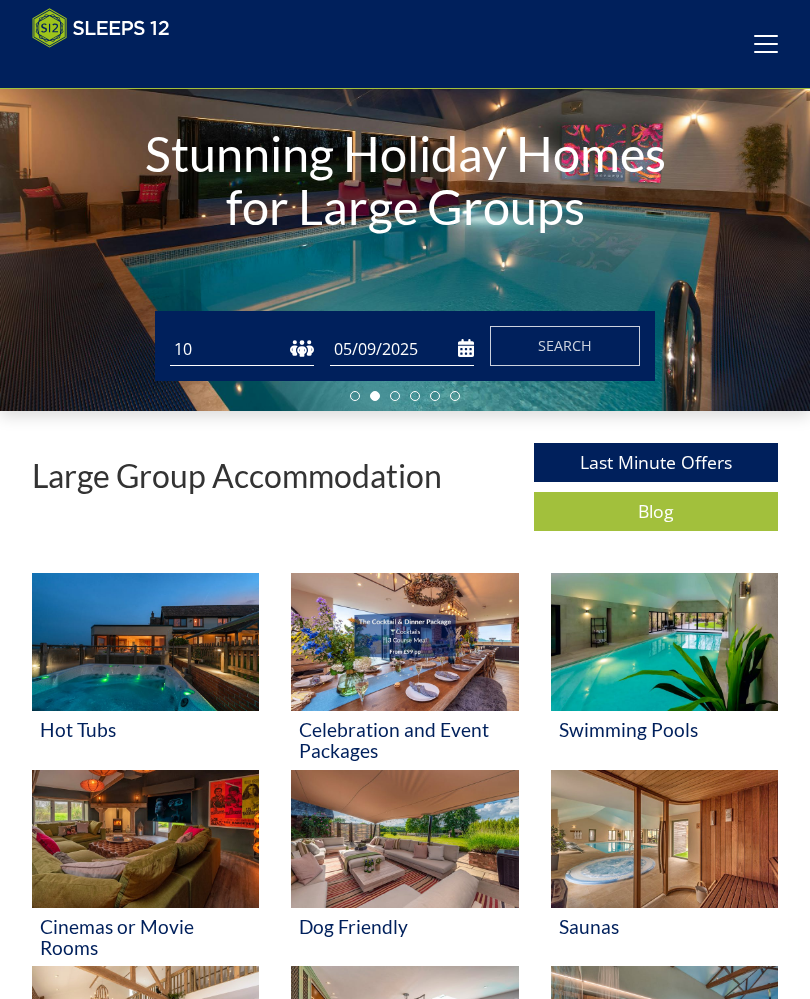 click on "Search" at bounding box center [565, 346] 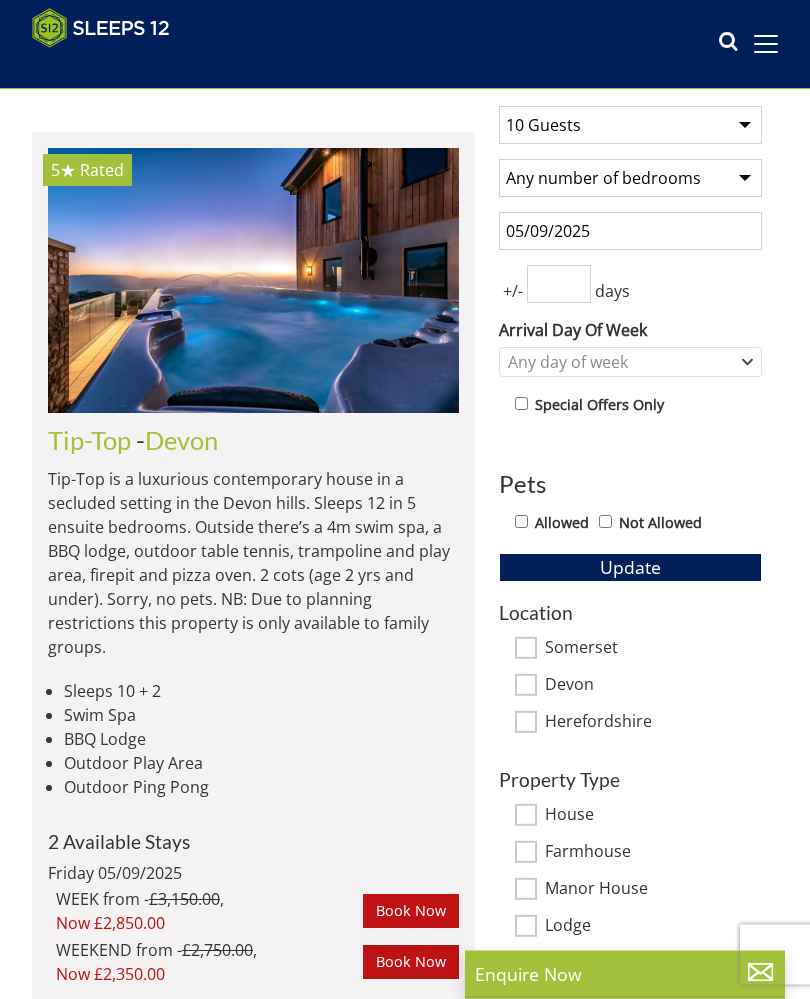 scroll, scrollTop: 554, scrollLeft: 0, axis: vertical 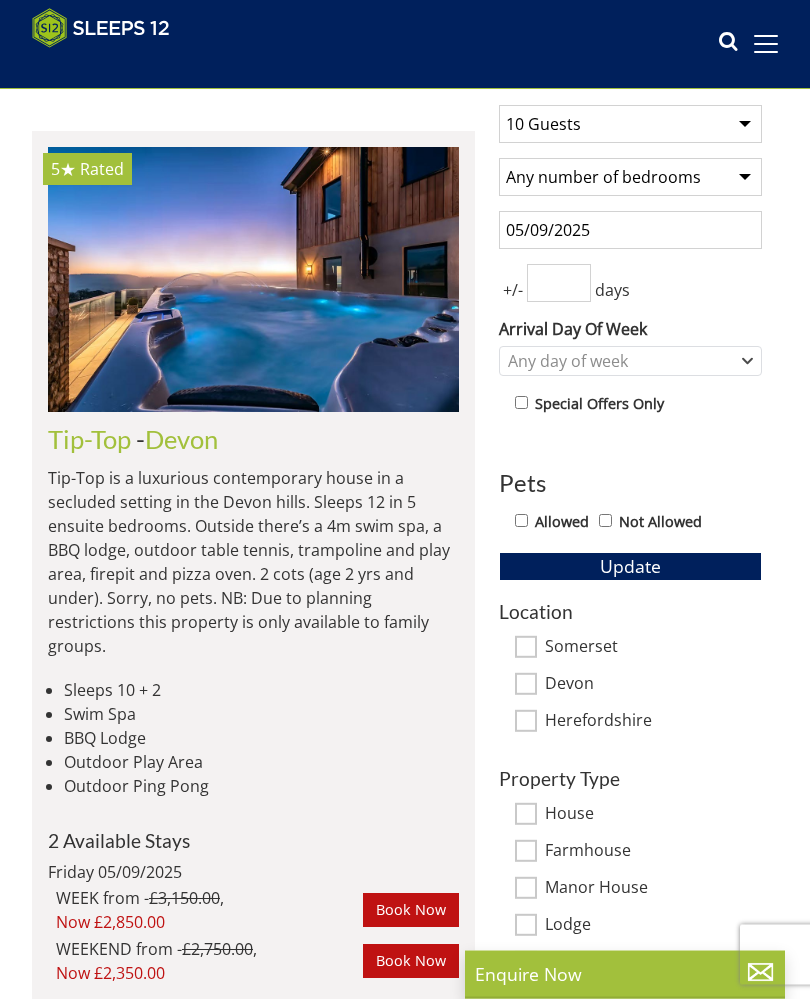 click on "Allowed
Not Allowed" at bounding box center (638, 524) 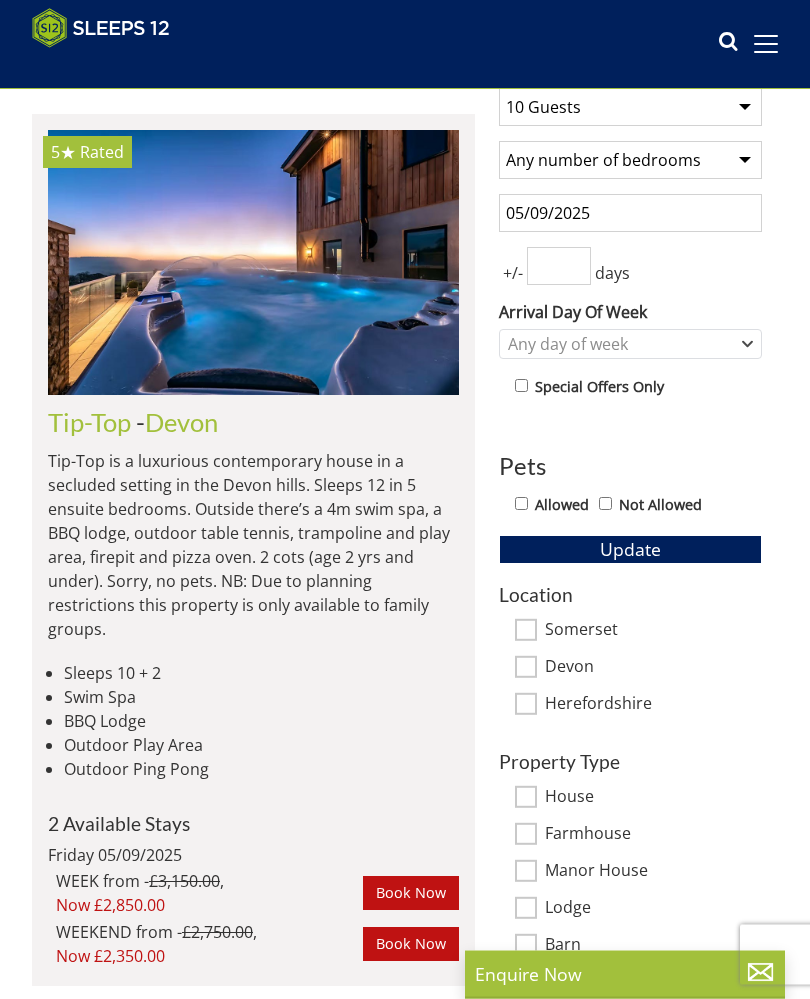 scroll, scrollTop: 573, scrollLeft: 0, axis: vertical 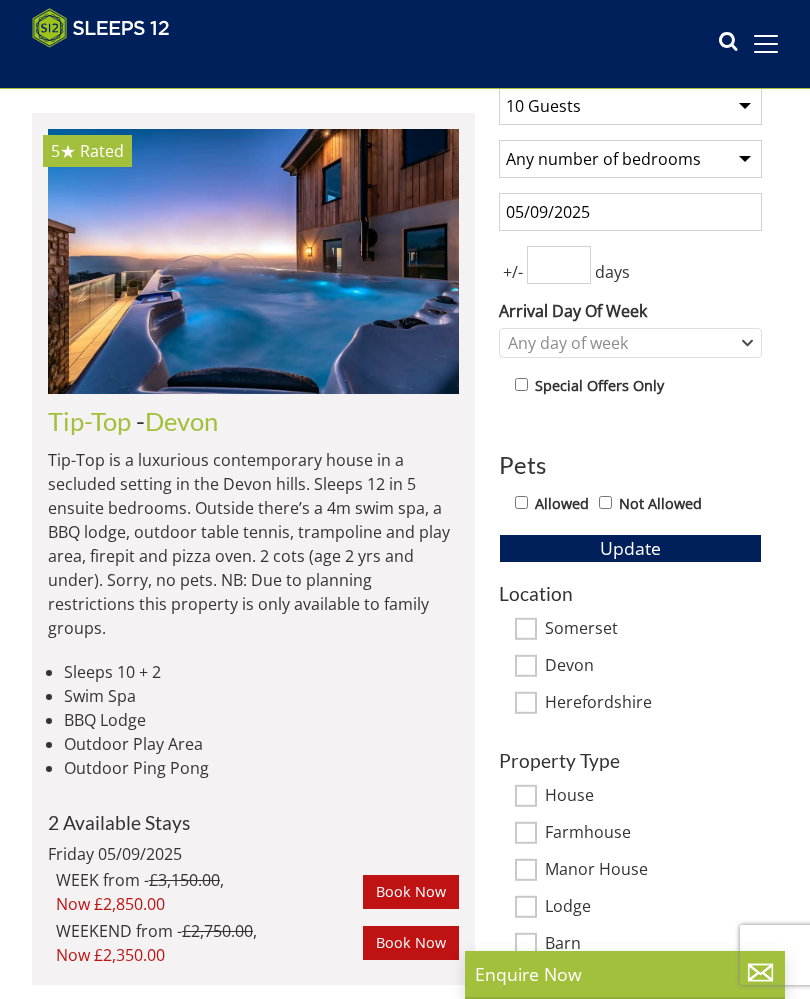click on "Tip-Top" at bounding box center [89, 421] 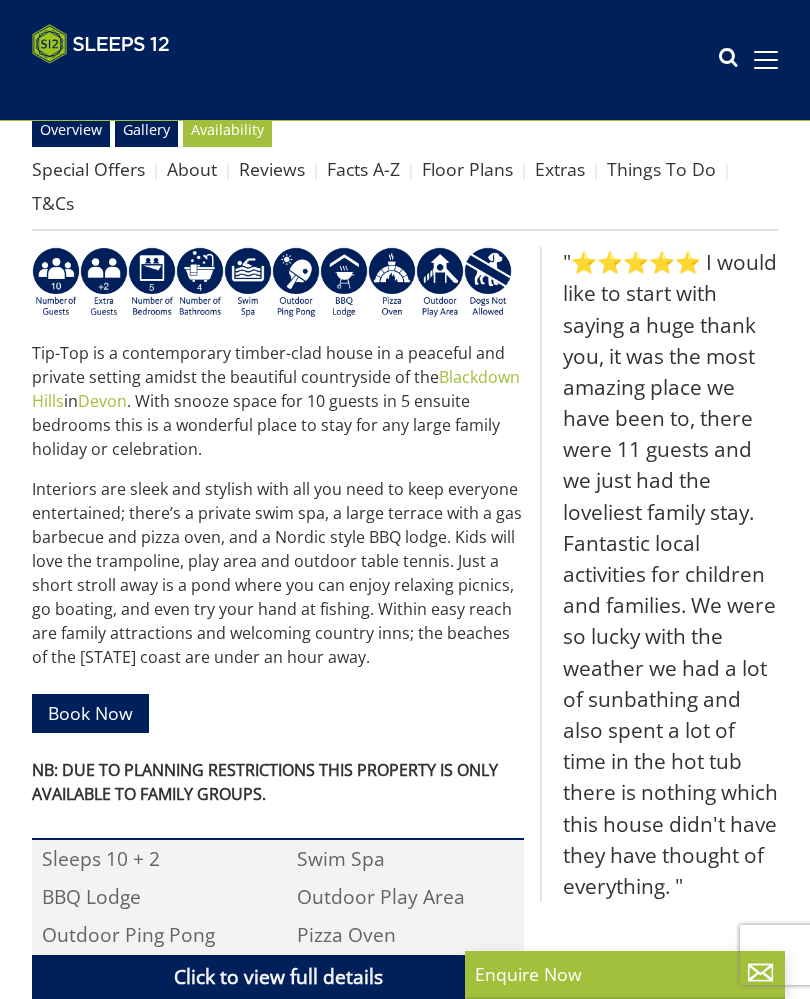 scroll, scrollTop: 0, scrollLeft: 0, axis: both 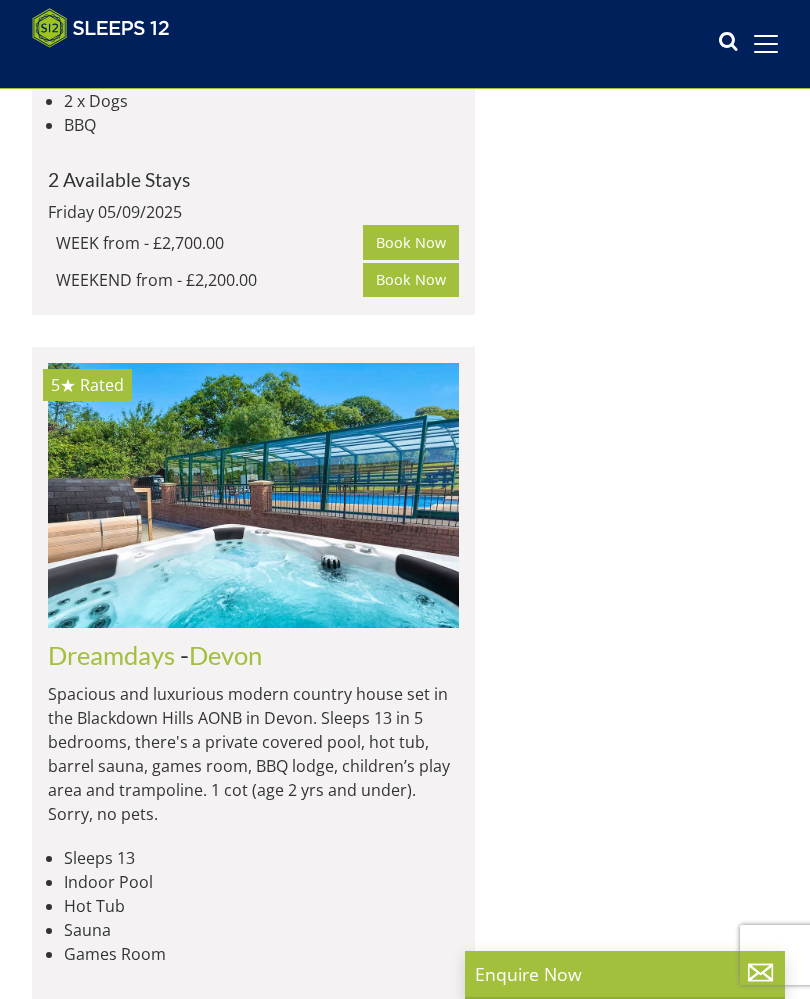 click on "Babblebrook" at bounding box center [119, -198] 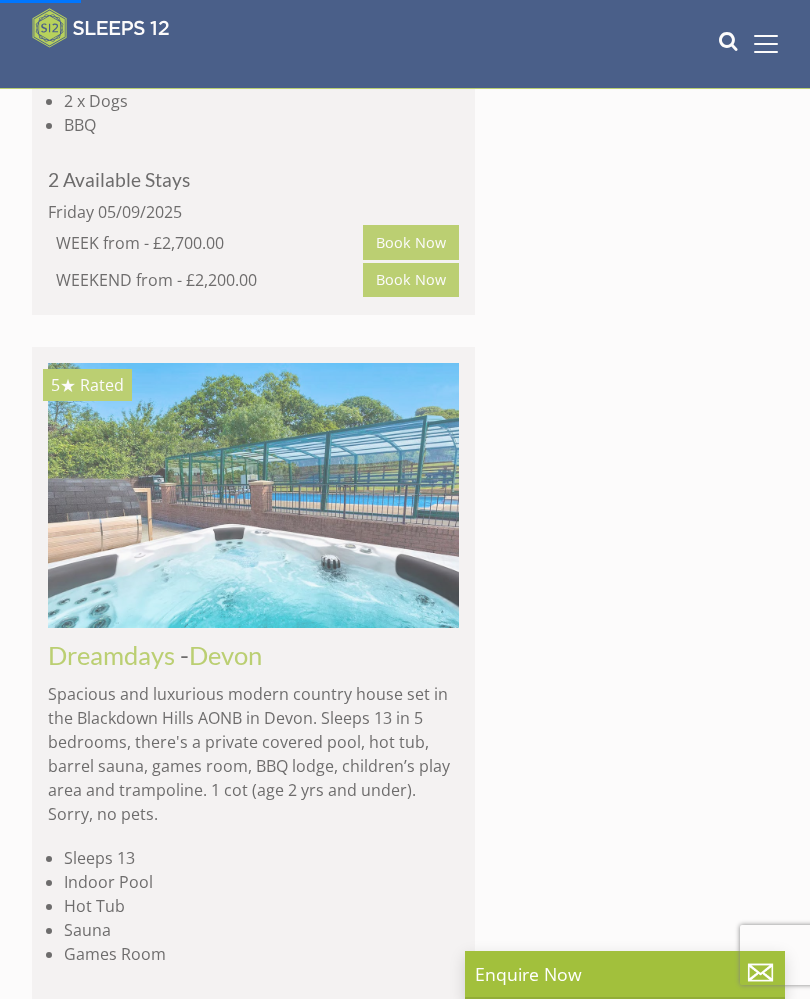 scroll, scrollTop: 0, scrollLeft: 0, axis: both 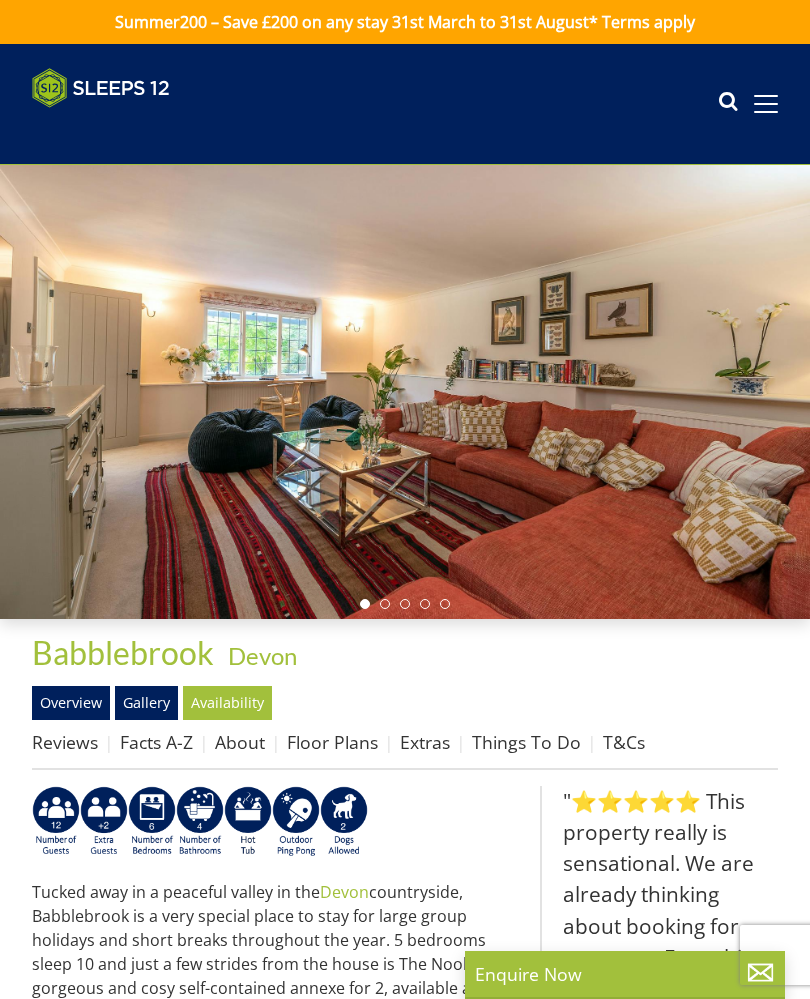 click on "Gallery" at bounding box center (146, 703) 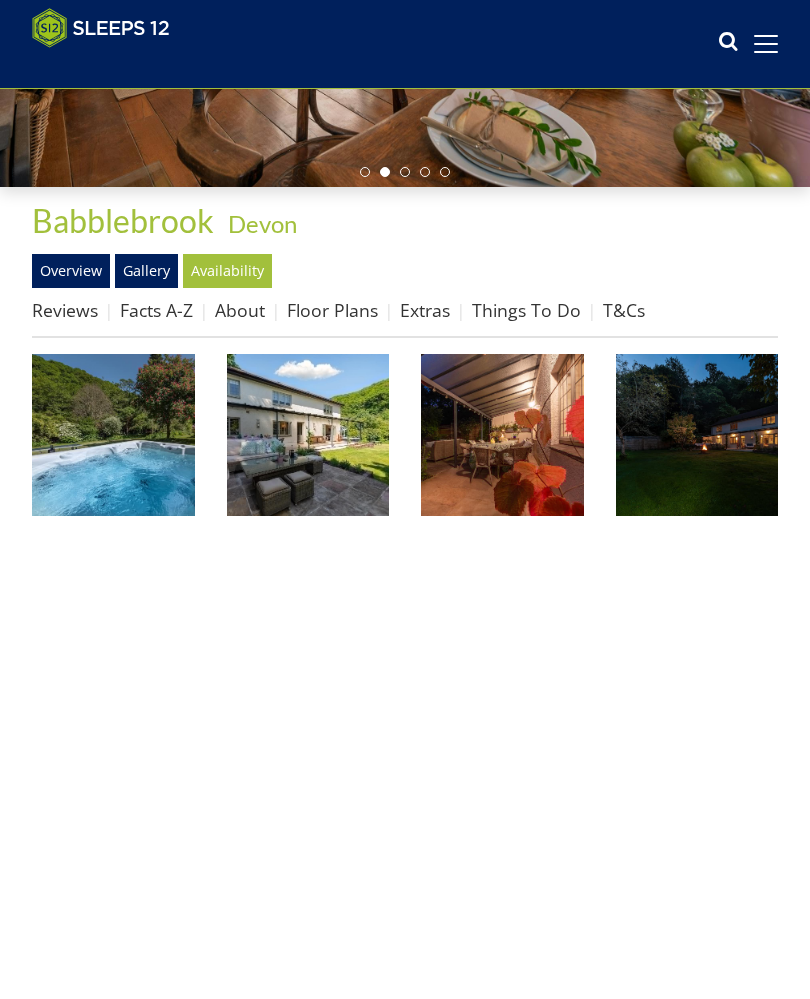 scroll, scrollTop: 398, scrollLeft: 0, axis: vertical 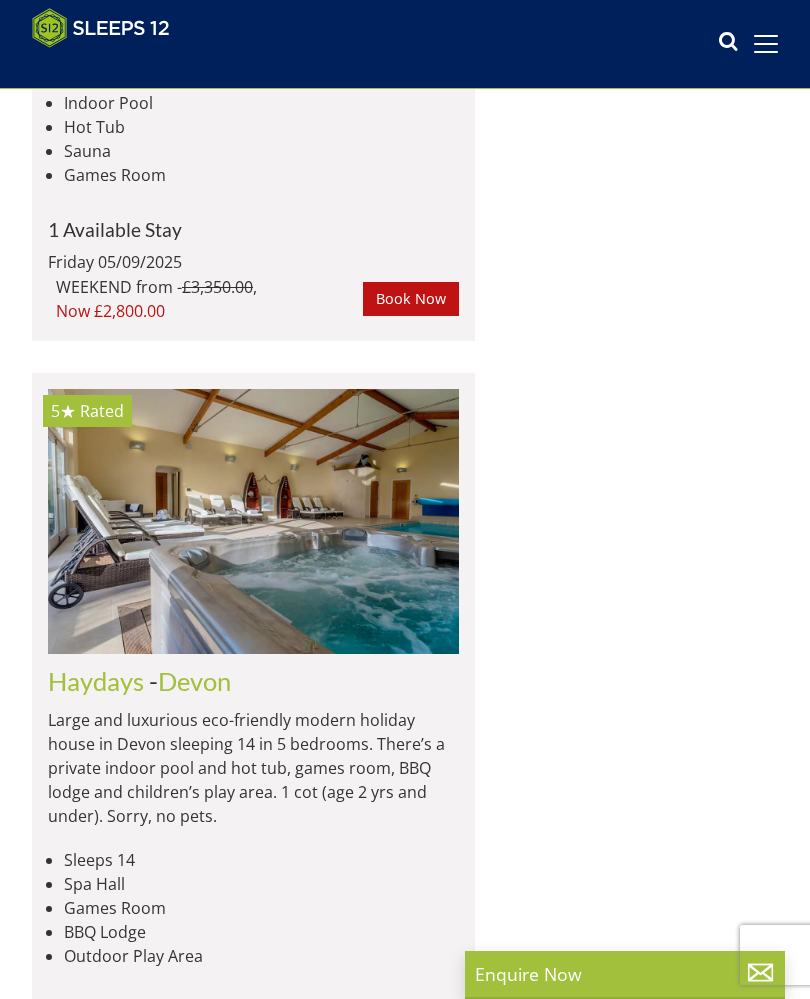 click on "Haydays" at bounding box center (96, 681) 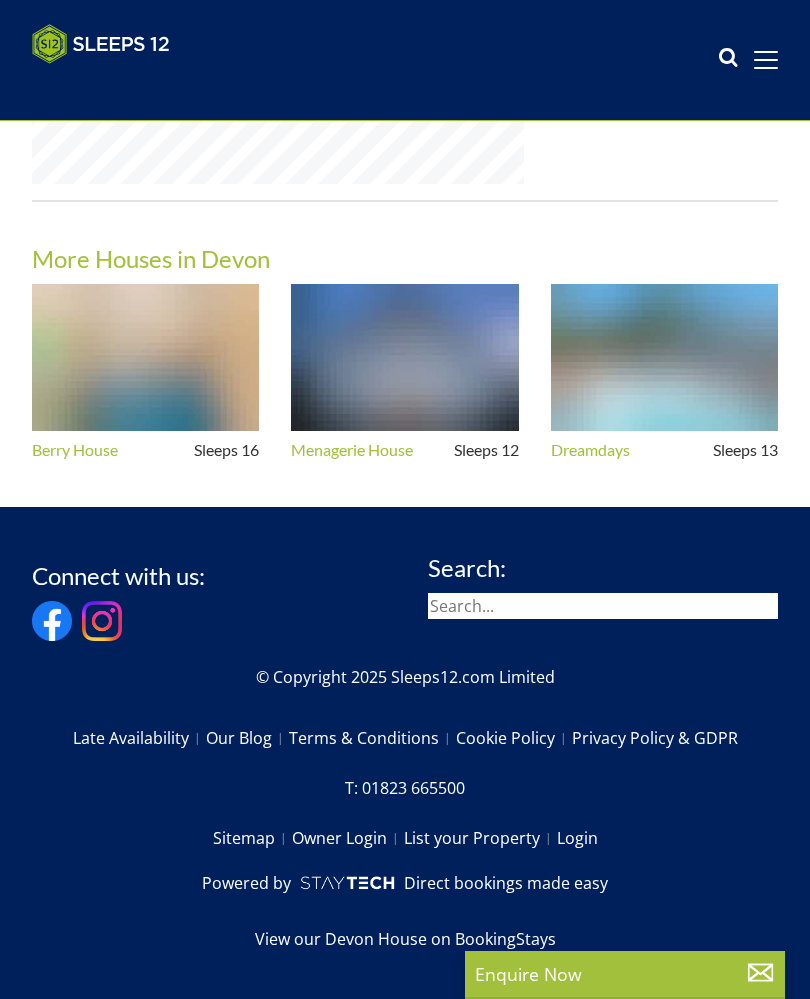 scroll, scrollTop: 0, scrollLeft: 0, axis: both 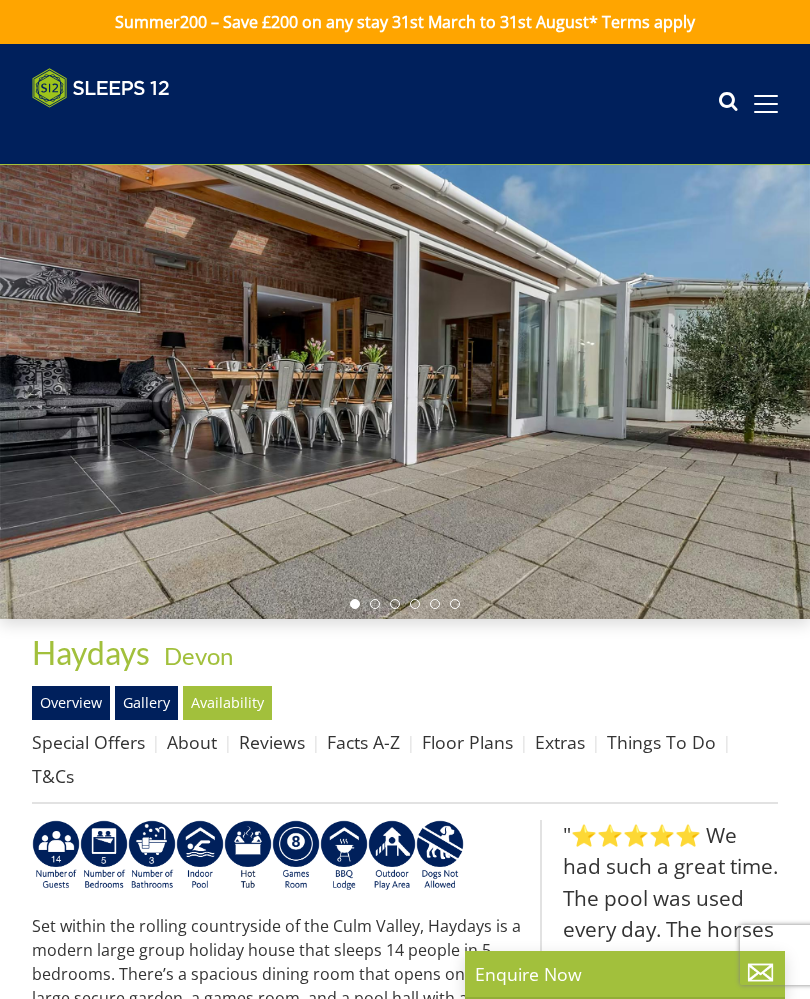 click on "Gallery" at bounding box center (146, 703) 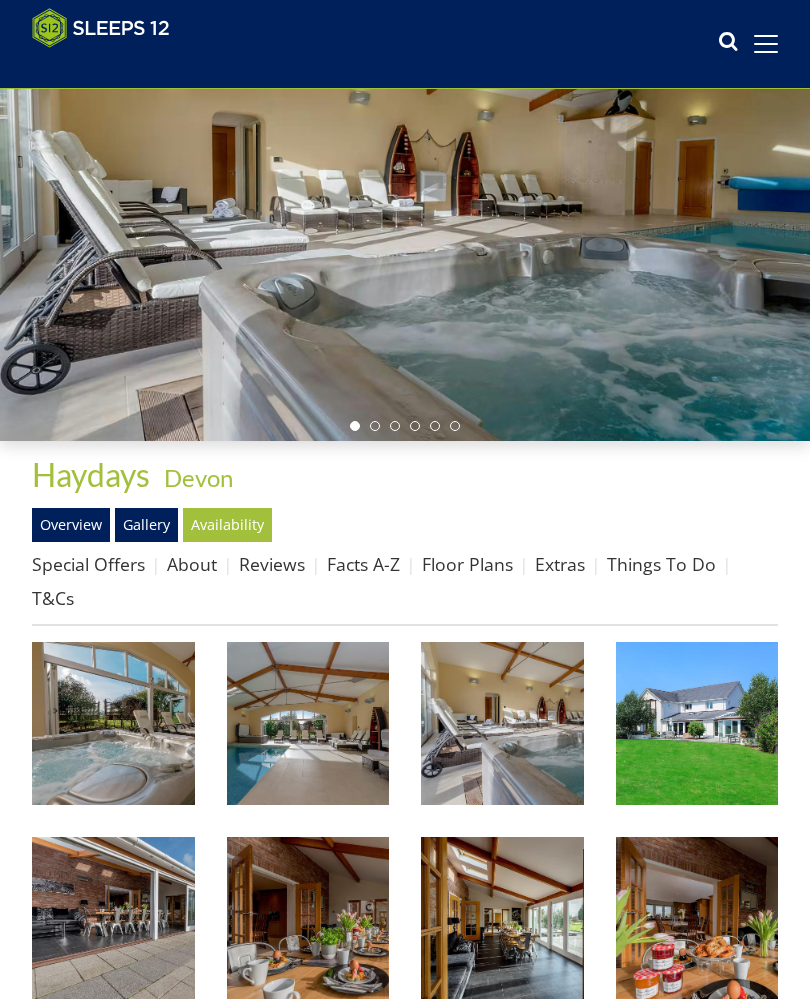 scroll, scrollTop: 145, scrollLeft: 0, axis: vertical 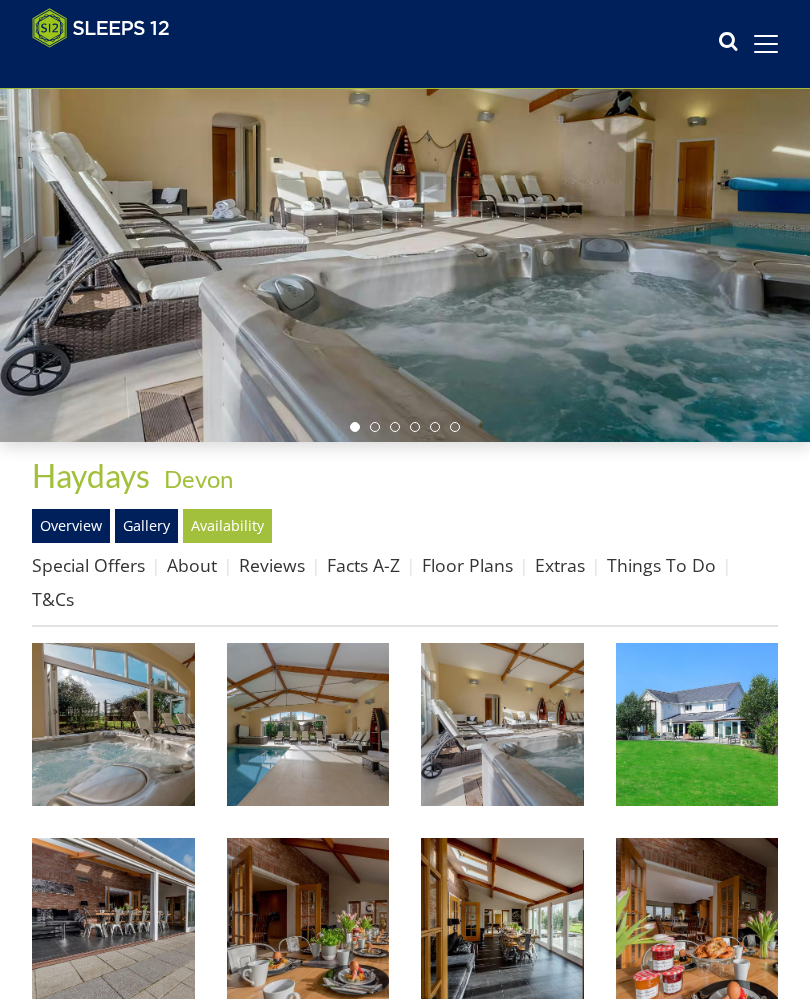 click at bounding box center (113, 724) 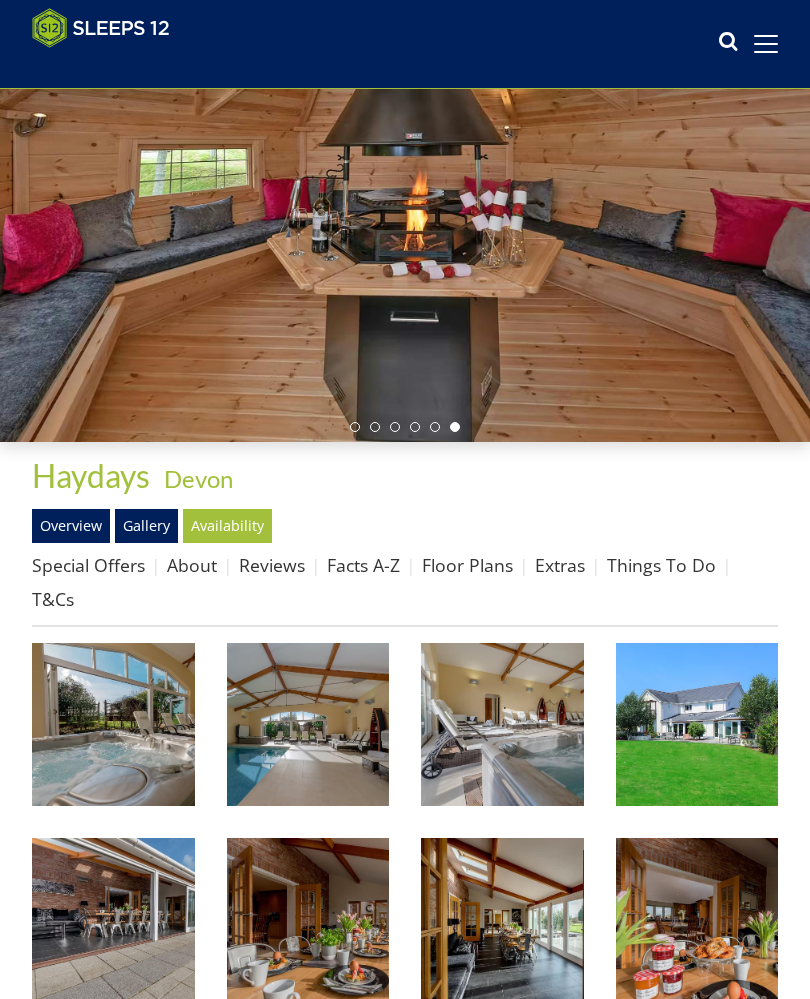 click on "Availability" at bounding box center [227, 526] 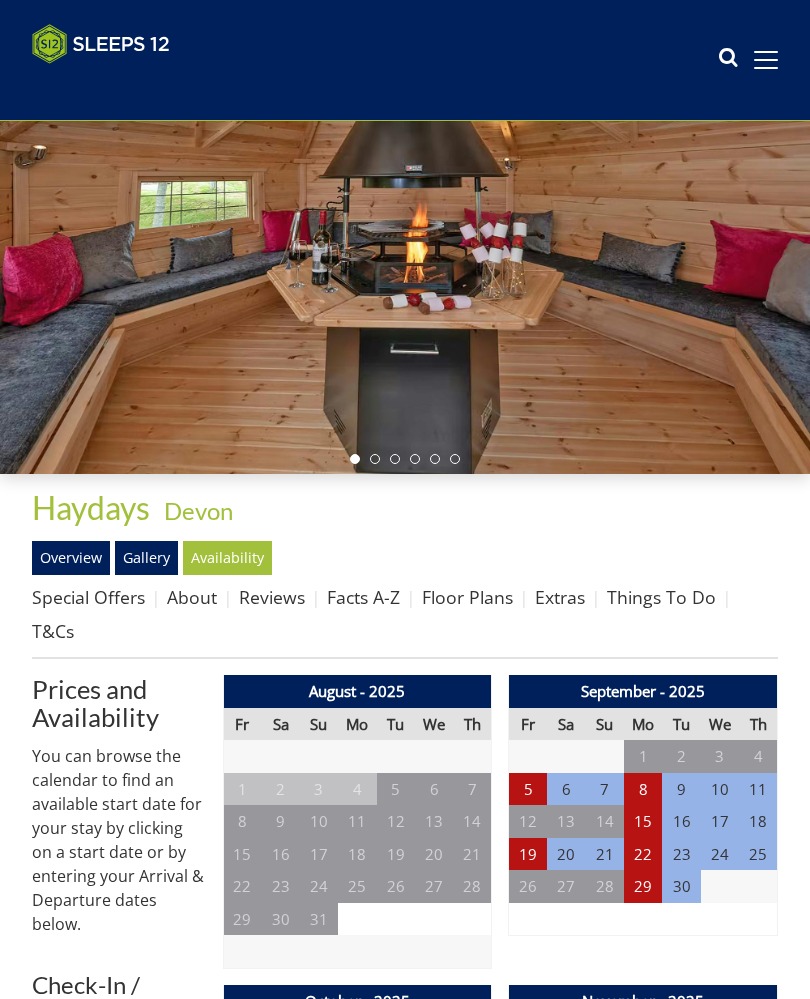 scroll, scrollTop: 0, scrollLeft: 0, axis: both 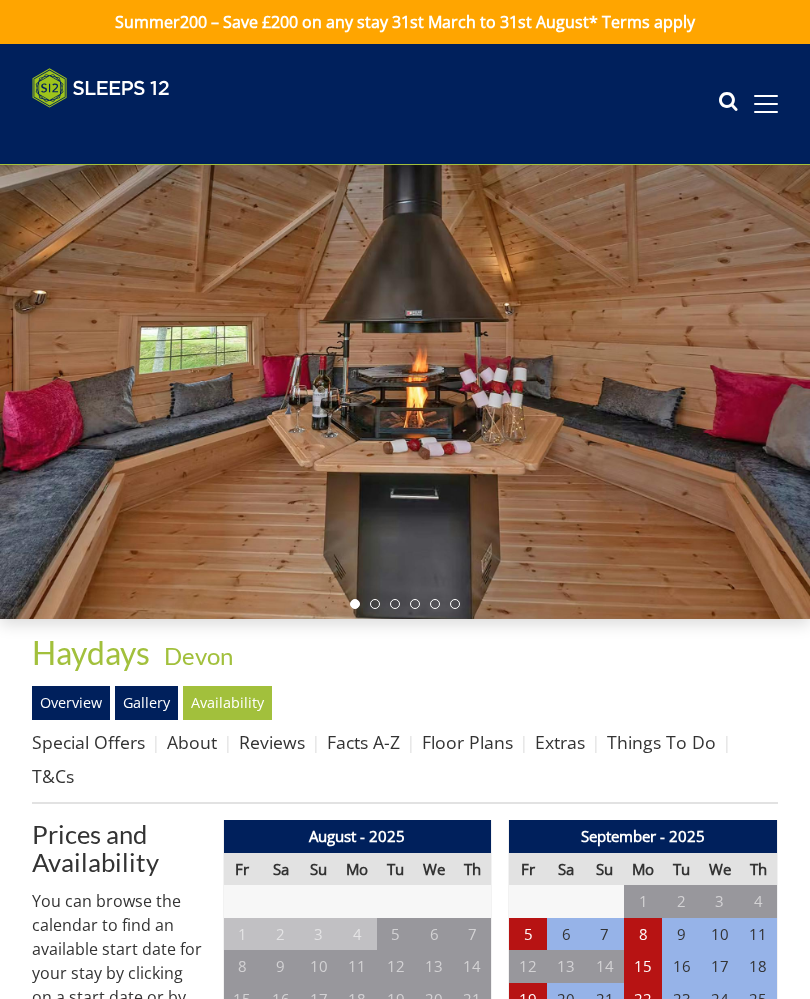 click on "5" at bounding box center (528, 934) 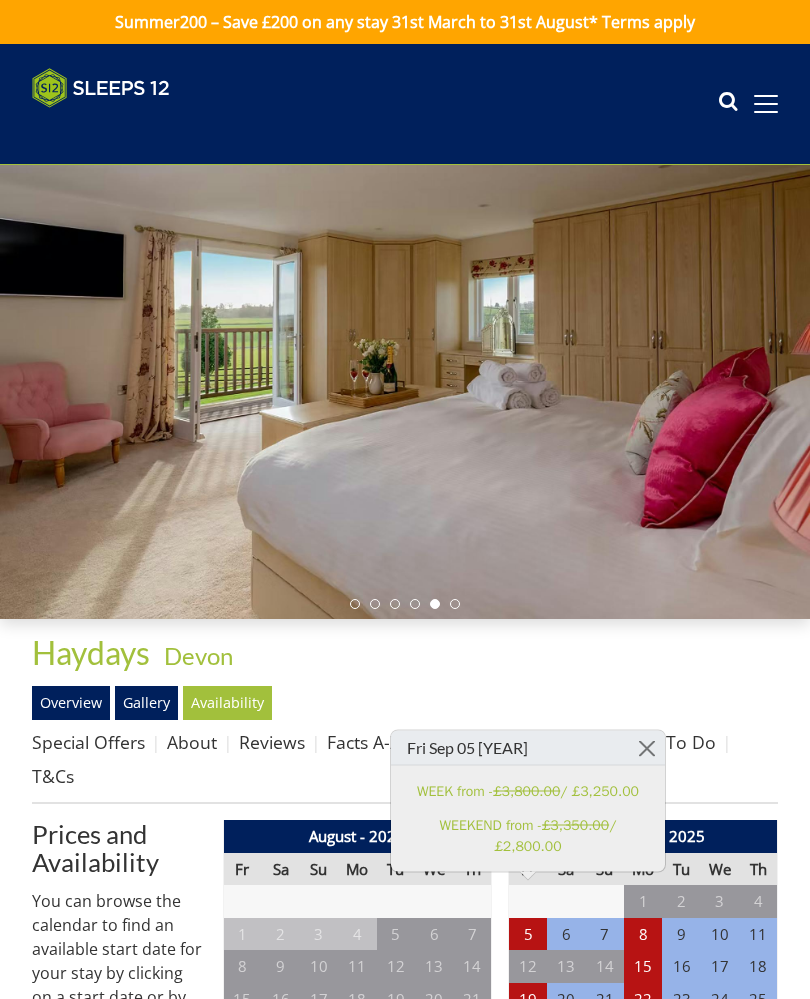scroll, scrollTop: 145, scrollLeft: 0, axis: vertical 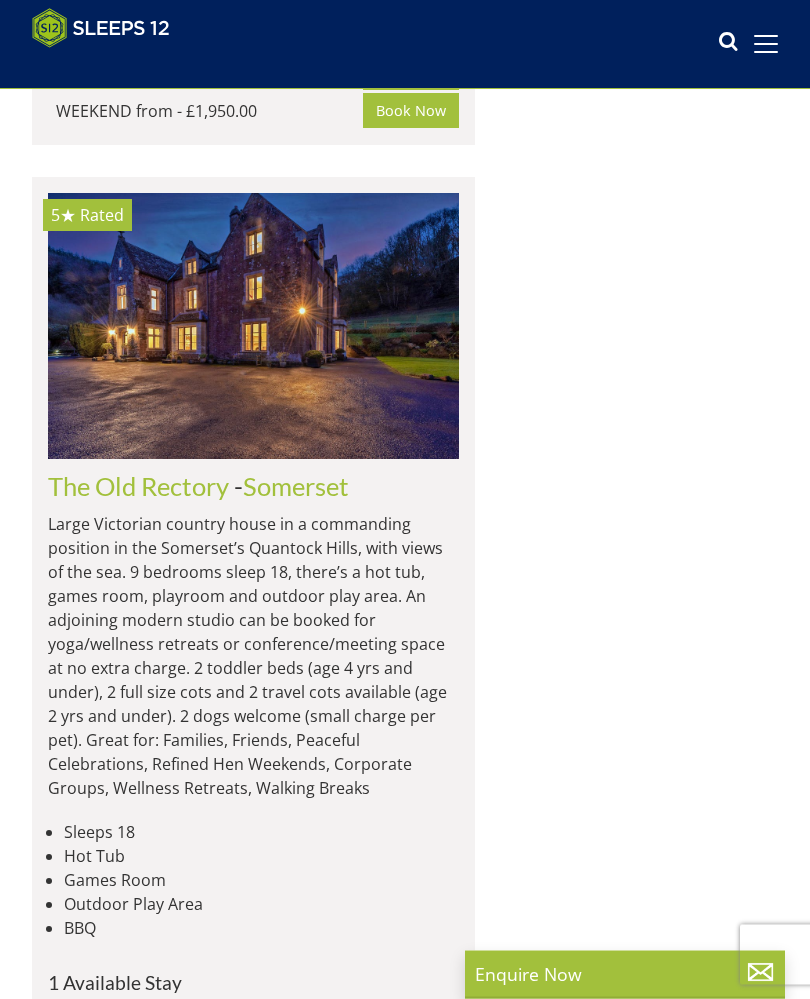 select on "10" 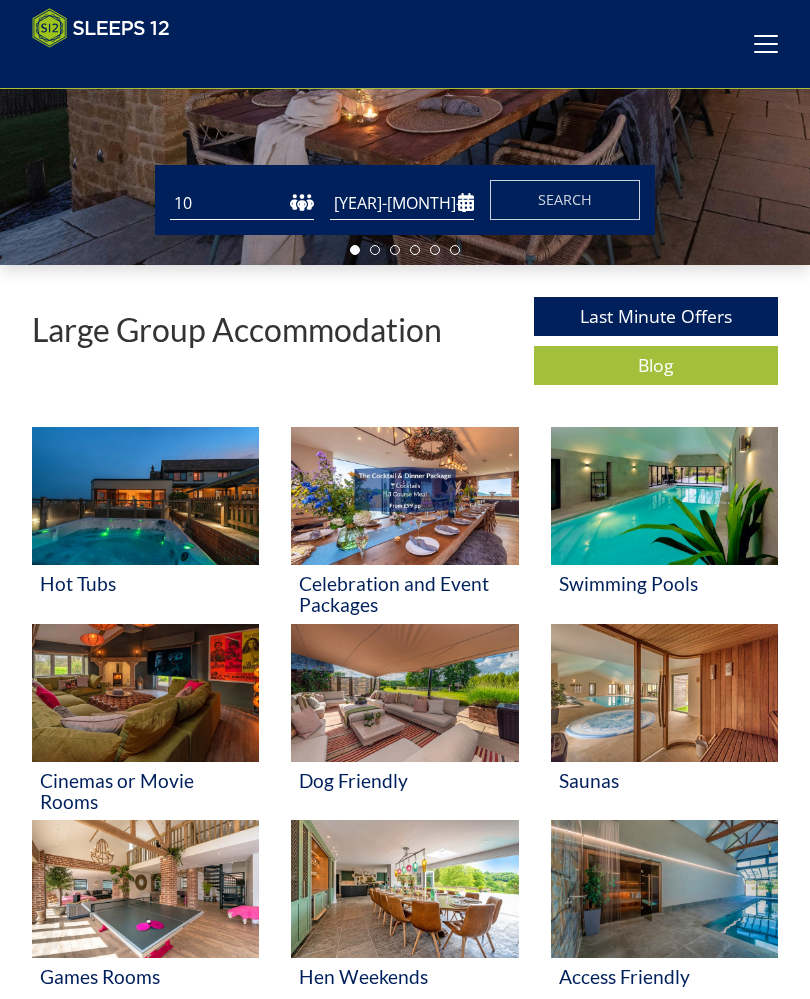 scroll, scrollTop: 306, scrollLeft: 0, axis: vertical 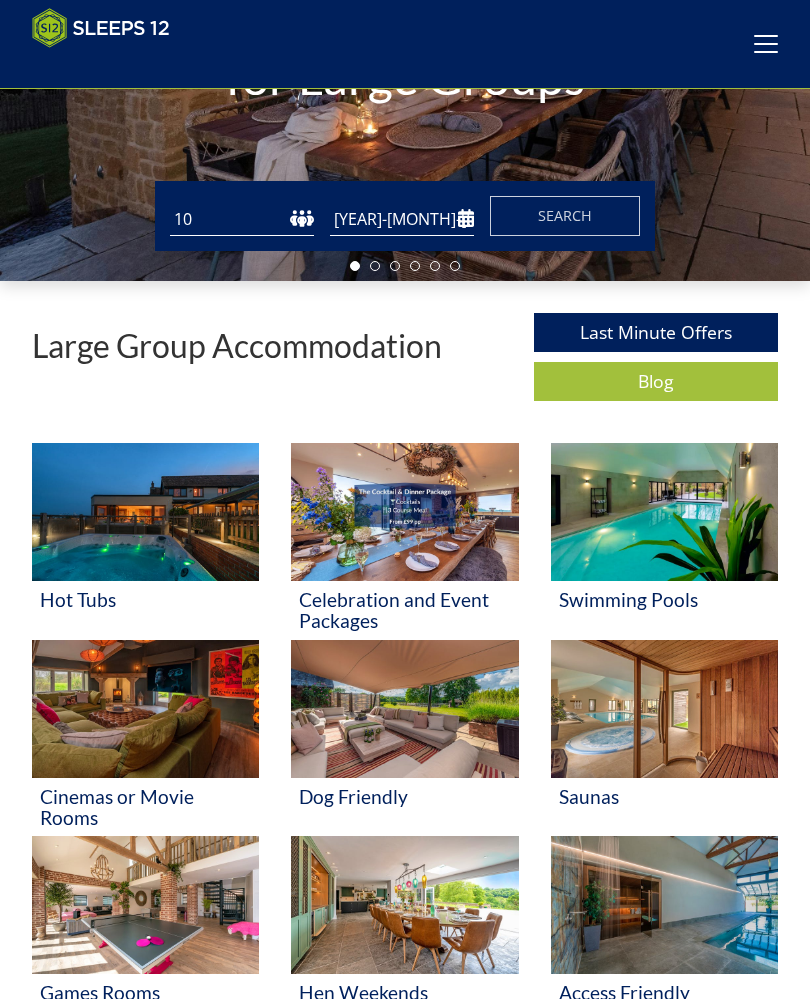 click on "Last Minute Offers" at bounding box center (656, 332) 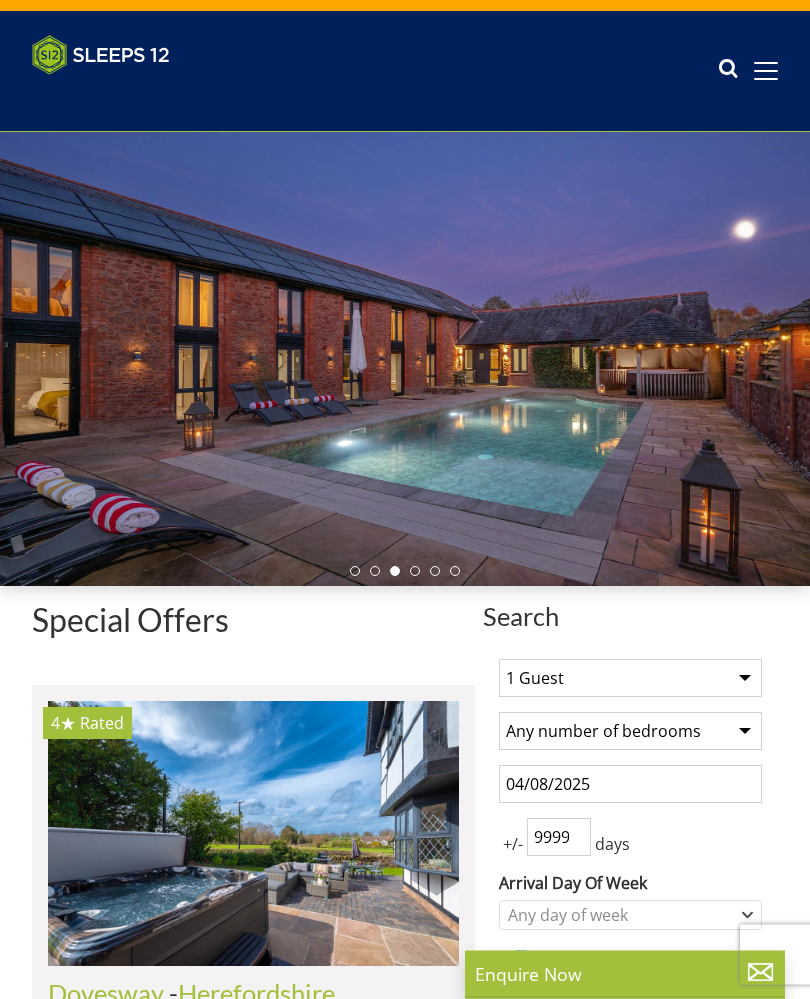 scroll, scrollTop: 0, scrollLeft: 0, axis: both 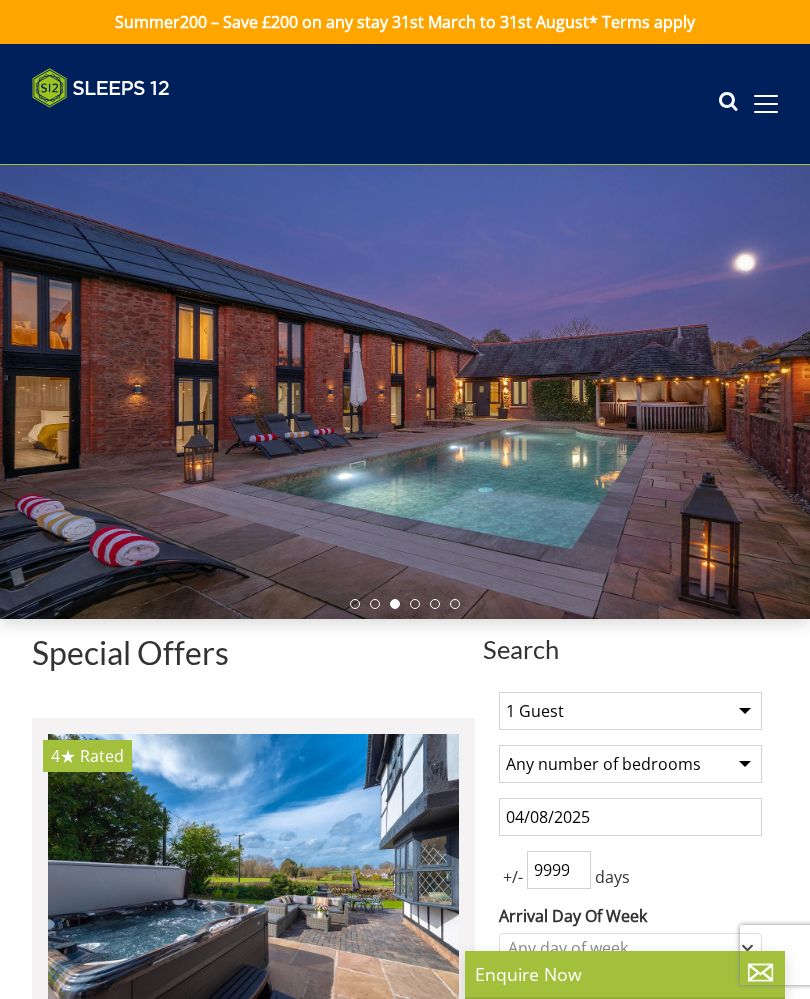 select on "10" 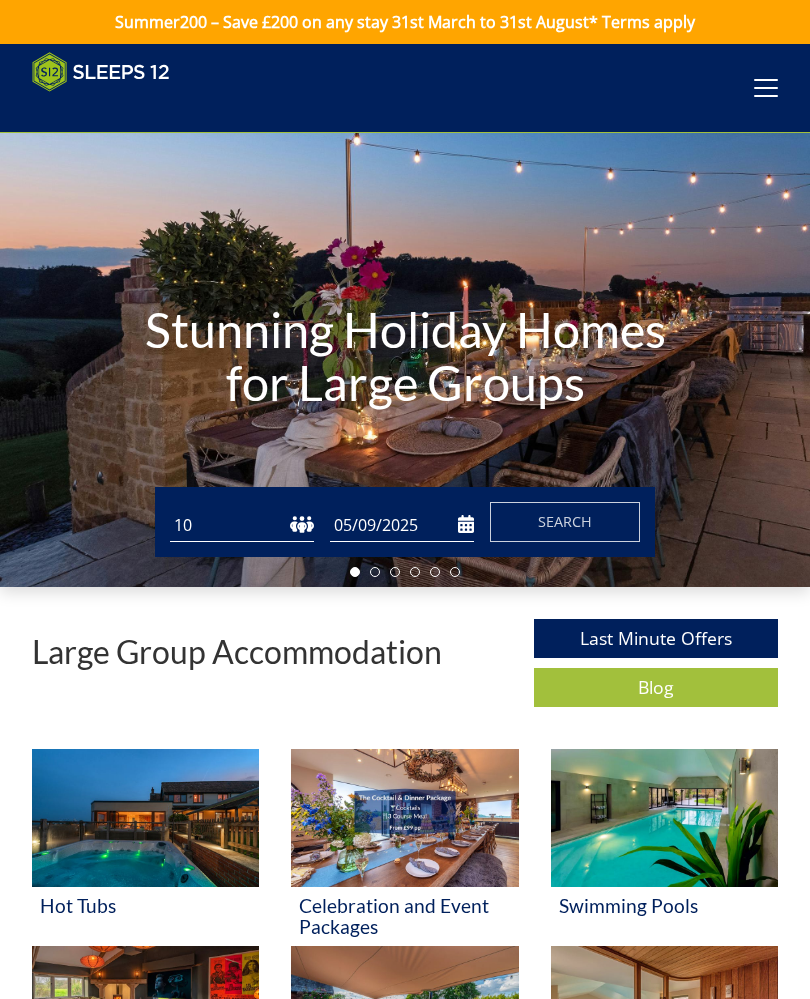 scroll, scrollTop: 306, scrollLeft: 0, axis: vertical 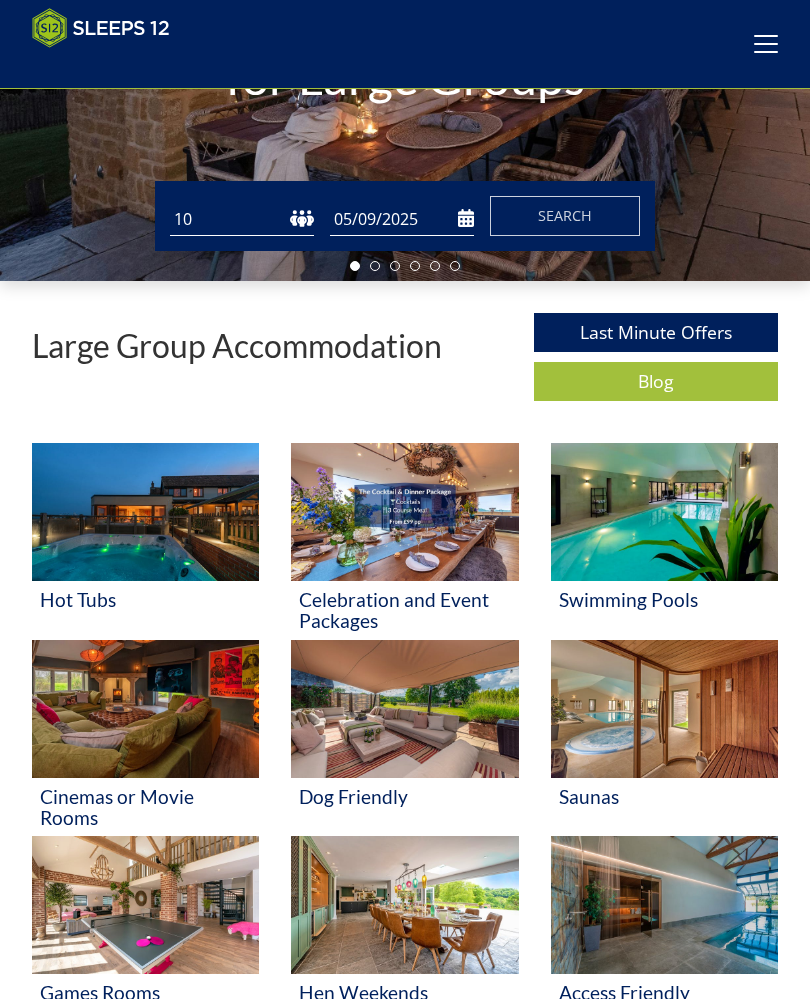 click on "Last Minute Offers" at bounding box center (656, 332) 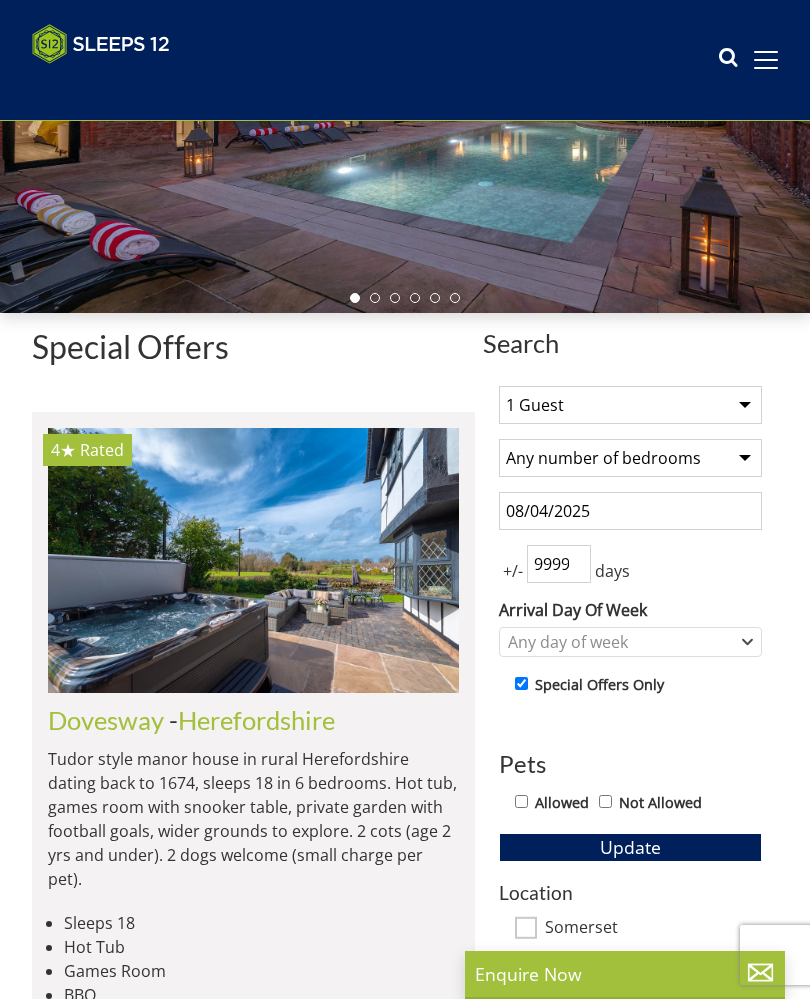 scroll, scrollTop: 0, scrollLeft: 0, axis: both 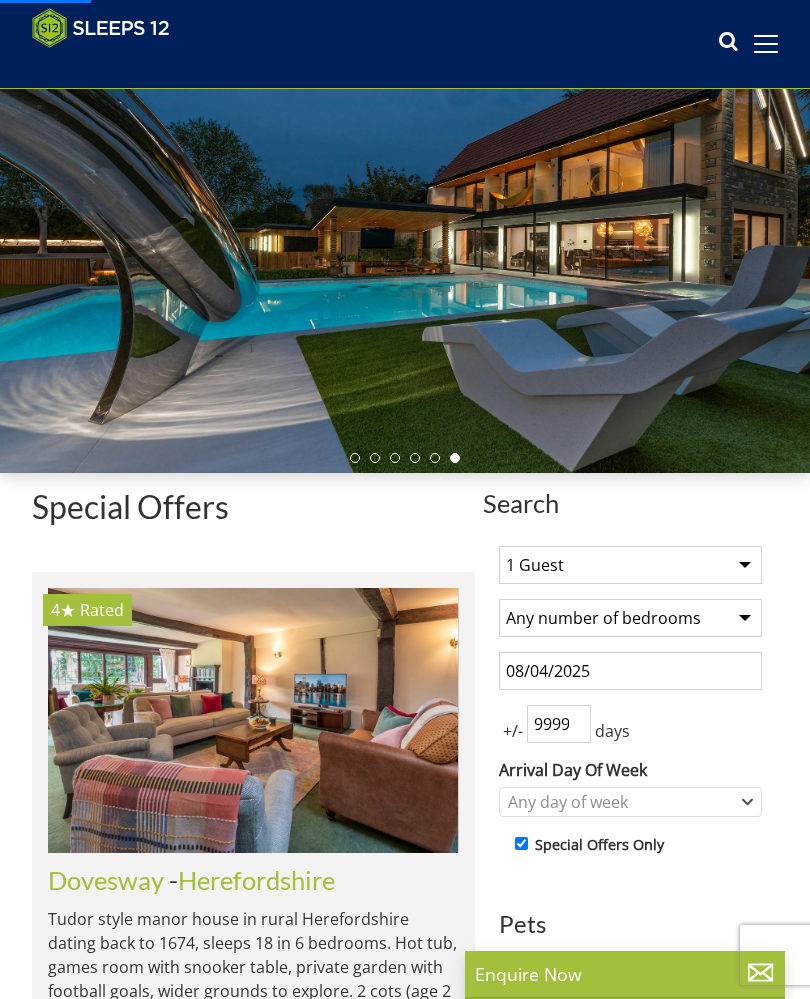 click on "1 Guest
2 Guests
3 Guests
4 Guests
5 Guests
6 Guests
7 Guests
8 Guests
9 Guests
10 Guests
11 Guests
12 Guests
13 Guests
14 Guests
15 Guests
16 Guests
17 Guests
18 Guests
19 Guests
20 Guests
21 Guests
22 Guests
23 Guests
24 Guests
25 Guests
26 Guests
27 Guests
28 Guests
29 Guests
30 Guests
31 Guests
32 Guests" at bounding box center [630, 565] 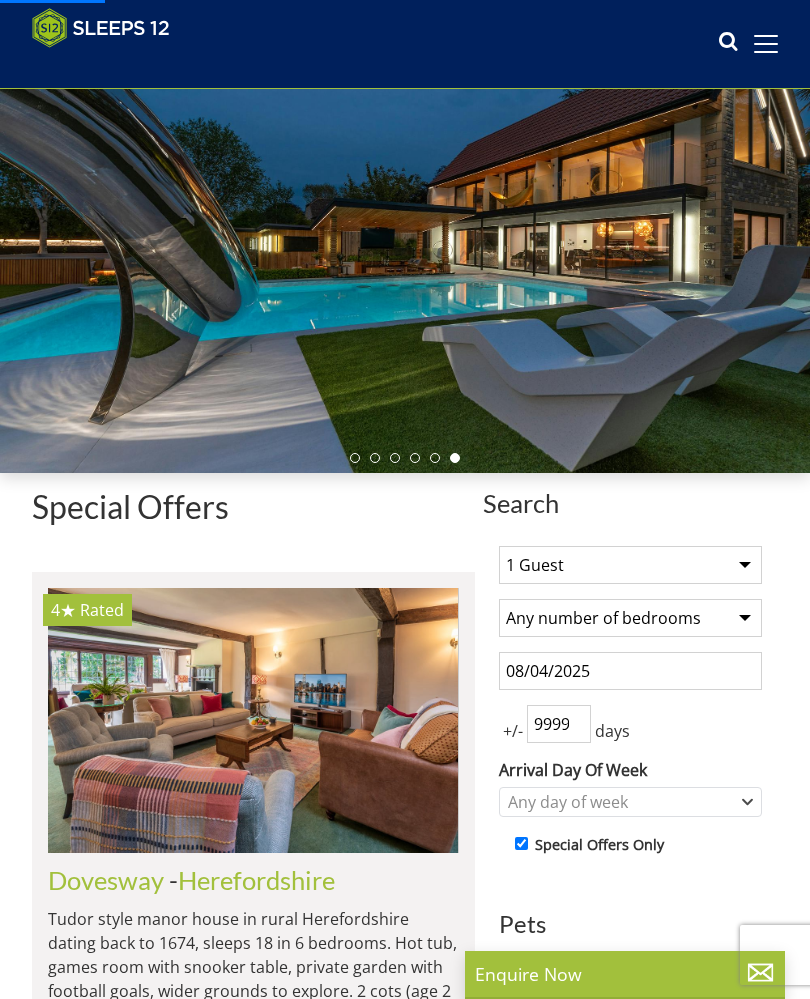 select on "10" 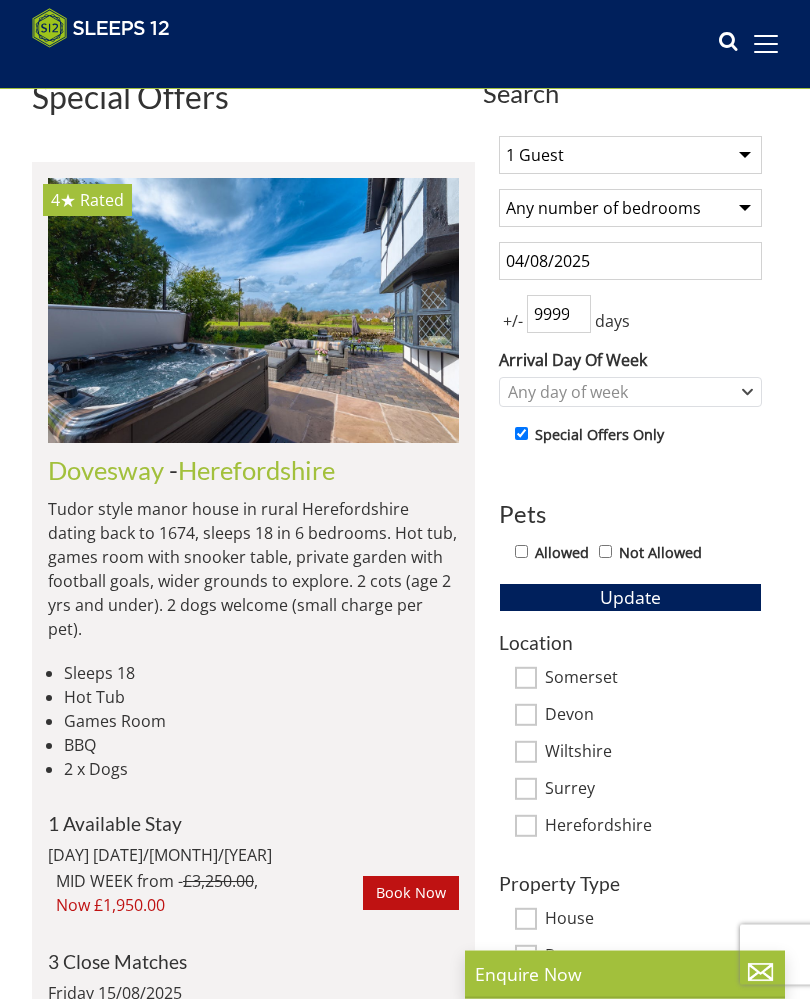 scroll, scrollTop: 525, scrollLeft: 0, axis: vertical 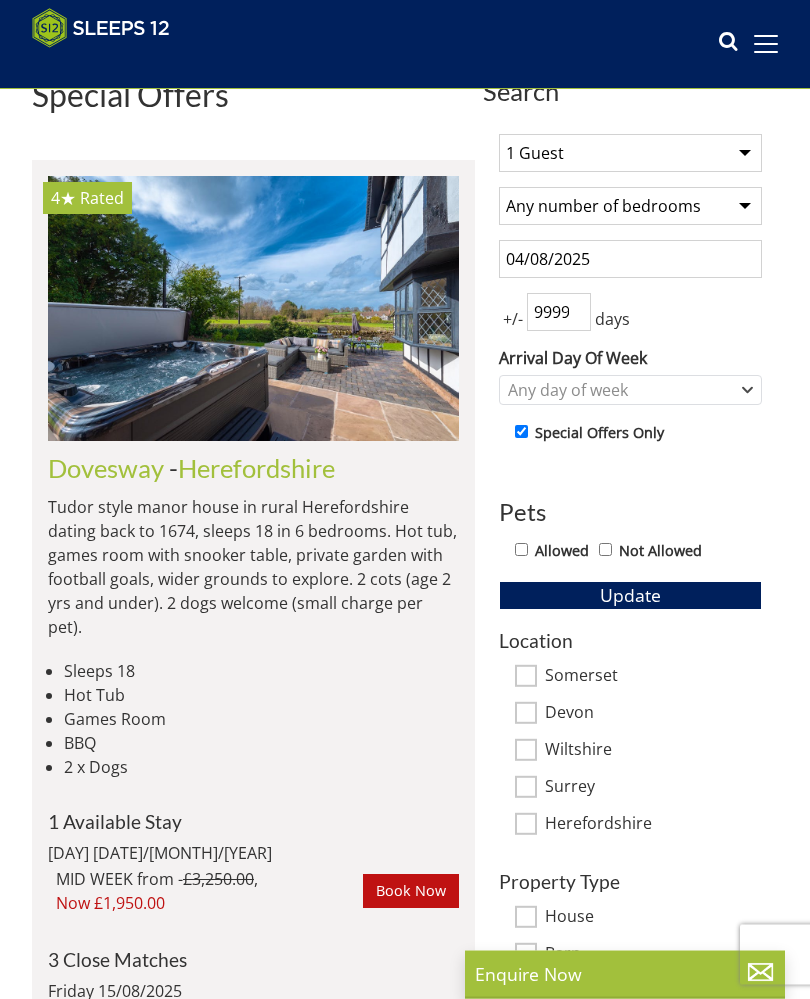 click on "999999" at bounding box center [559, 313] 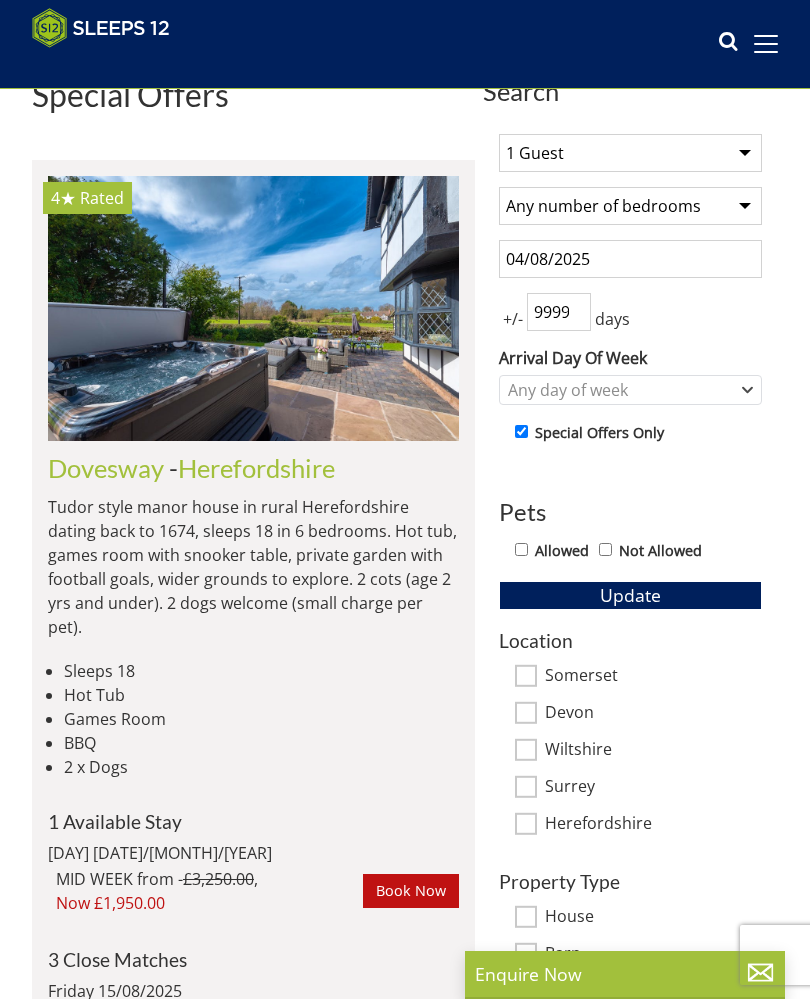 scroll, scrollTop: 525, scrollLeft: 0, axis: vertical 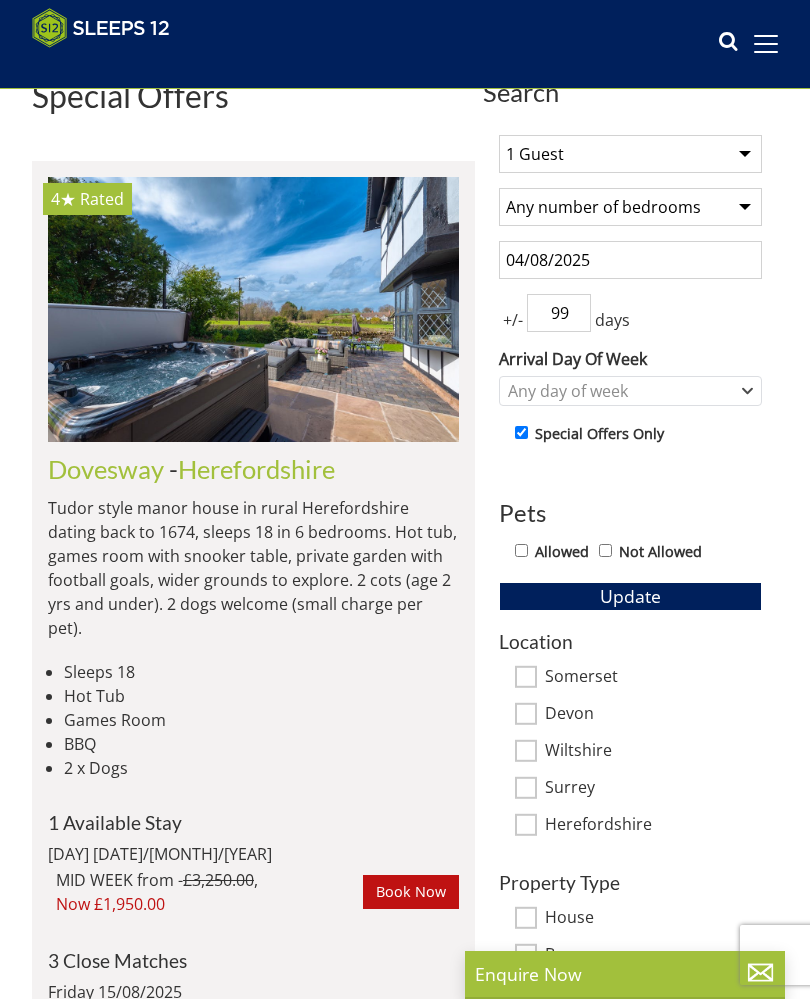 type on "9" 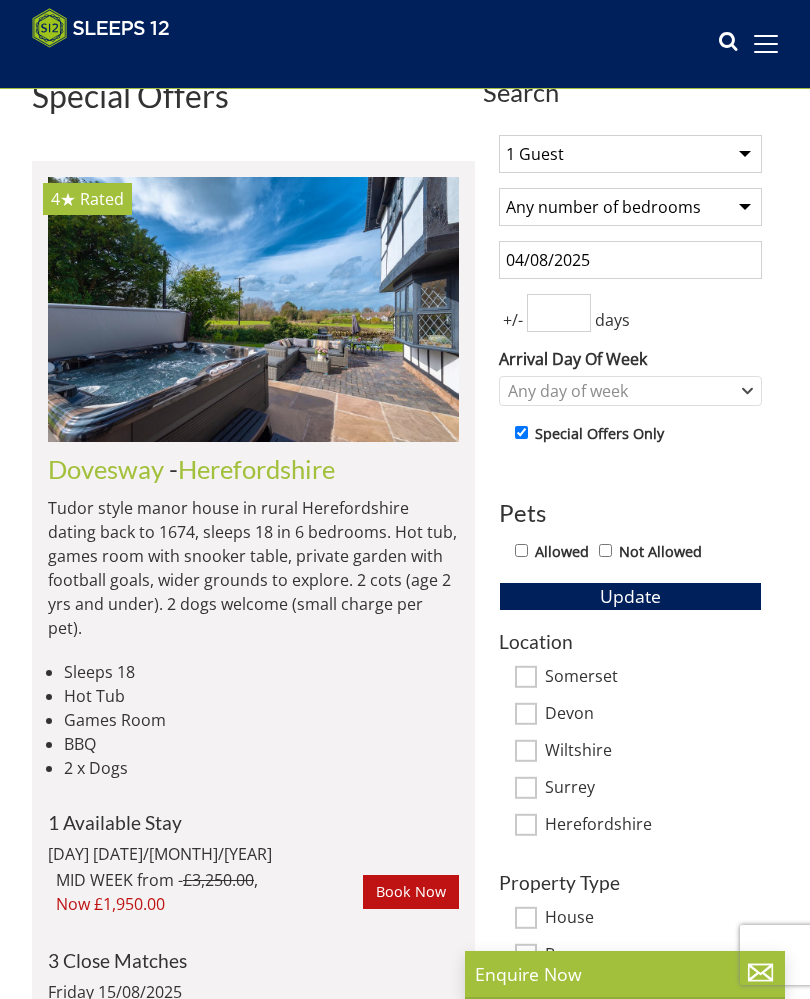 type 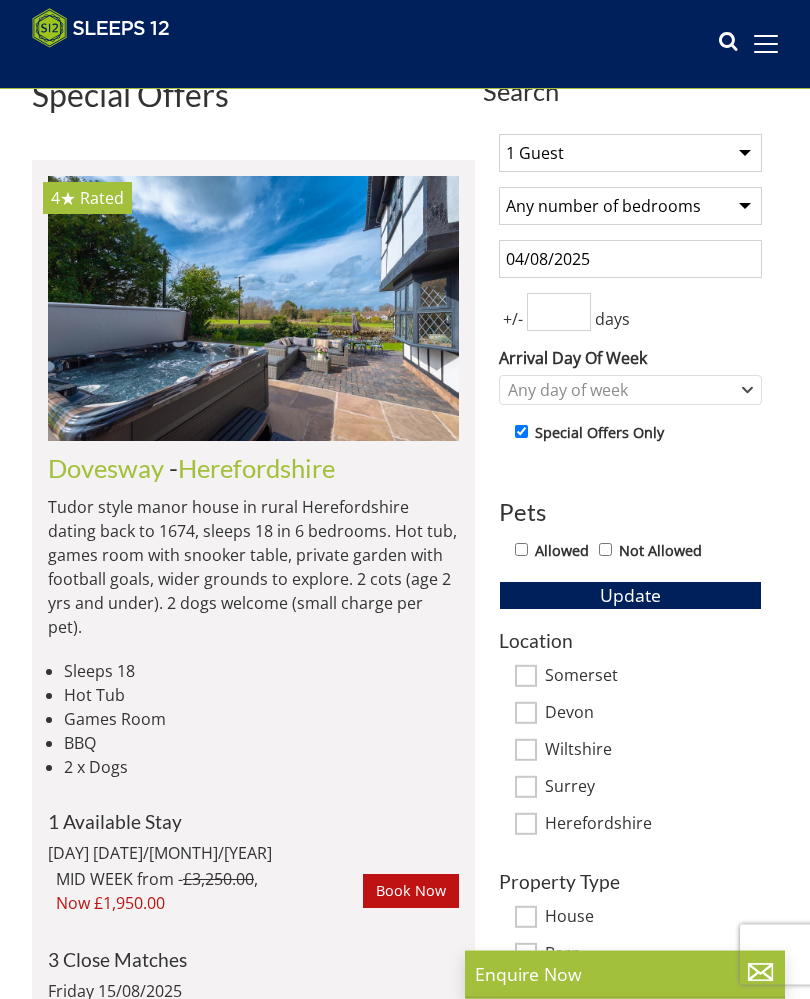 scroll, scrollTop: 526, scrollLeft: 0, axis: vertical 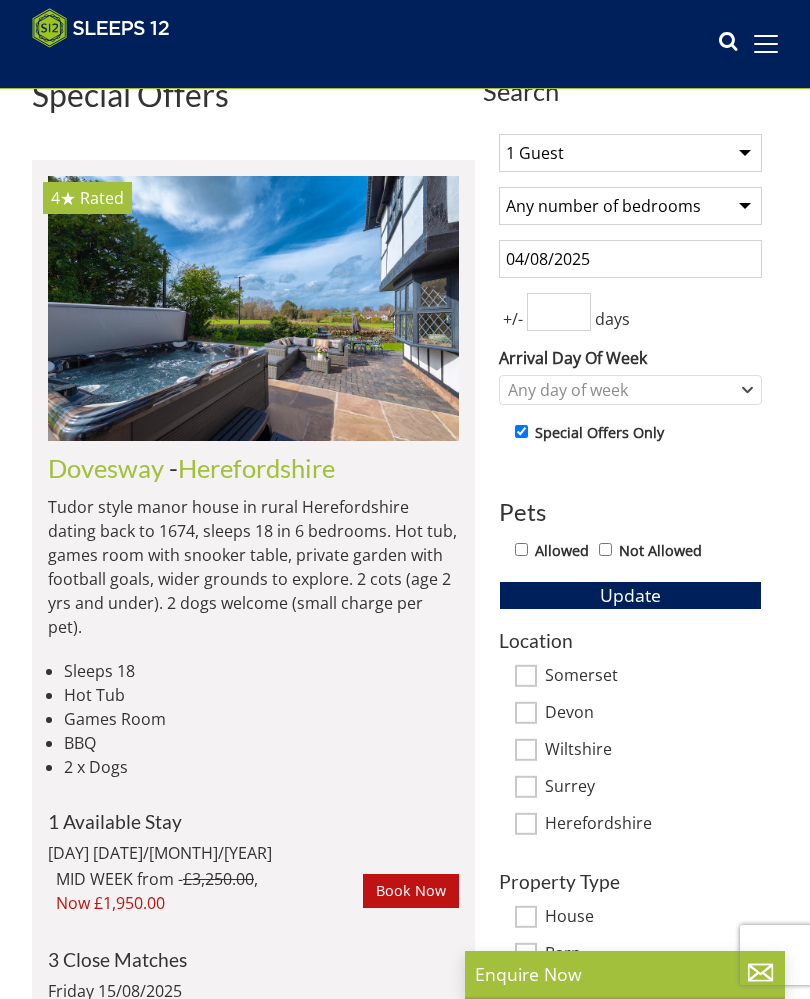 click on "Allowed" at bounding box center (521, 549) 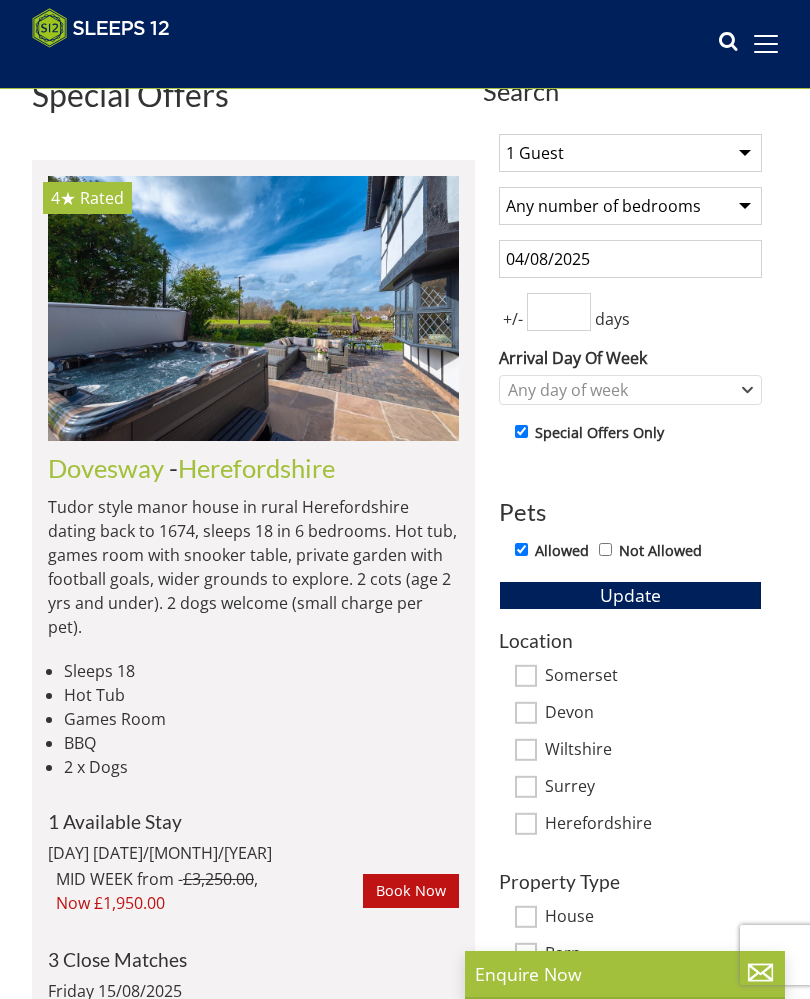 click on "Update" at bounding box center [630, 595] 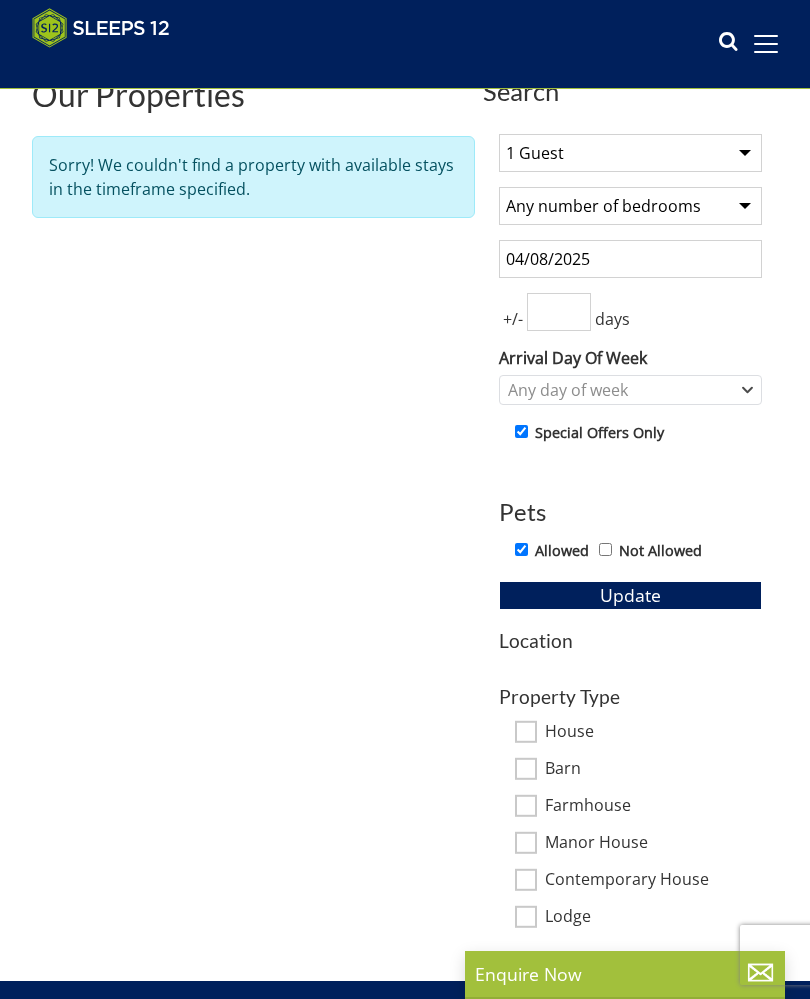 click on "04/08/2025" at bounding box center (630, 259) 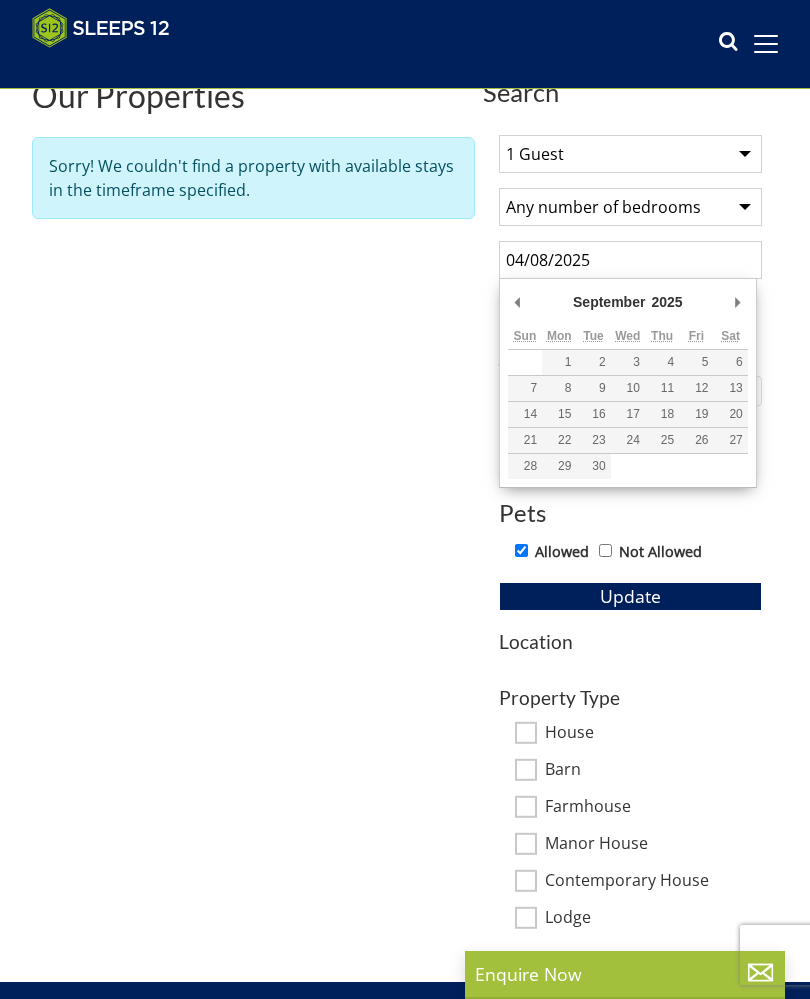 type on "05/09/2025" 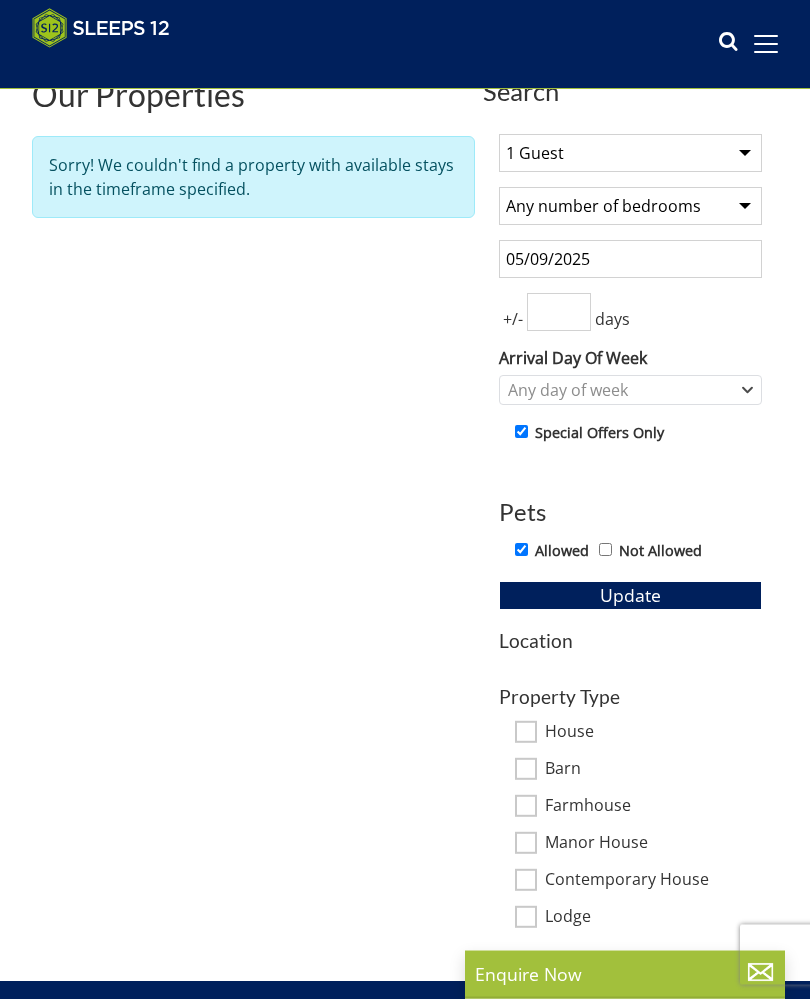 scroll, scrollTop: 526, scrollLeft: 0, axis: vertical 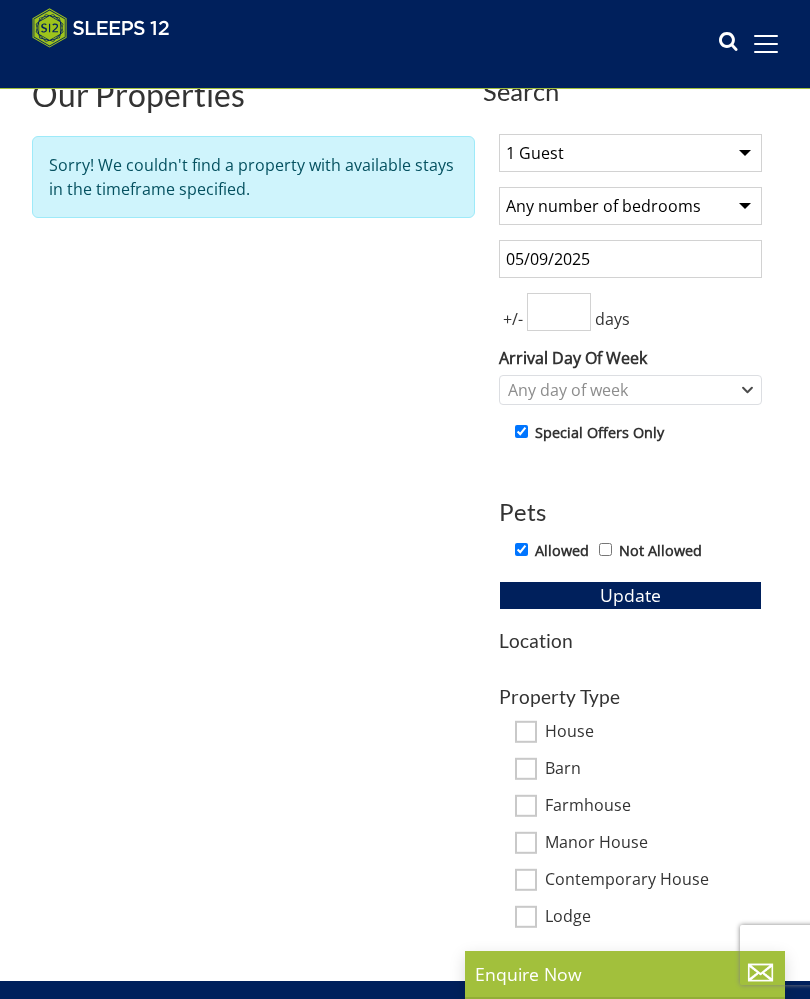 click on "Update" at bounding box center [630, 595] 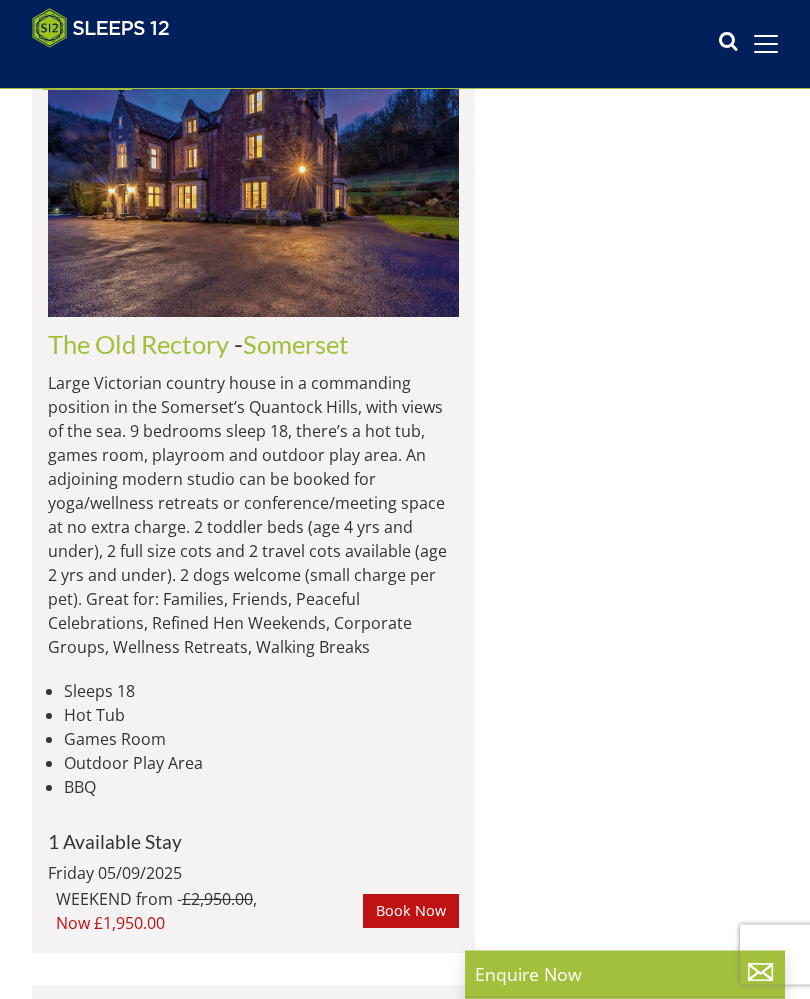 scroll, scrollTop: 1479, scrollLeft: 0, axis: vertical 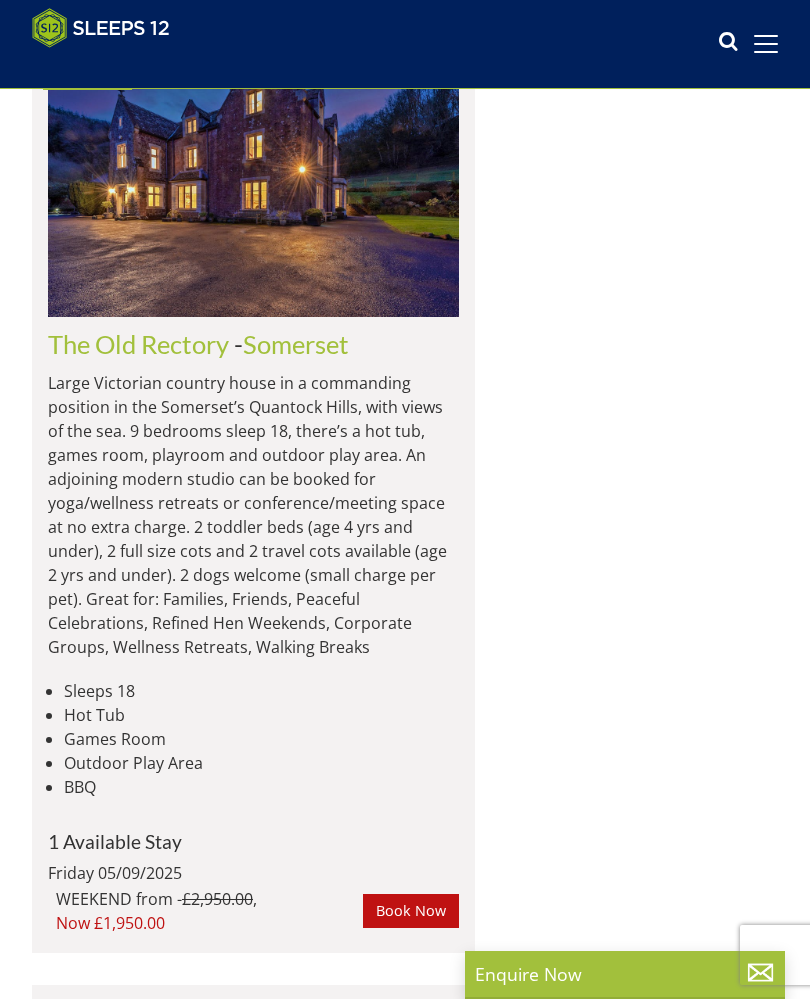 click on "The Old Rectory" at bounding box center [138, 344] 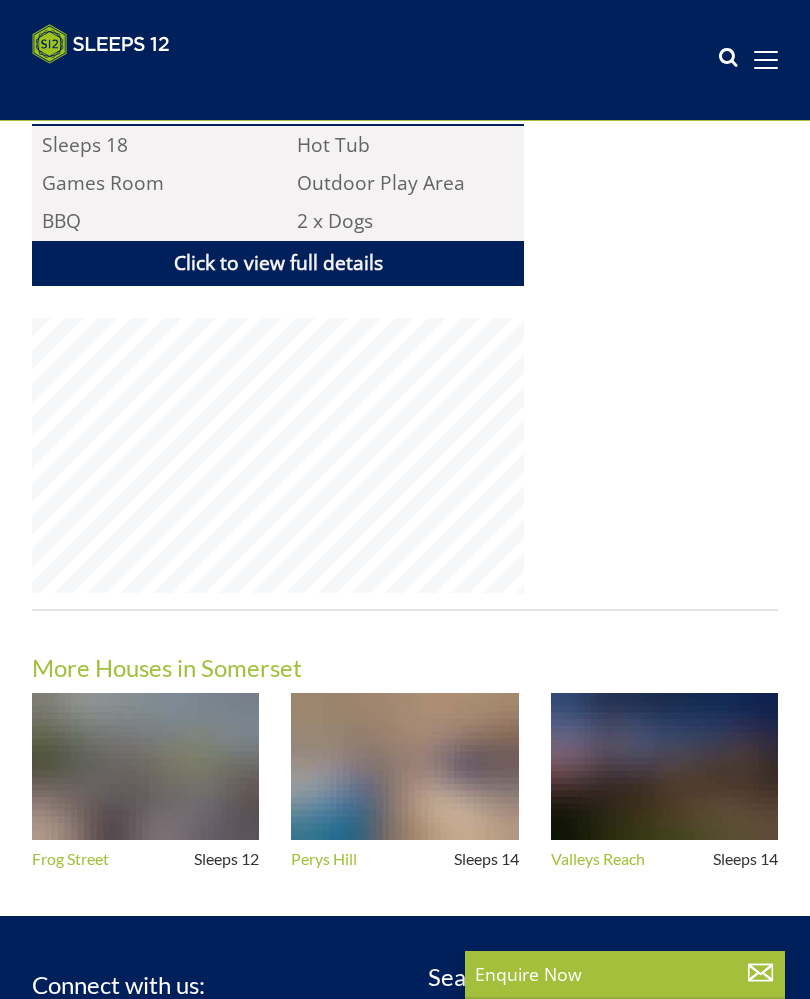 scroll, scrollTop: 0, scrollLeft: 0, axis: both 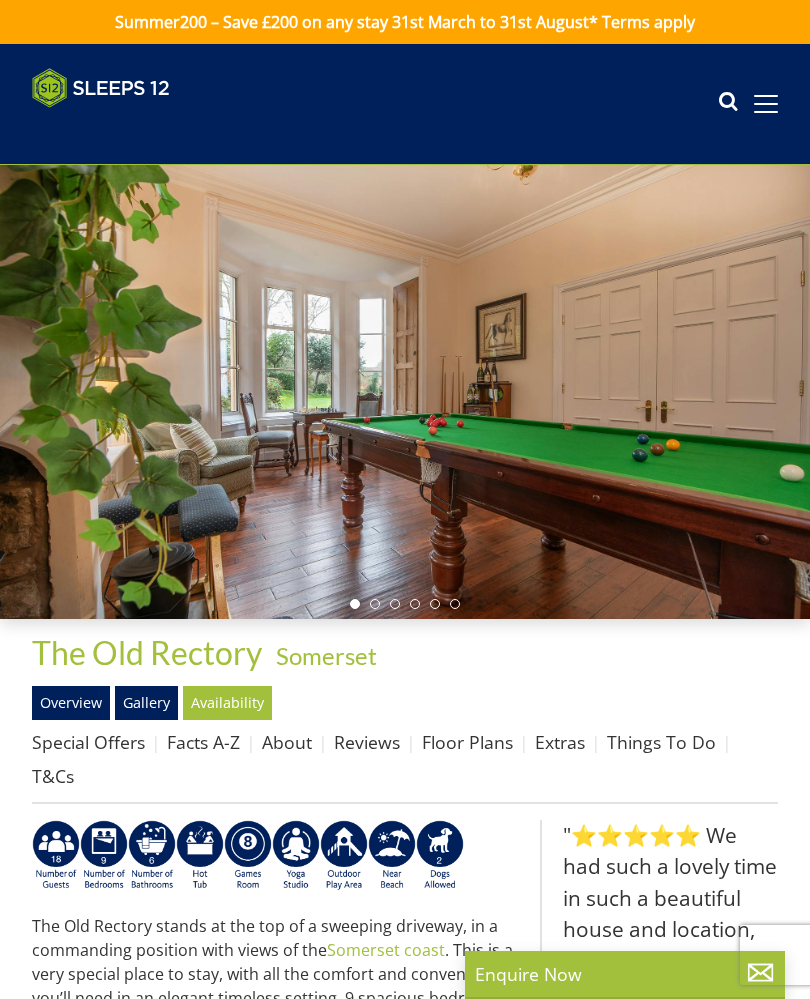 click on "Gallery" at bounding box center [146, 703] 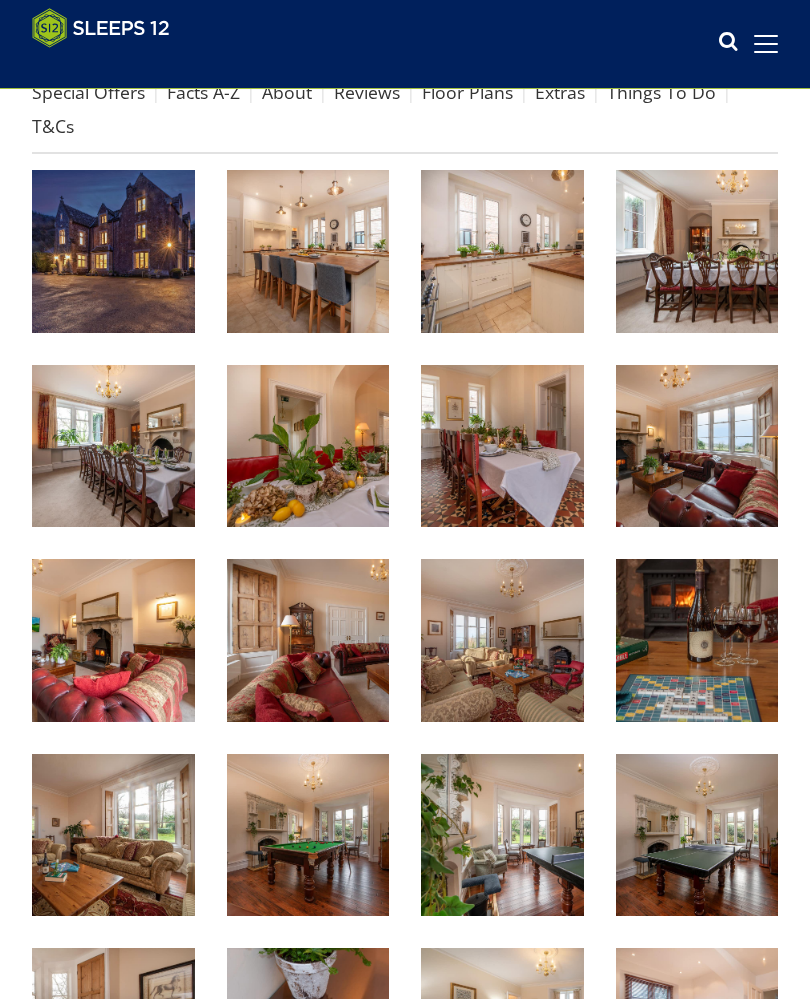 scroll, scrollTop: 618, scrollLeft: 0, axis: vertical 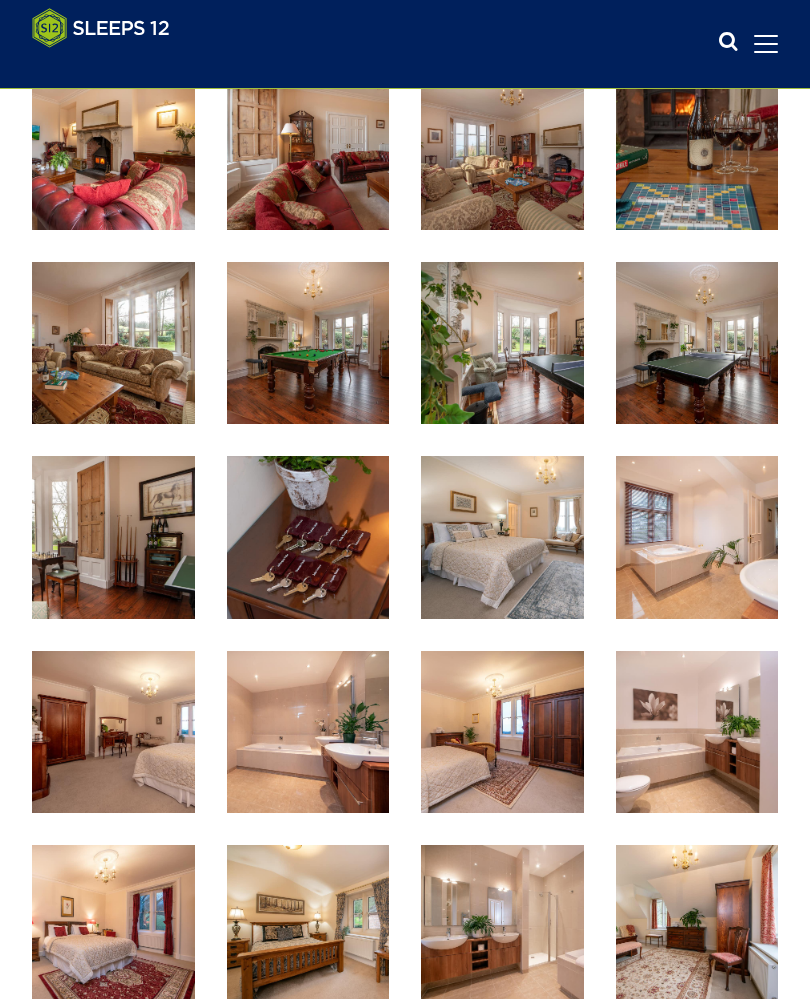 click at bounding box center (308, 537) 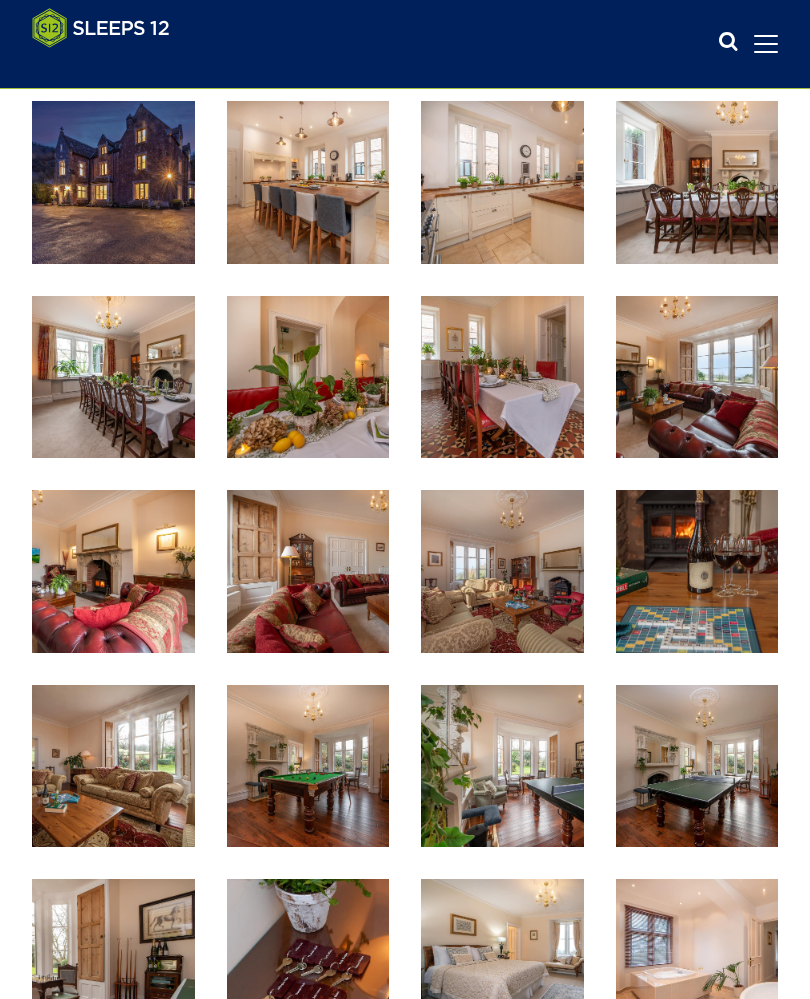 scroll, scrollTop: 684, scrollLeft: 0, axis: vertical 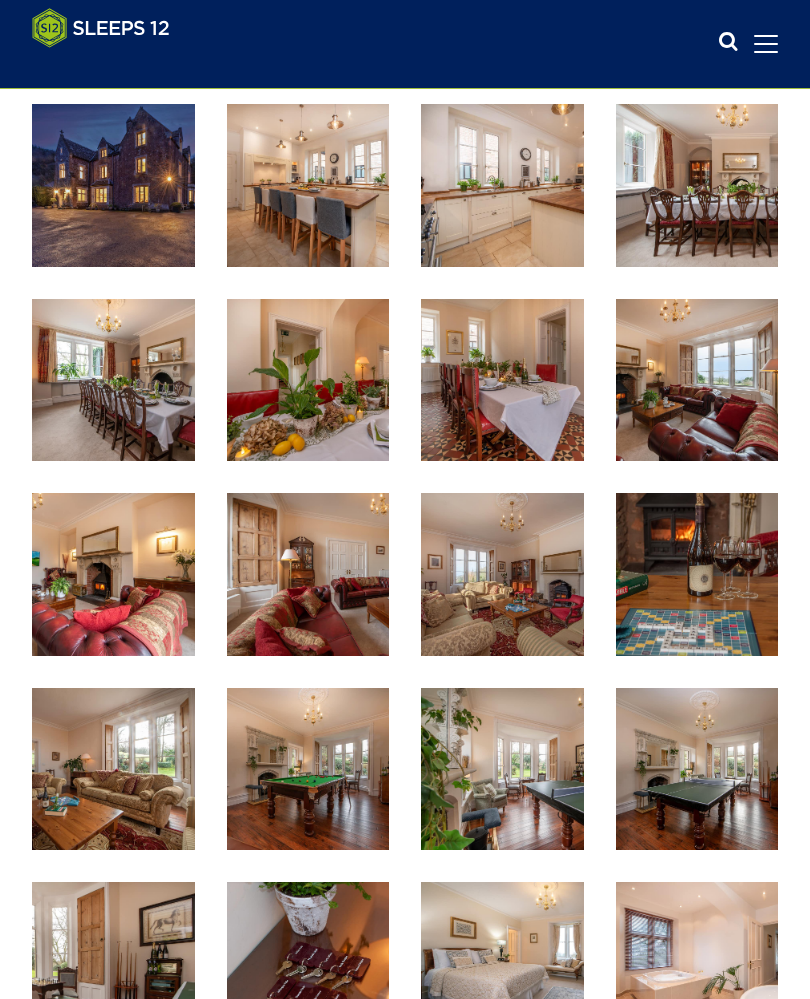 click at bounding box center [101, 28] 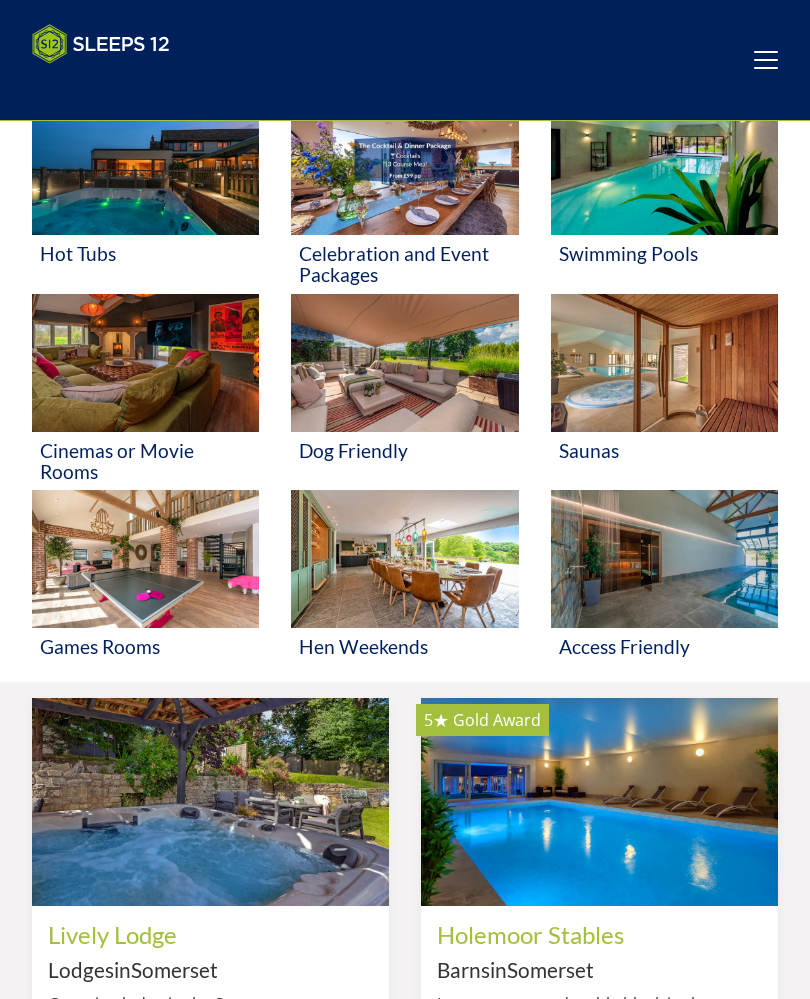 scroll, scrollTop: 0, scrollLeft: 0, axis: both 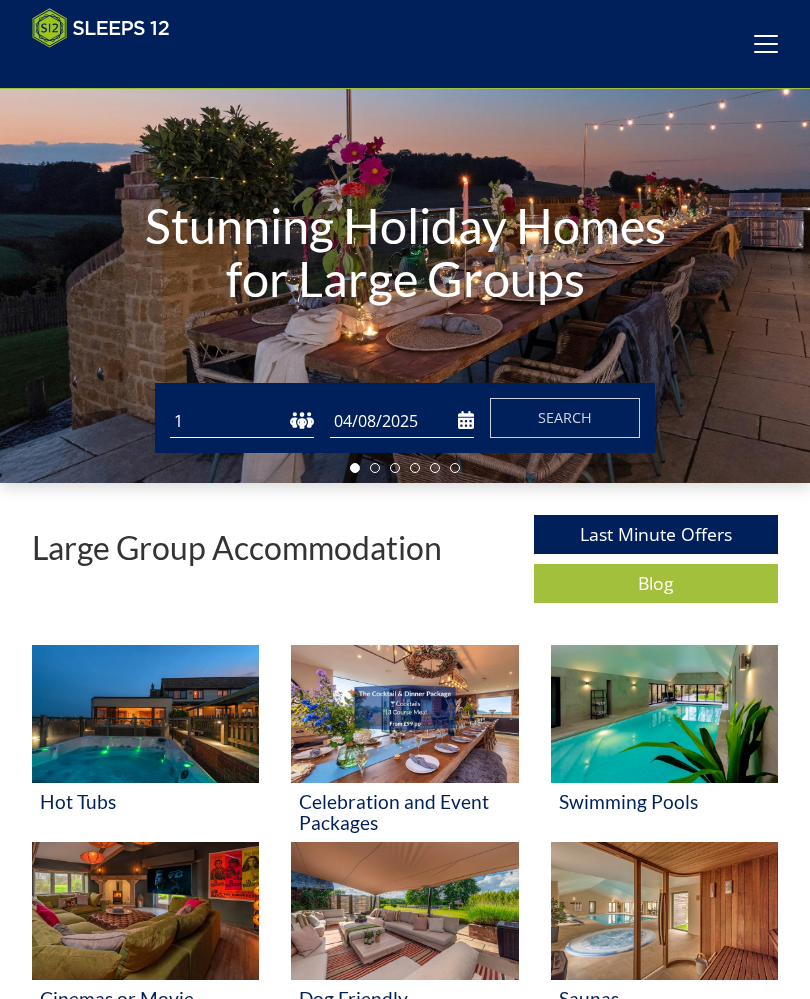 click on "1
2
3
4
5
6
7
8
9
10
11
12
13
14
15
16
17
18
19
20
21
22
23
24
25
26
27
28
29
30
31
32" at bounding box center [242, 421] 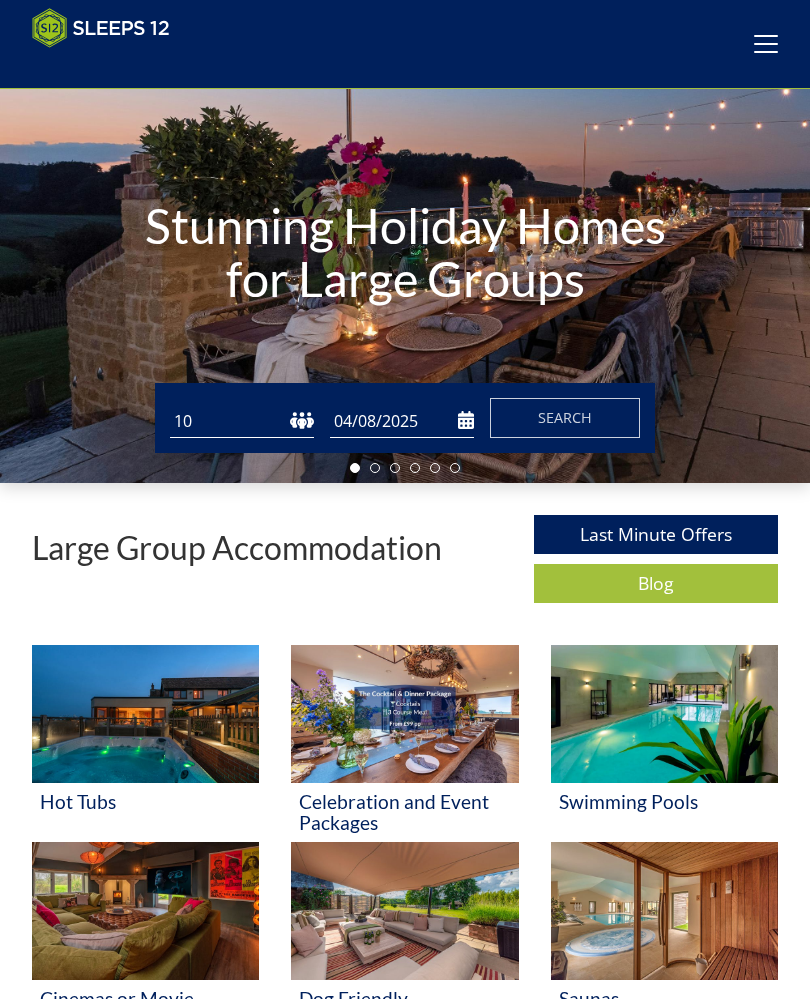 click on "04/08/2025" at bounding box center (402, 421) 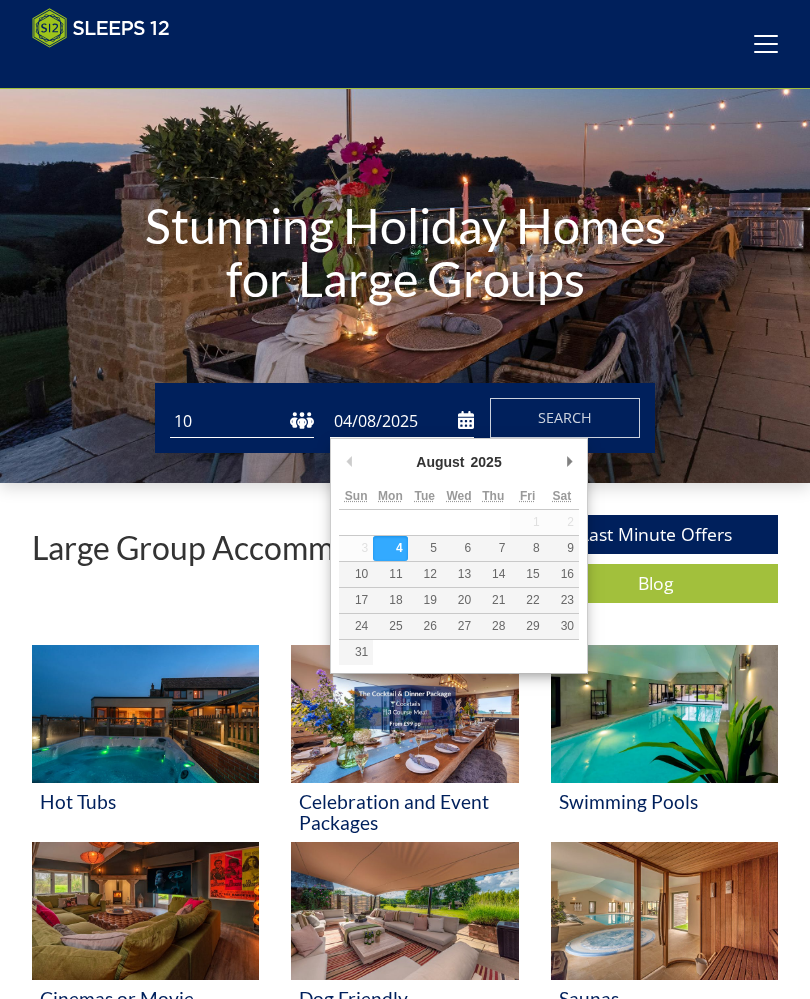 scroll, scrollTop: 103, scrollLeft: 0, axis: vertical 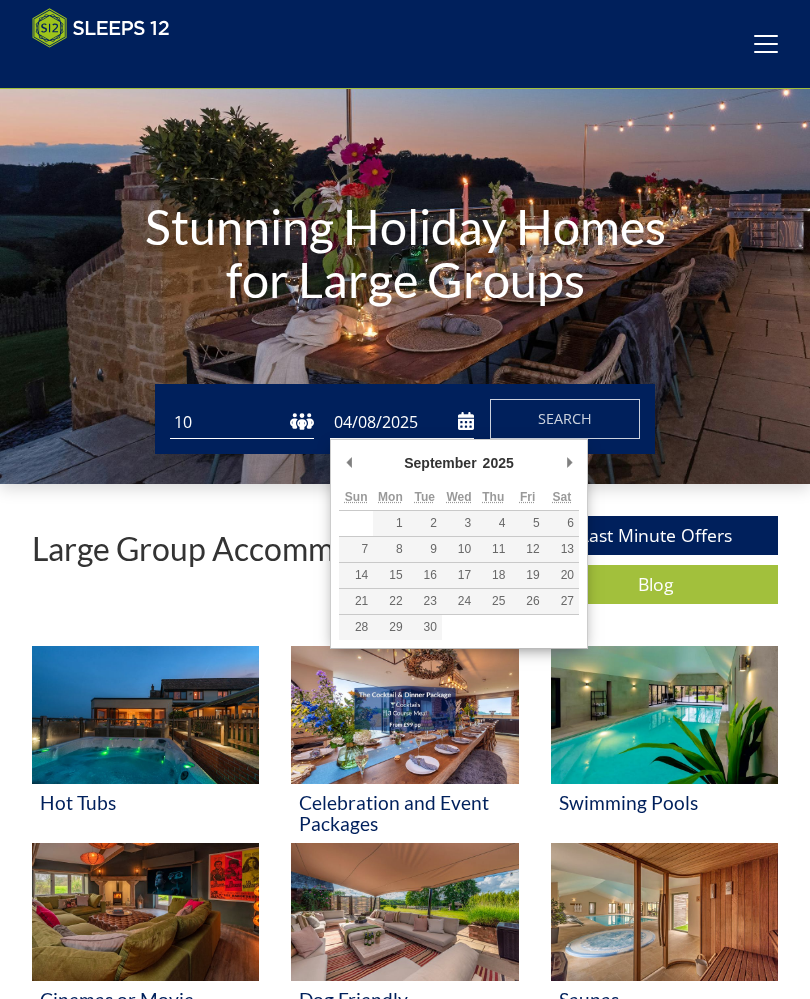 type on "01/09/[YEAR]" 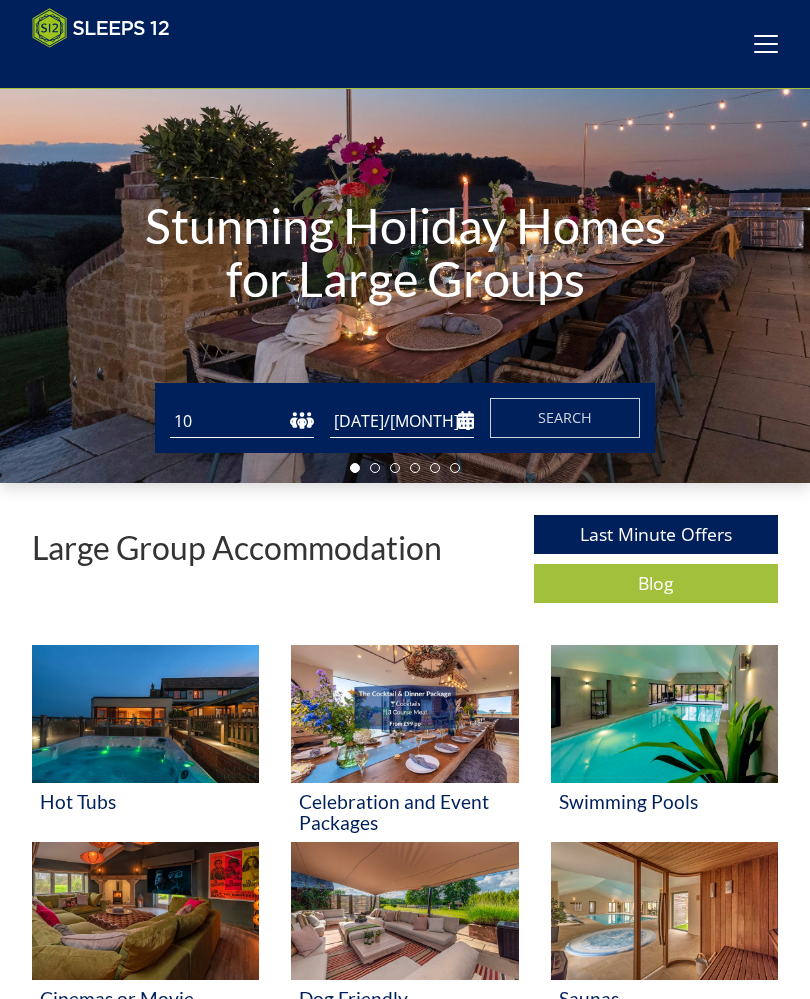 scroll, scrollTop: 104, scrollLeft: 0, axis: vertical 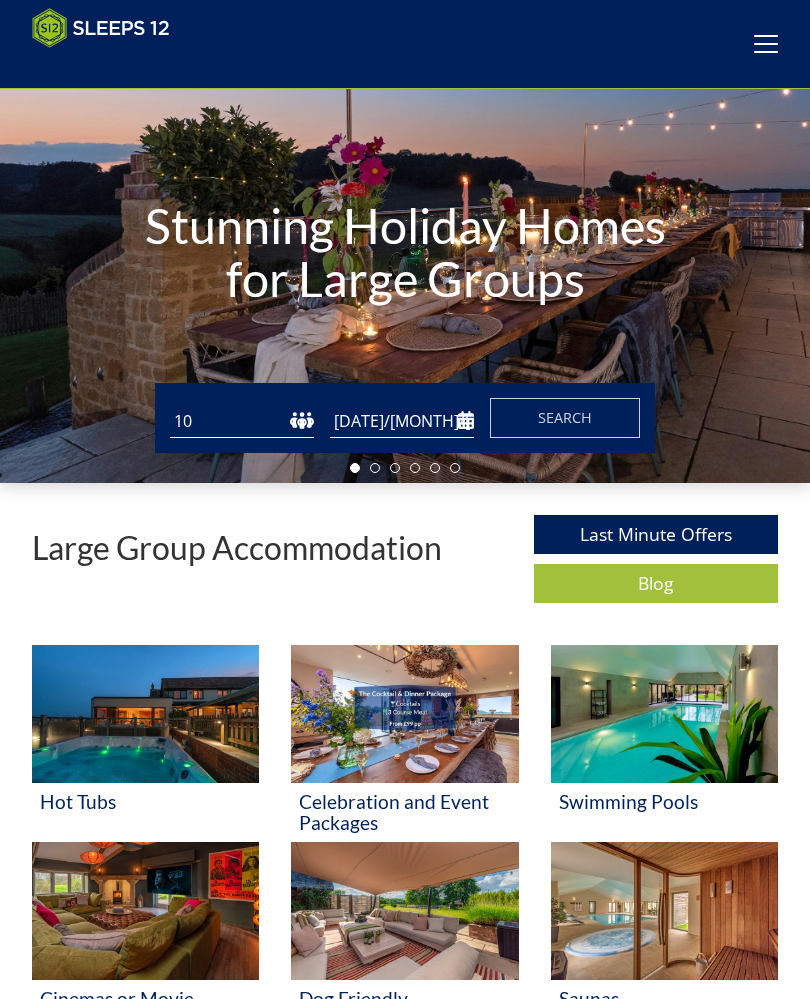 click on "Search" at bounding box center [565, 417] 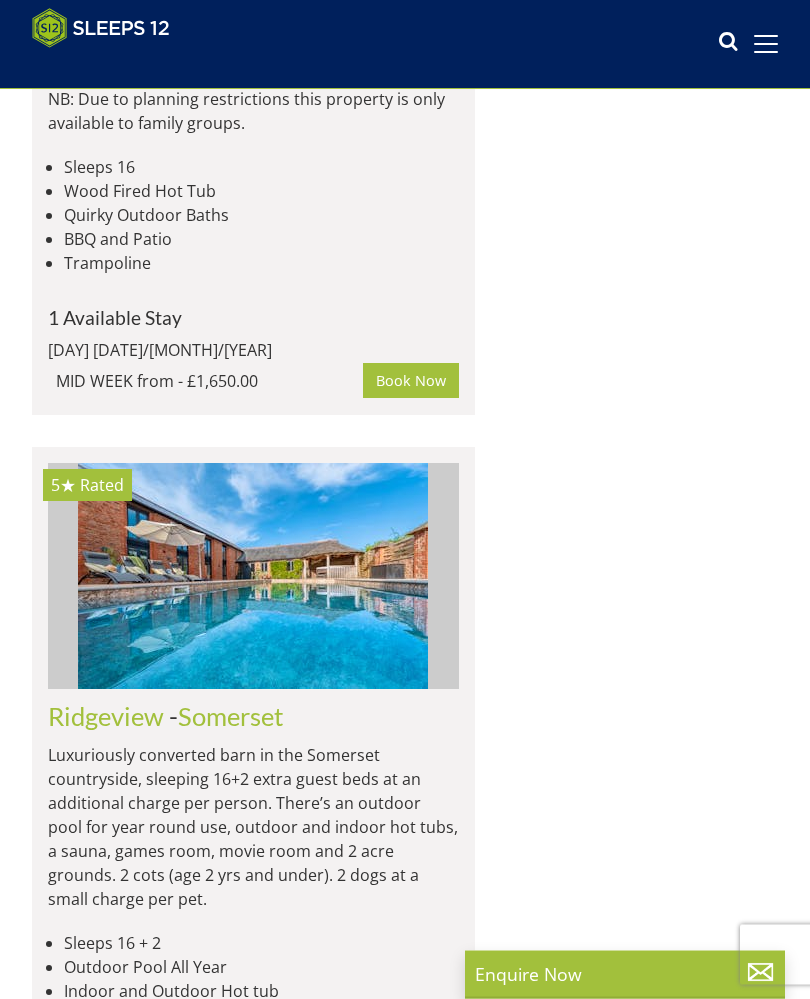 scroll, scrollTop: 9355, scrollLeft: 0, axis: vertical 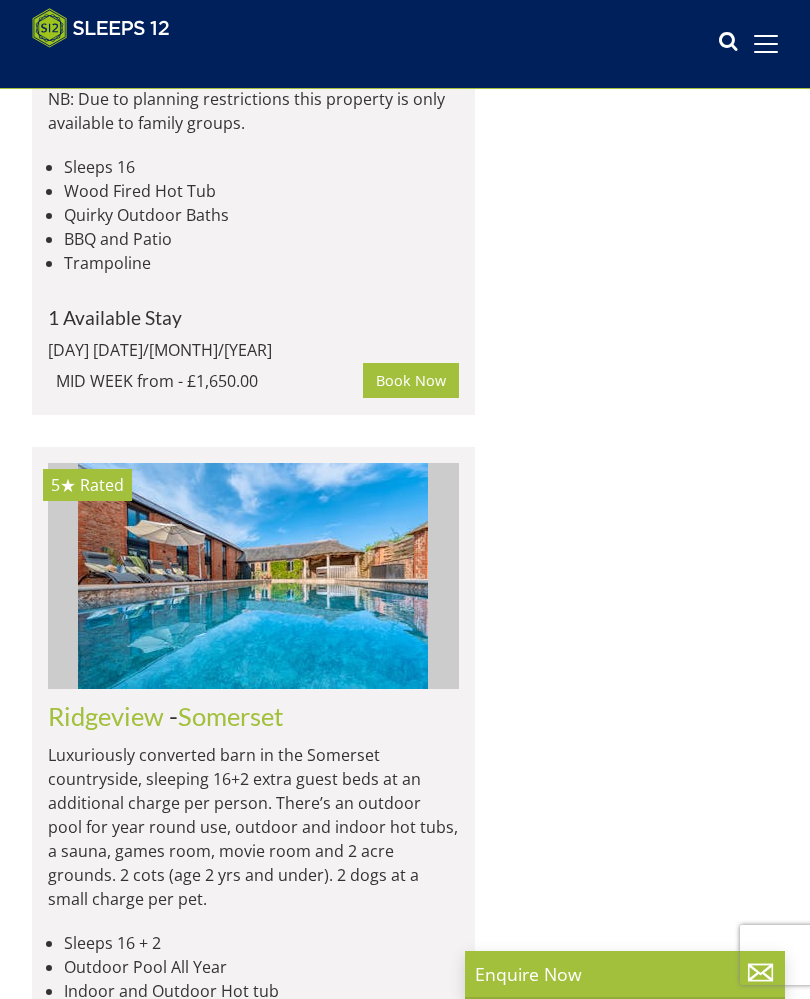 click on "Cockercombe" at bounding box center (124, -2273) 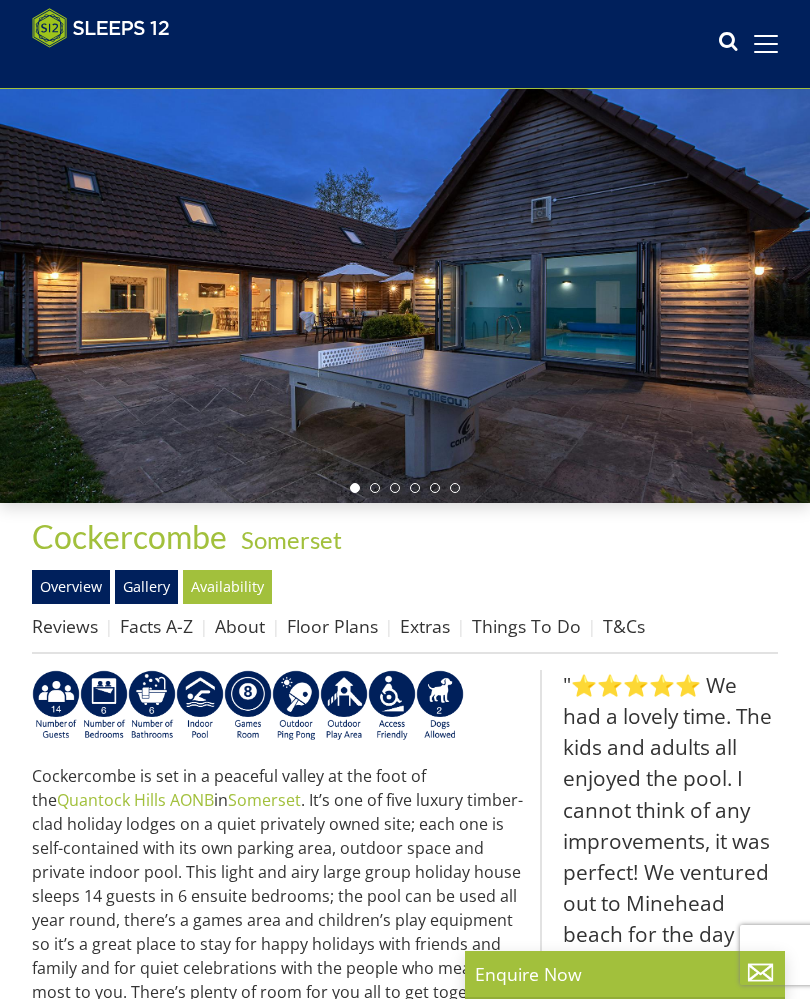 scroll, scrollTop: 89, scrollLeft: 0, axis: vertical 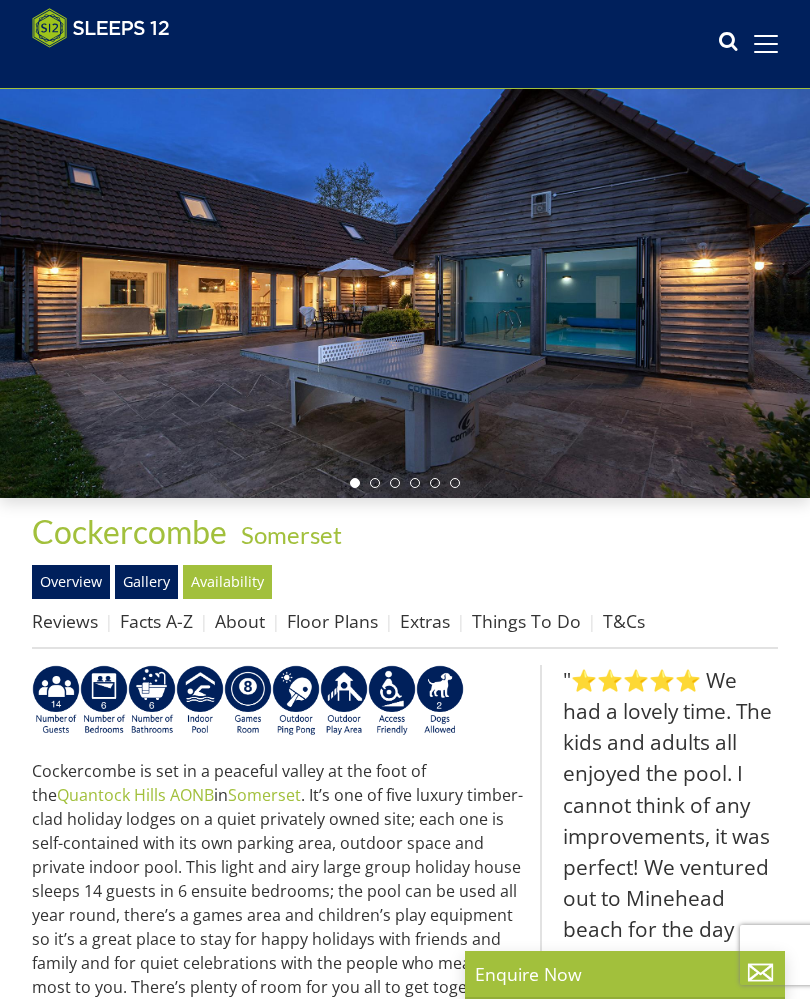 click on "Gallery" at bounding box center [146, 582] 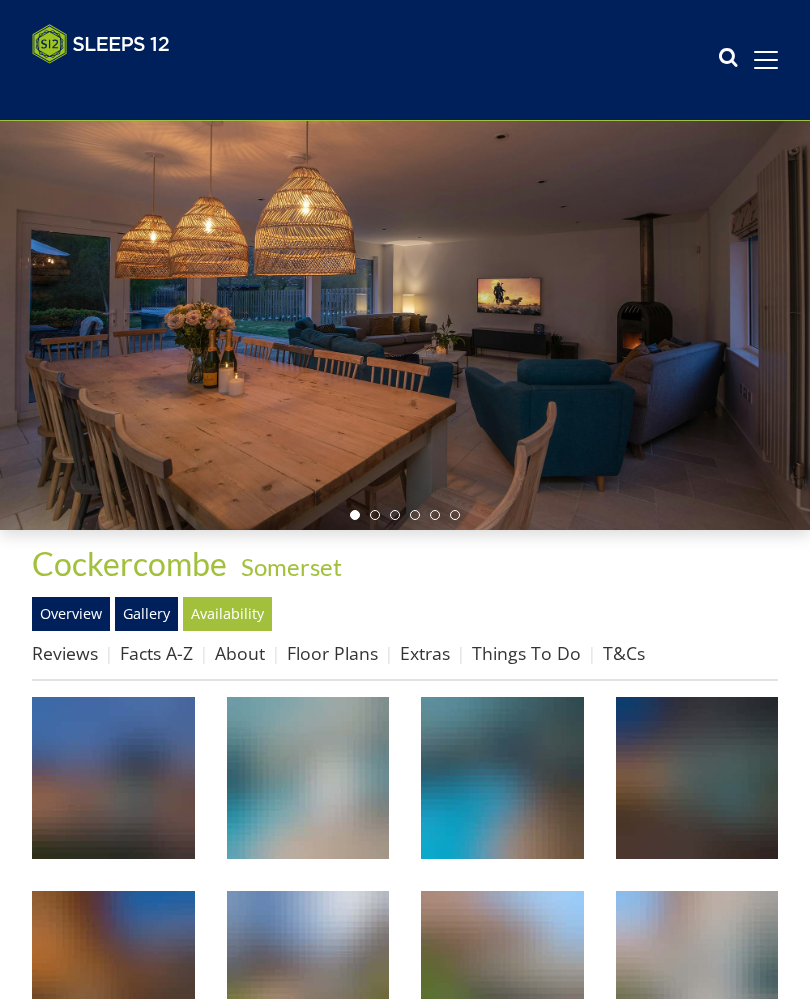 scroll, scrollTop: 0, scrollLeft: 0, axis: both 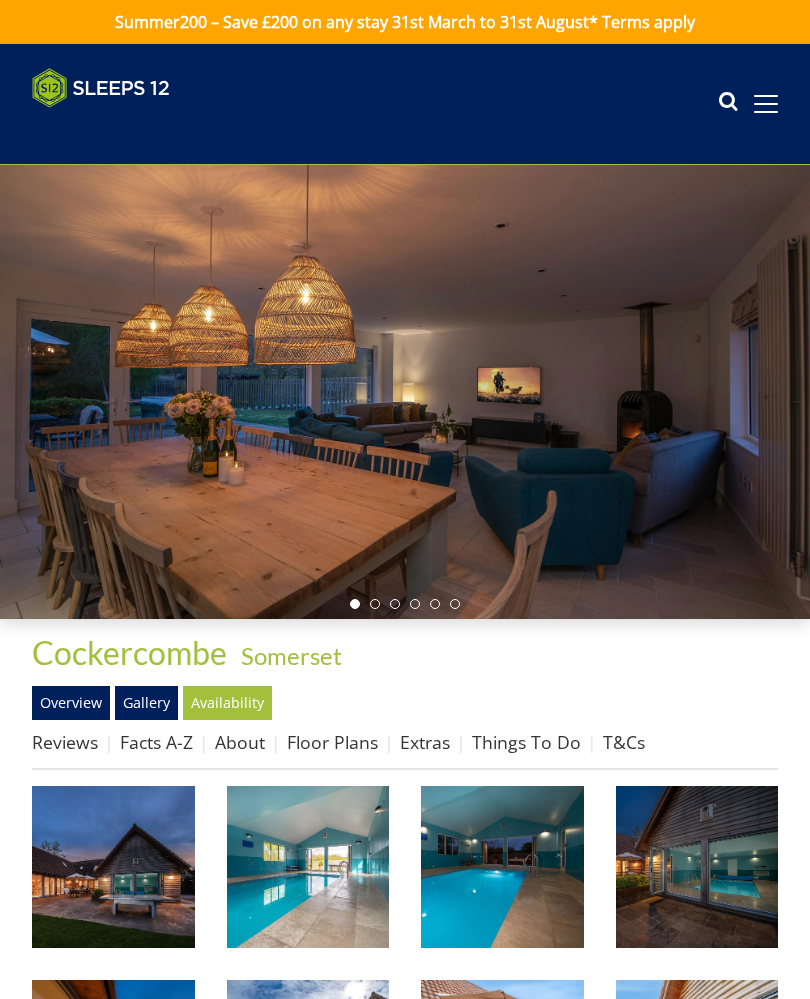 click at bounding box center [113, 867] 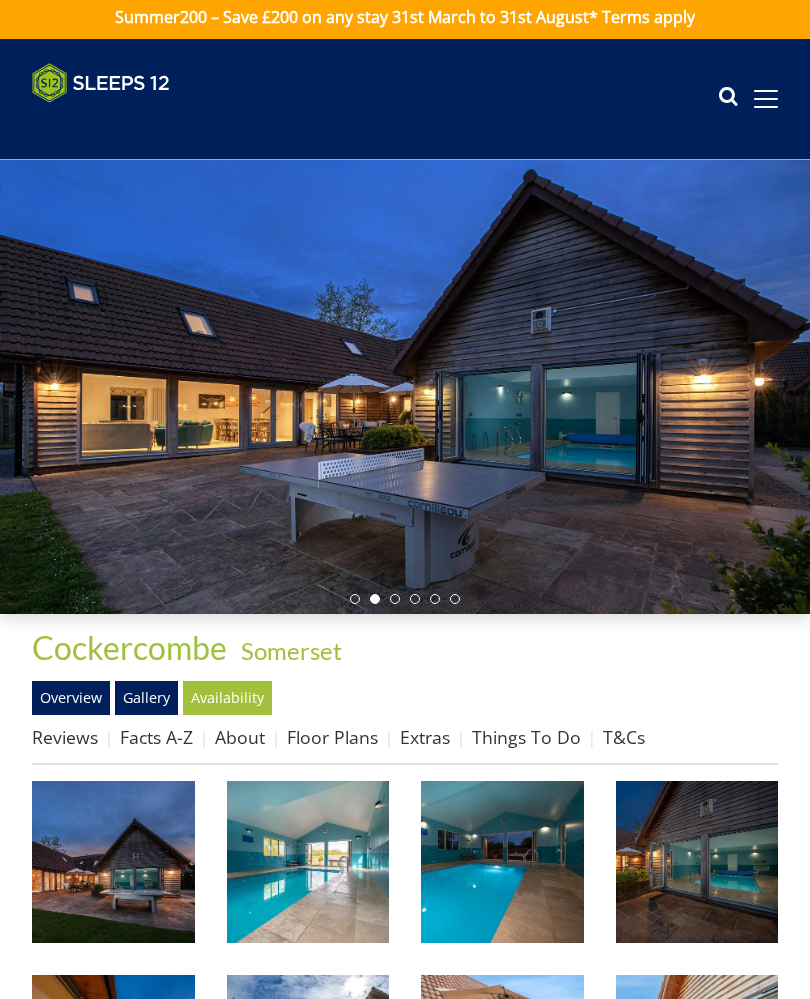scroll, scrollTop: 0, scrollLeft: 0, axis: both 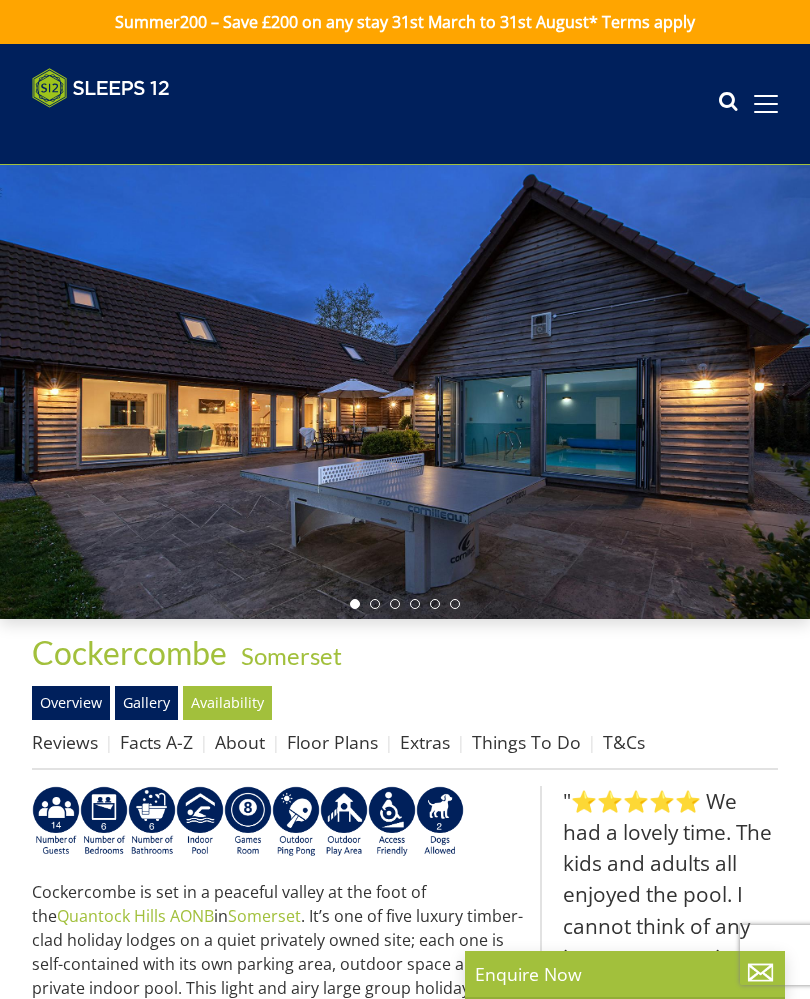 click at bounding box center [766, 104] 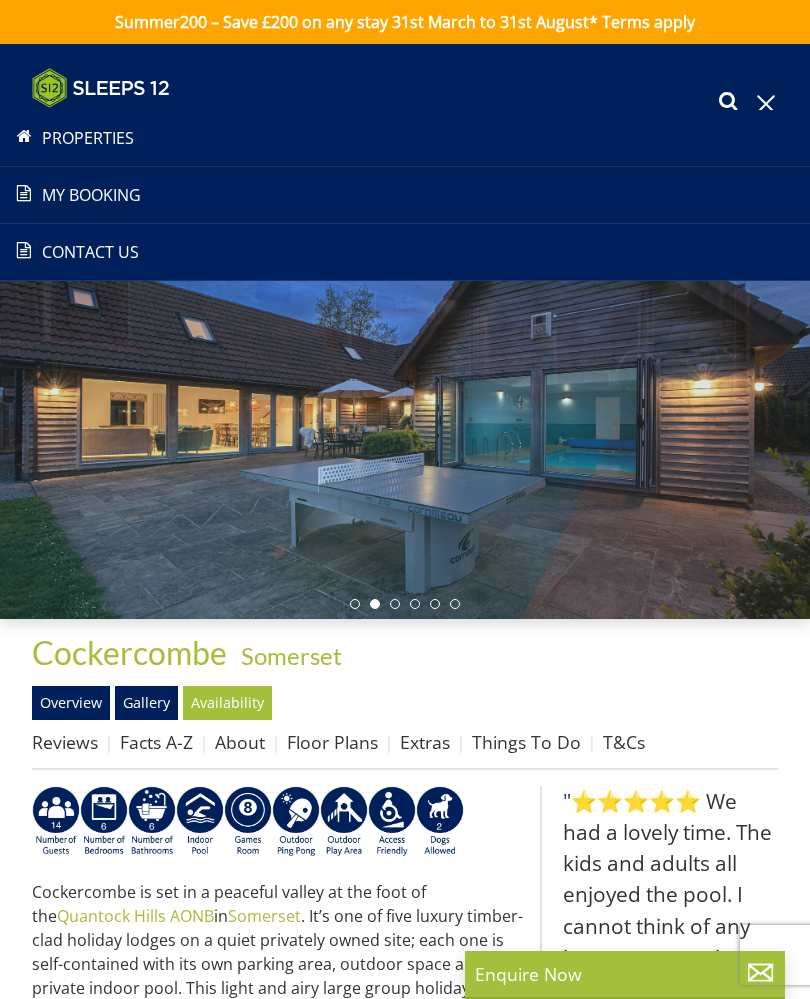 click on "Search
Menu
Properties
My Booking
Contact Us  01823 665500
Search  Check Availability" at bounding box center [405, 104] 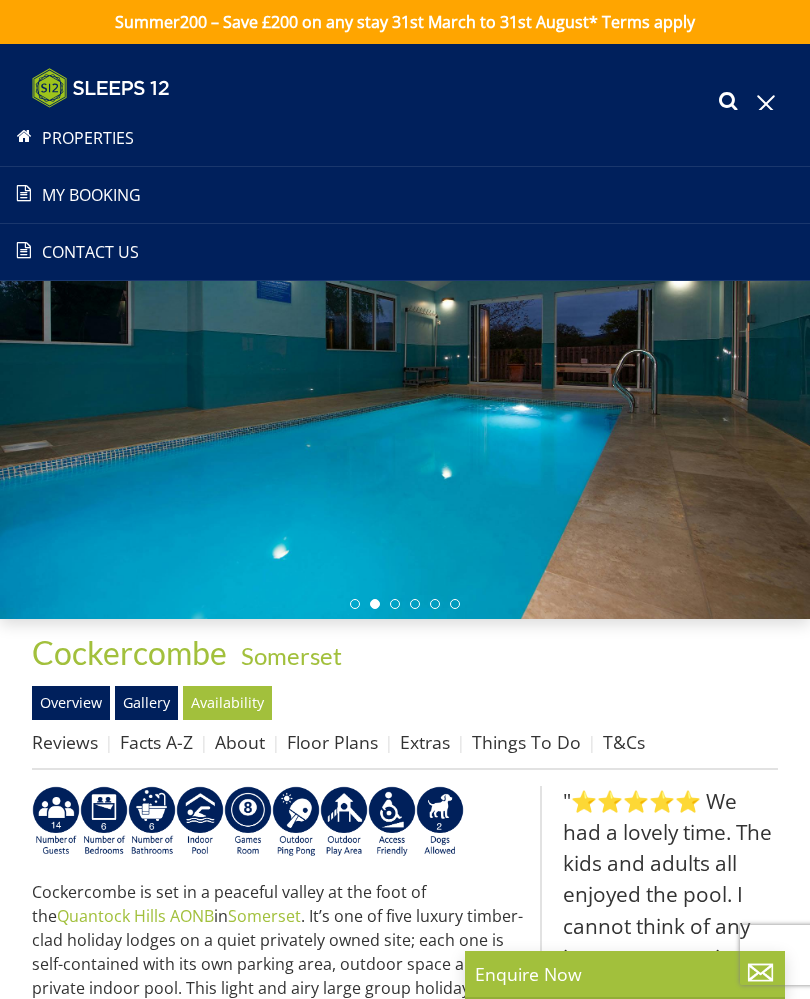 click at bounding box center [766, 104] 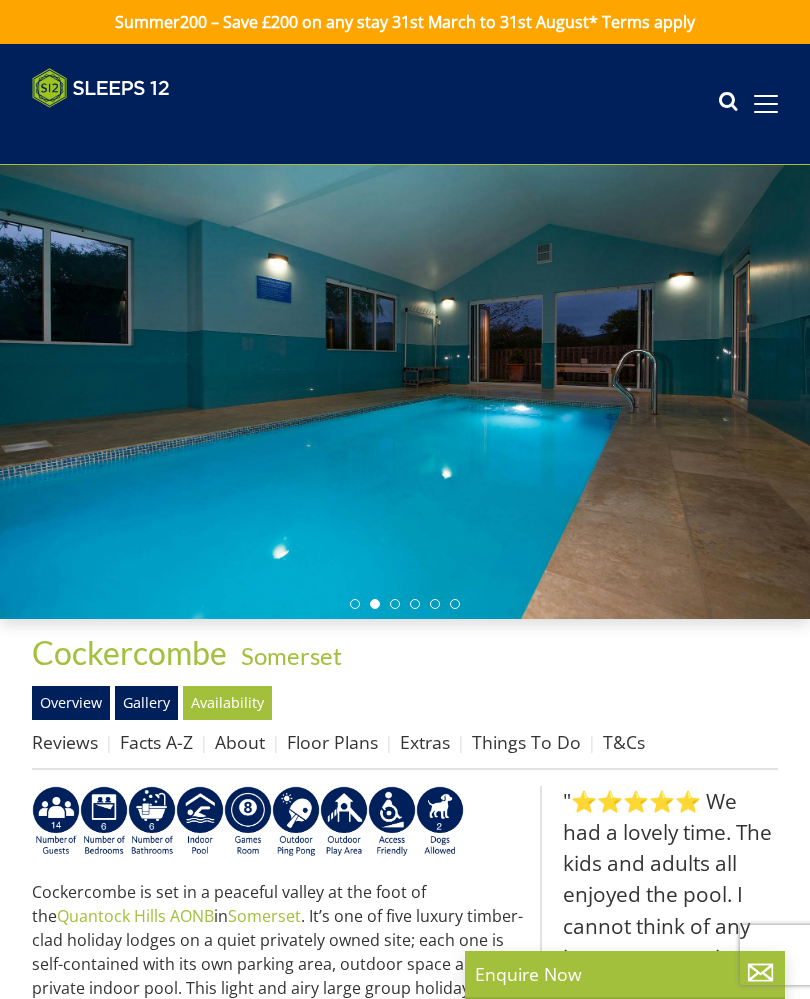scroll, scrollTop: 9355, scrollLeft: 0, axis: vertical 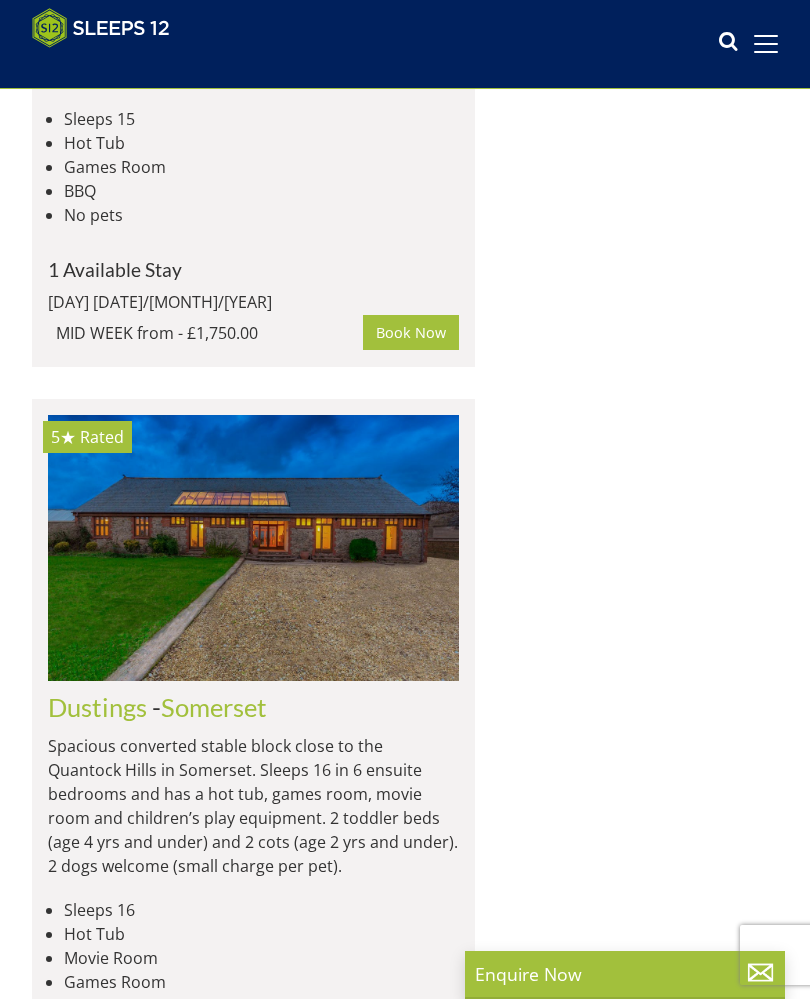 select on "10" 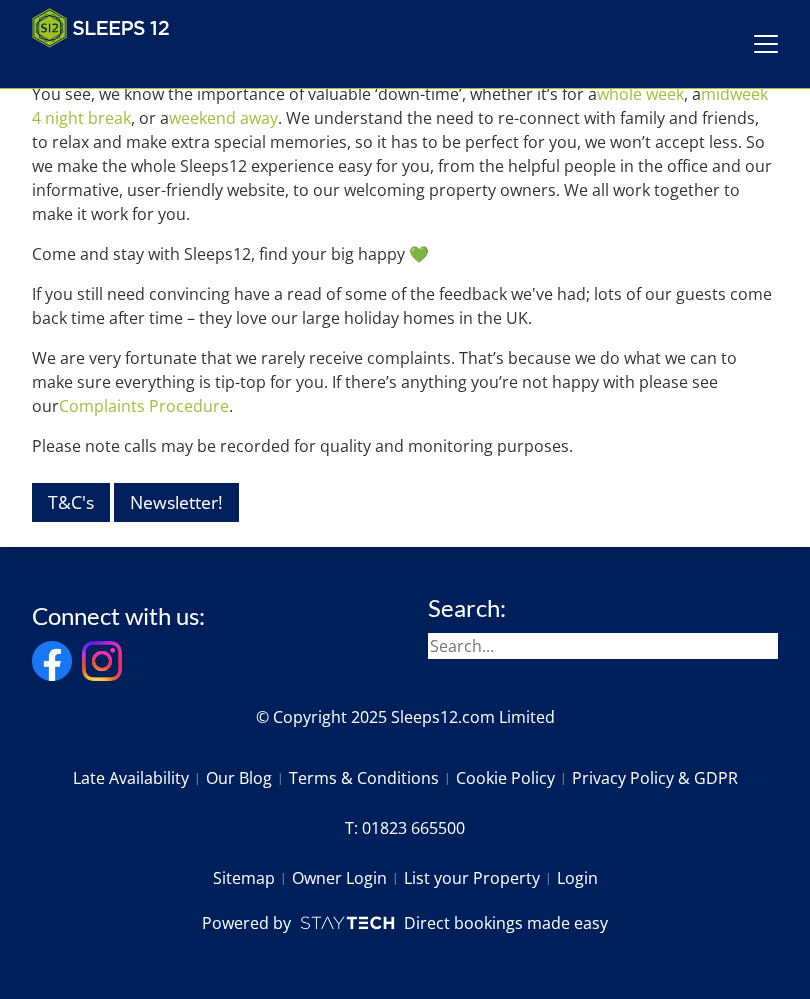 scroll, scrollTop: 2023, scrollLeft: 0, axis: vertical 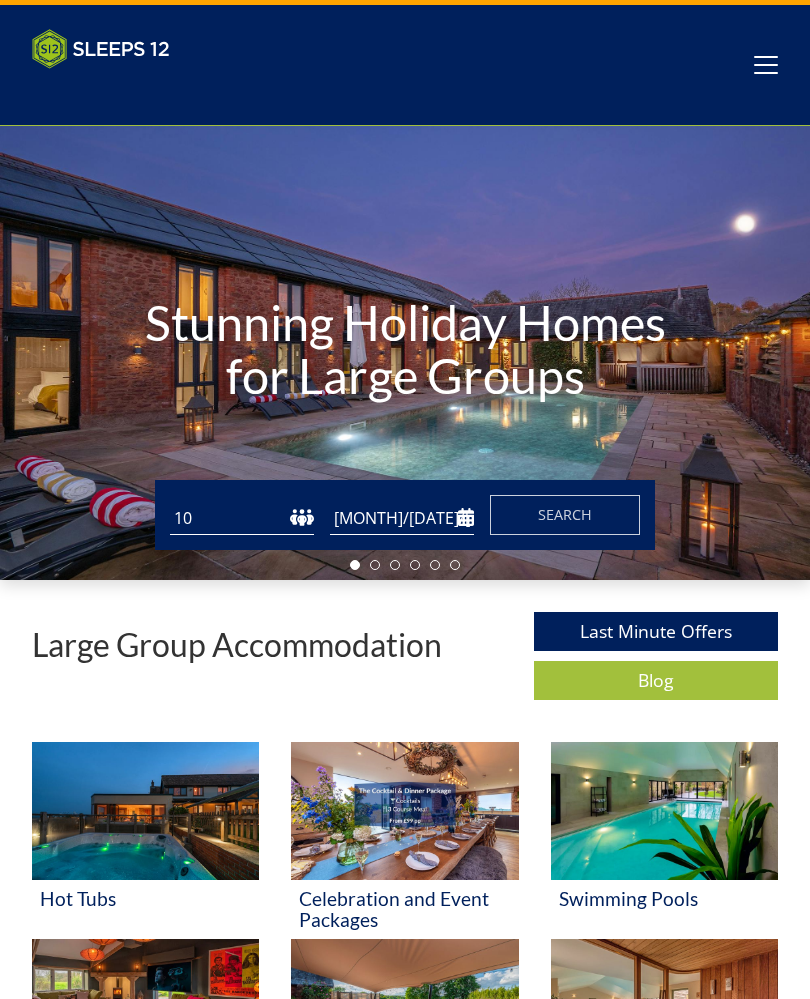 click on "09/01/2025" at bounding box center [402, 519] 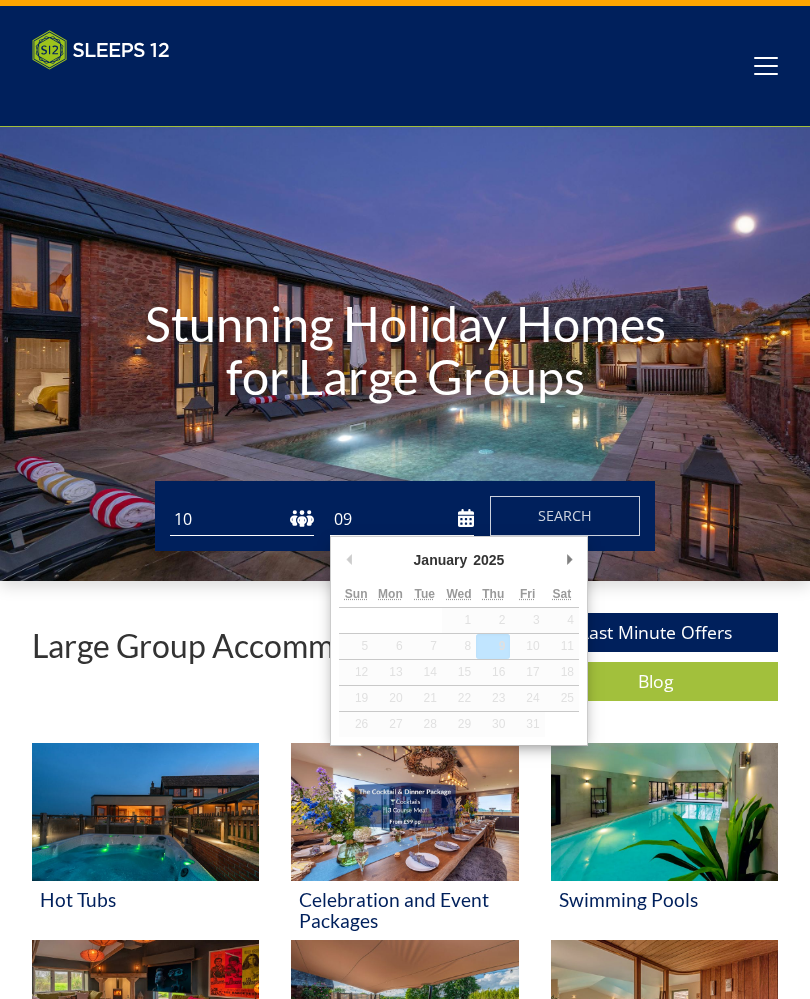 type on "0" 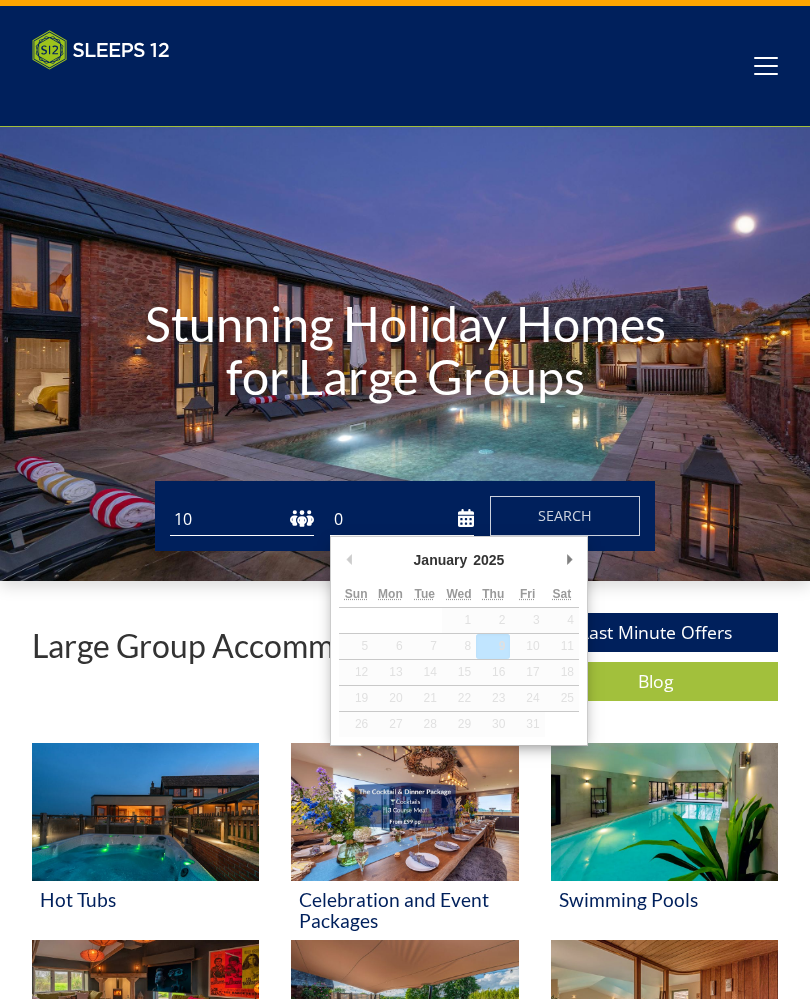 click on "0" at bounding box center (402, 519) 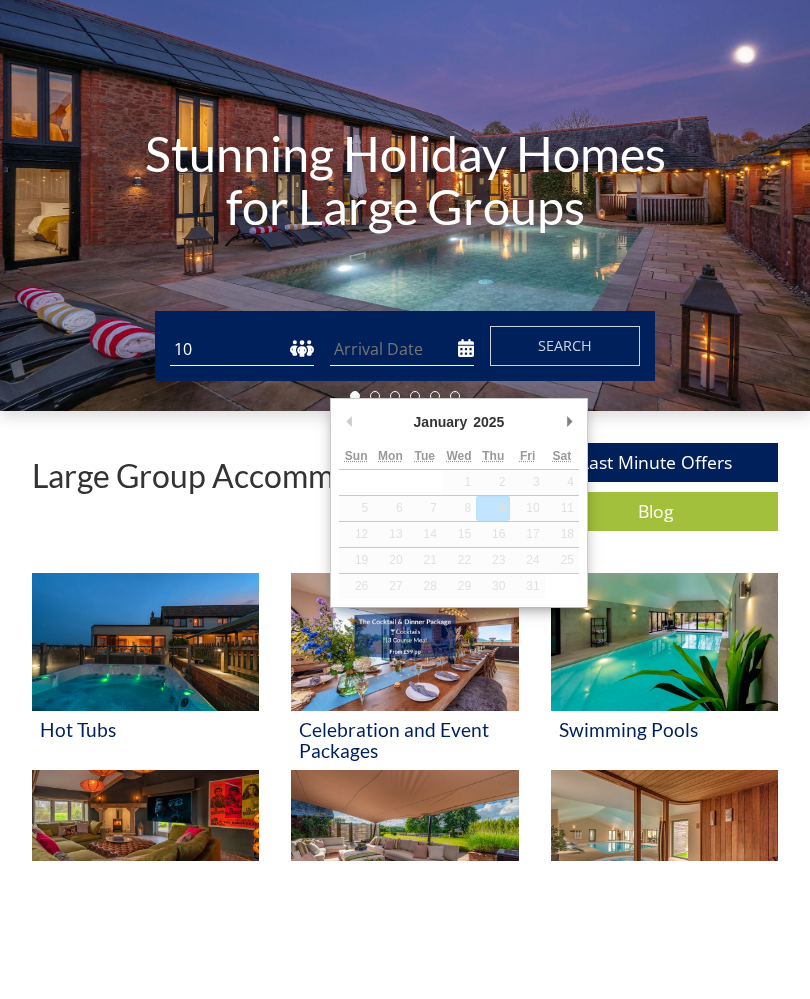 click on "Date" at bounding box center (402, 487) 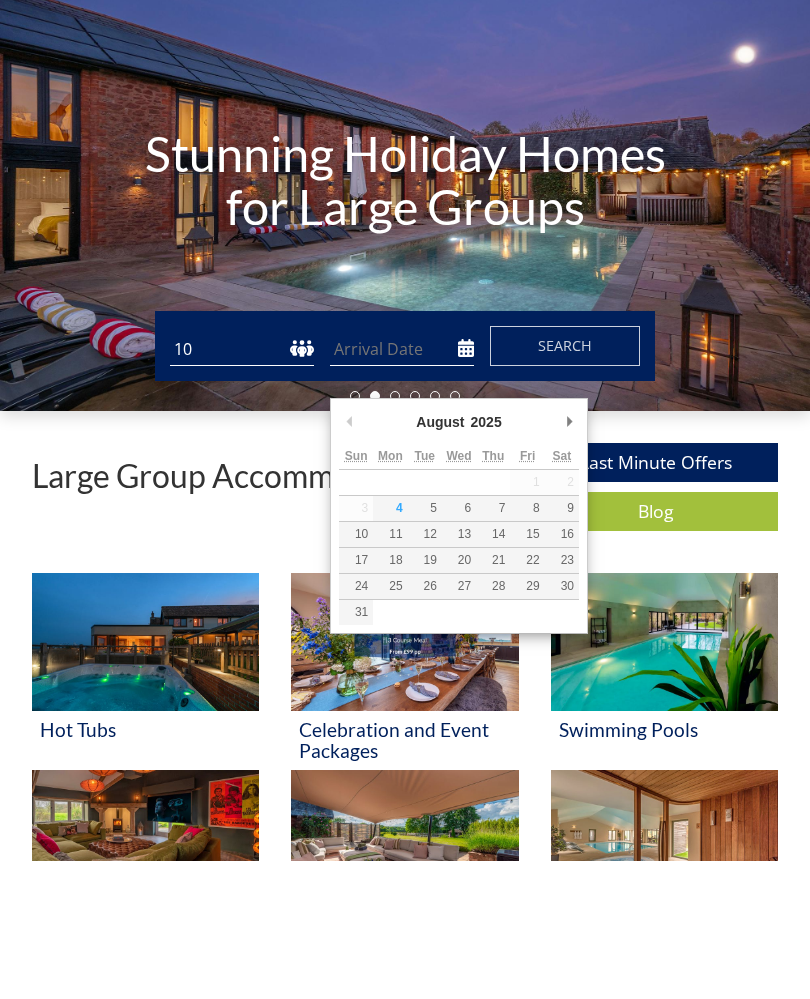 type on "14/08/2025" 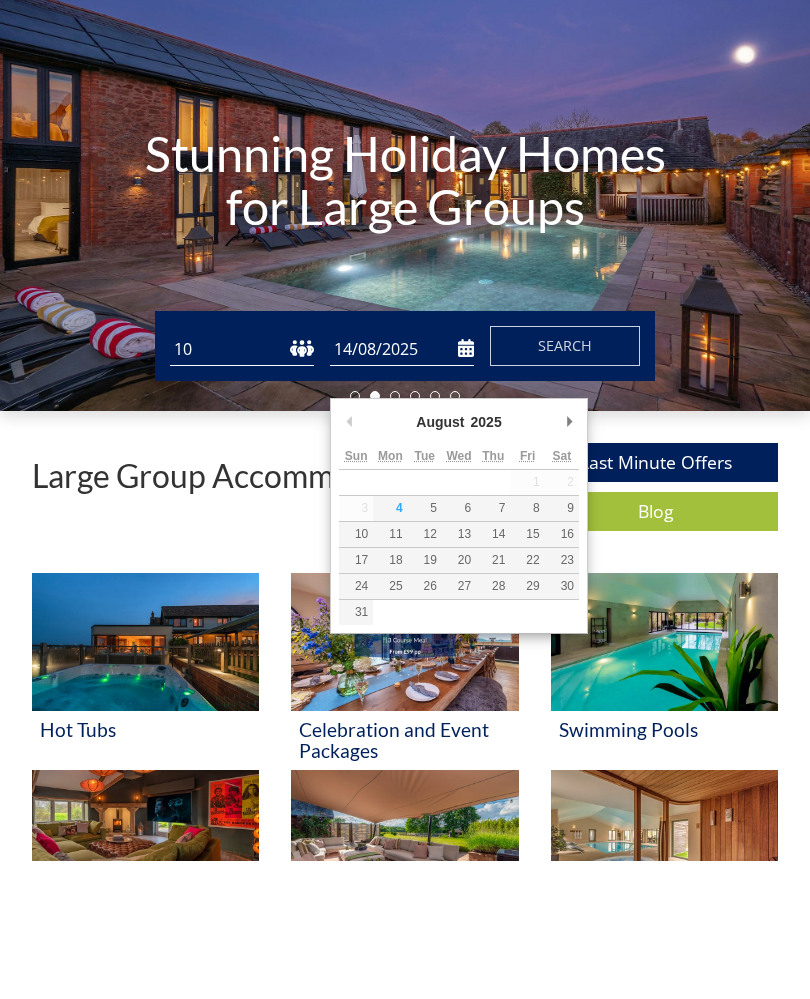 scroll, scrollTop: 177, scrollLeft: 0, axis: vertical 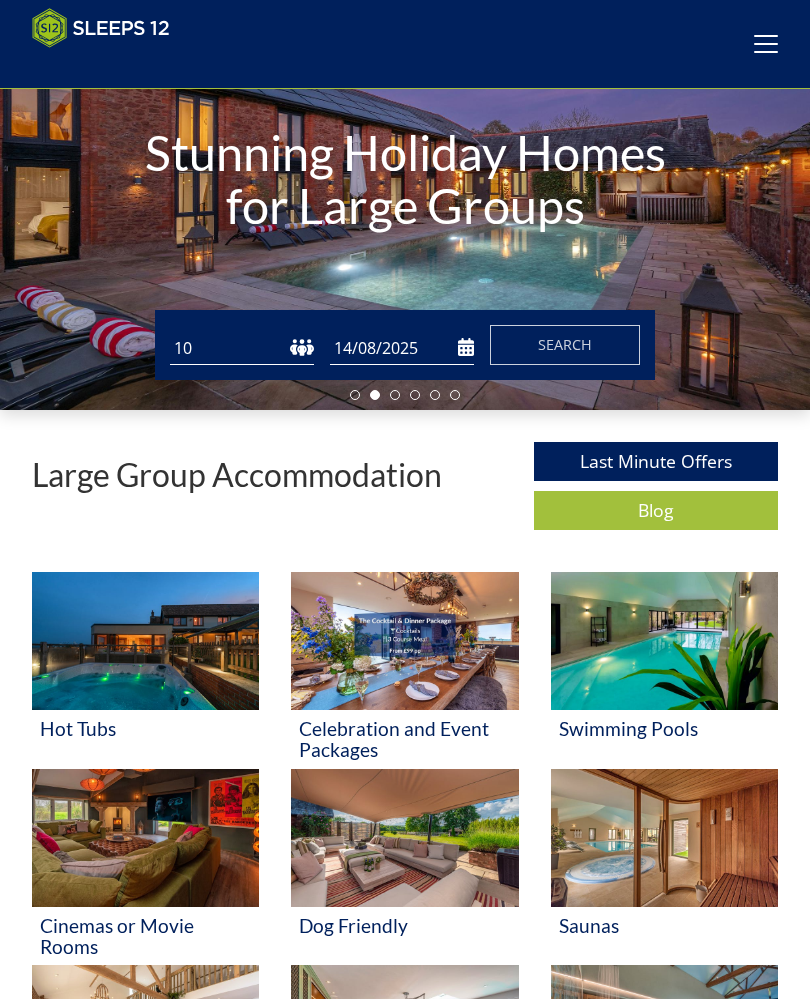 click on "Search" at bounding box center (565, 345) 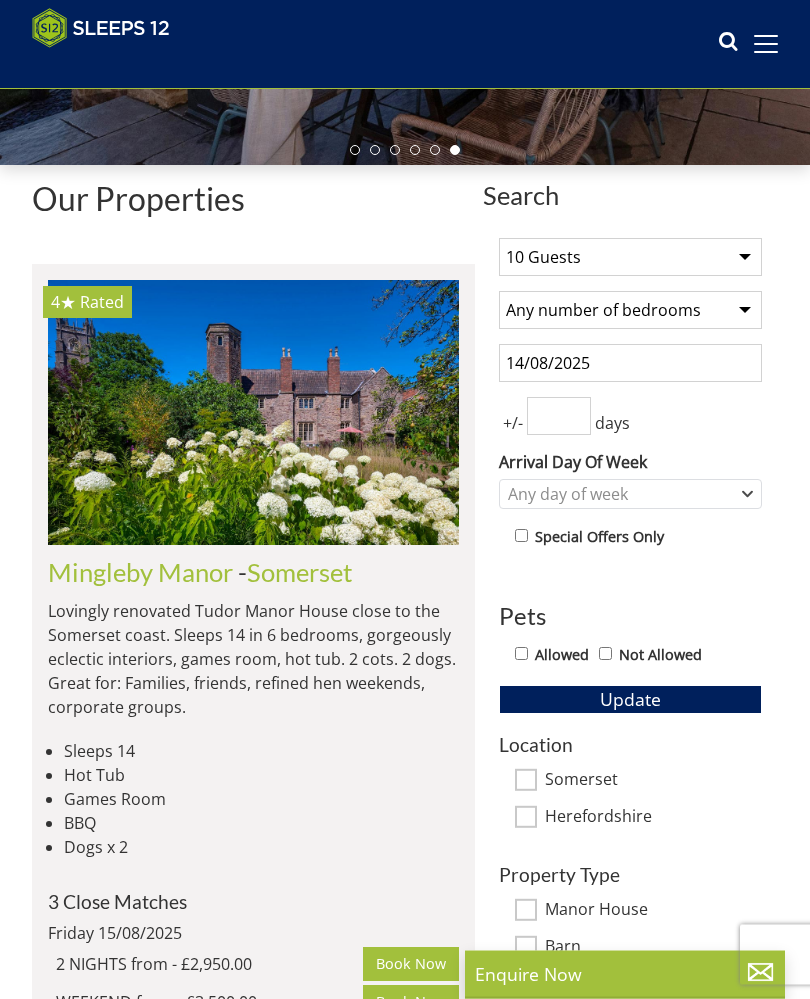 scroll, scrollTop: 421, scrollLeft: 0, axis: vertical 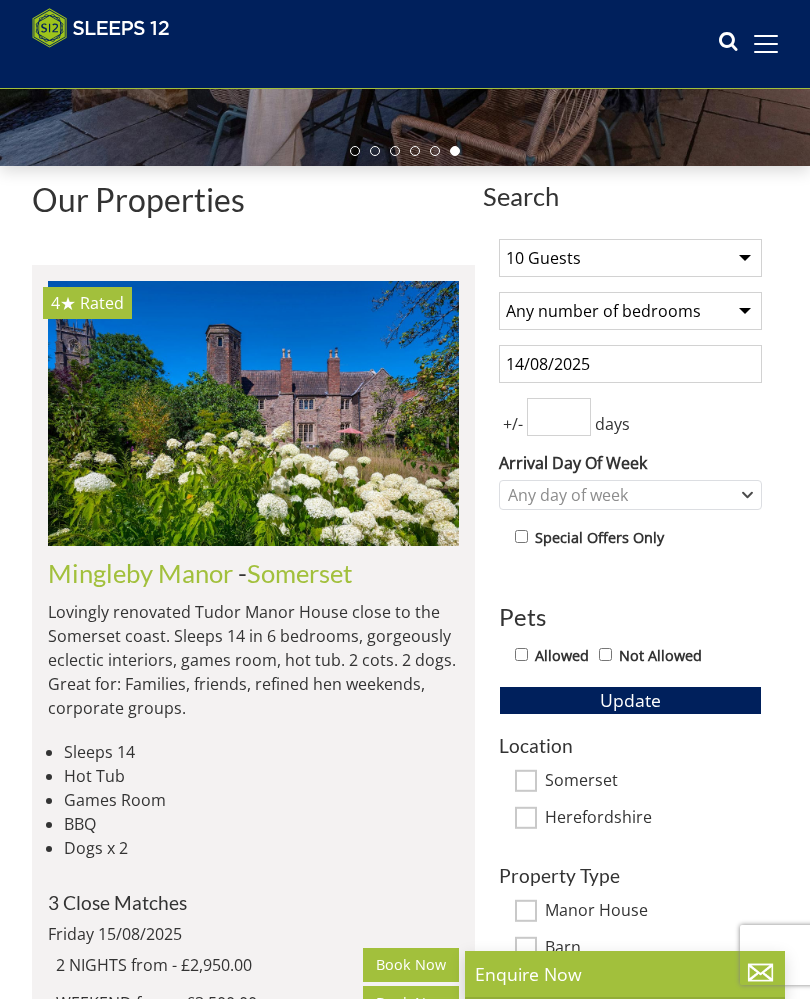 click on "1 Guest
2 Guests
3 Guests
4 Guests
5 Guests
6 Guests
7 Guests
8 Guests
9 Guests
10 Guests
11 Guests
12 Guests
13 Guests
14 Guests
15 Guests
16 Guests
17 Guests
18 Guests
19 Guests
20 Guests
21 Guests
22 Guests
23 Guests
24 Guests
25 Guests
26 Guests
27 Guests
28 Guests
29 Guests
30 Guests
31 Guests
32 Guests" at bounding box center [630, 258] 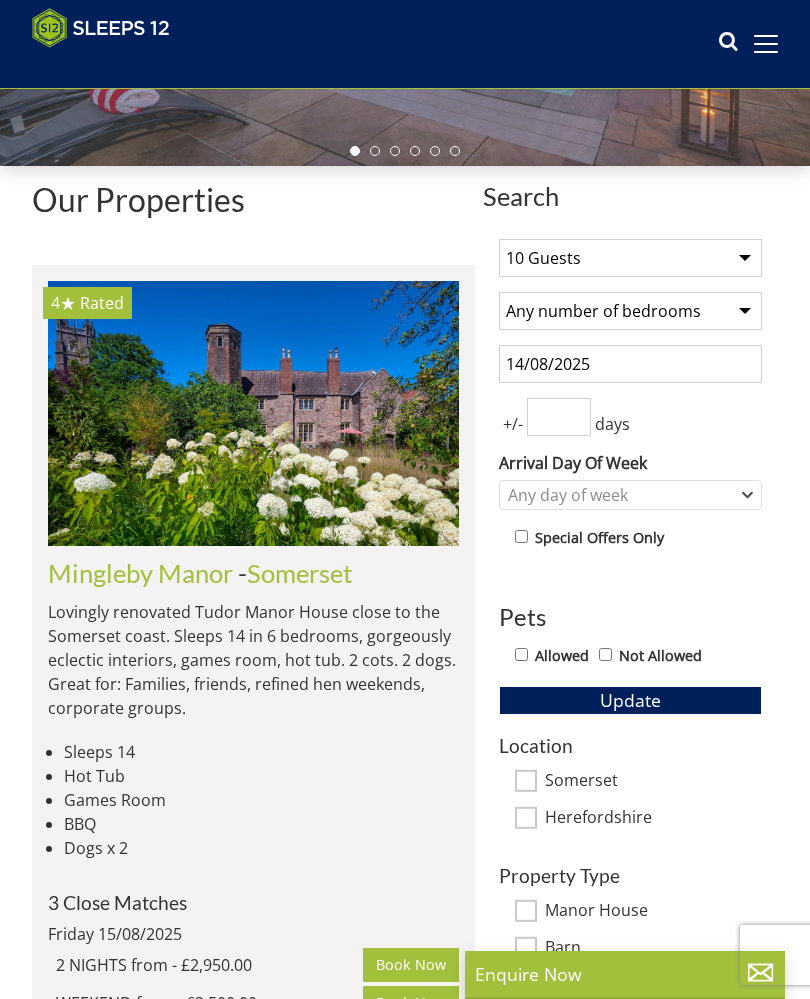 select on "4" 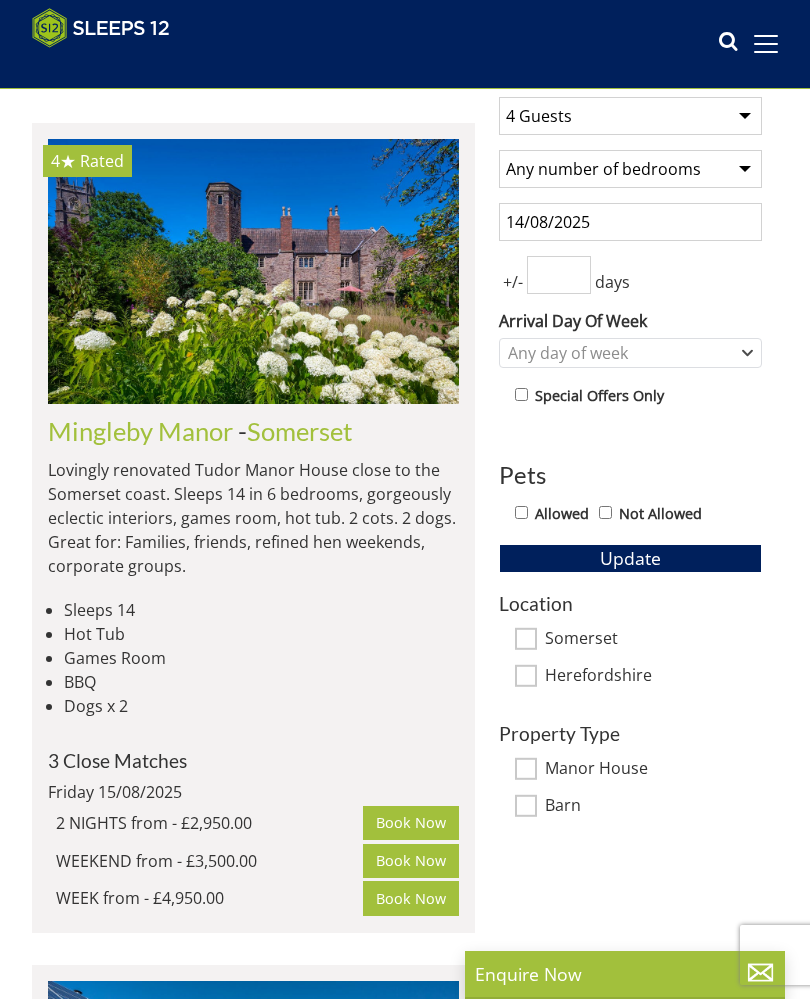 scroll, scrollTop: 569, scrollLeft: 0, axis: vertical 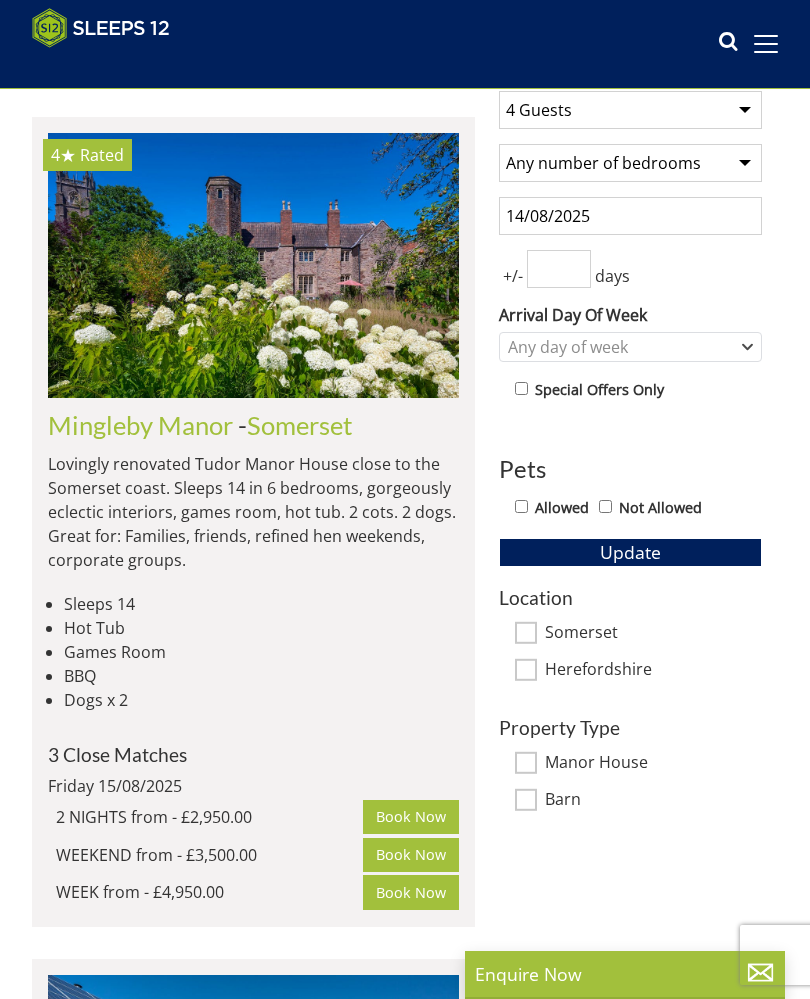click on "Update" at bounding box center [630, 552] 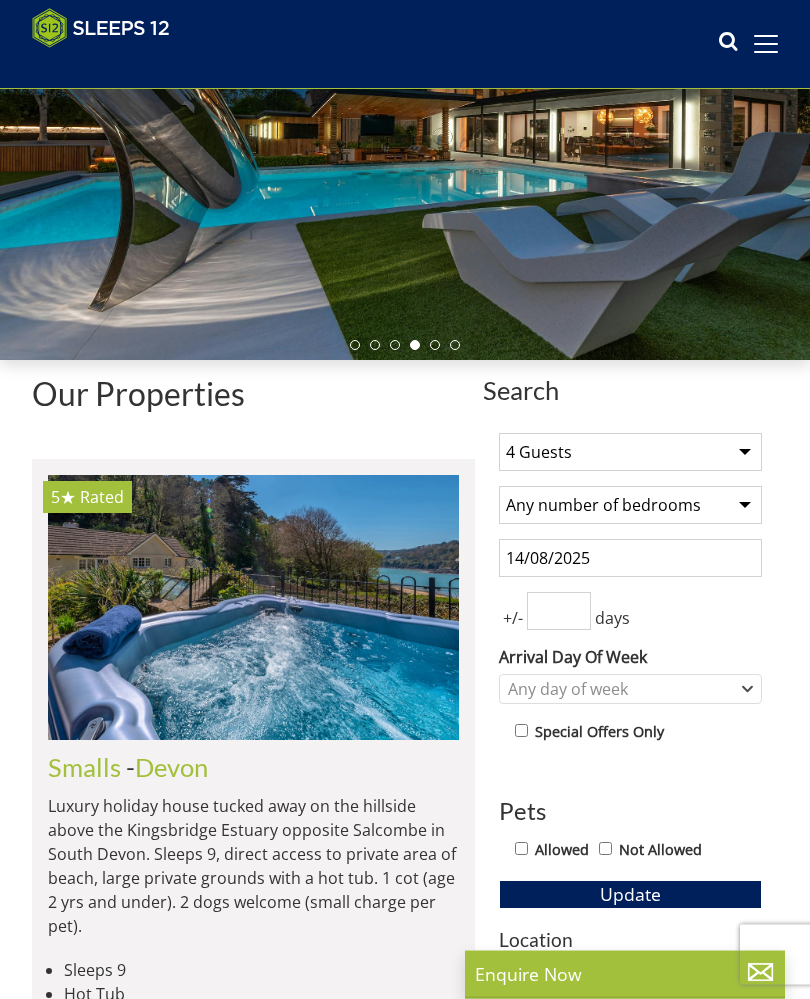 scroll, scrollTop: 217, scrollLeft: 0, axis: vertical 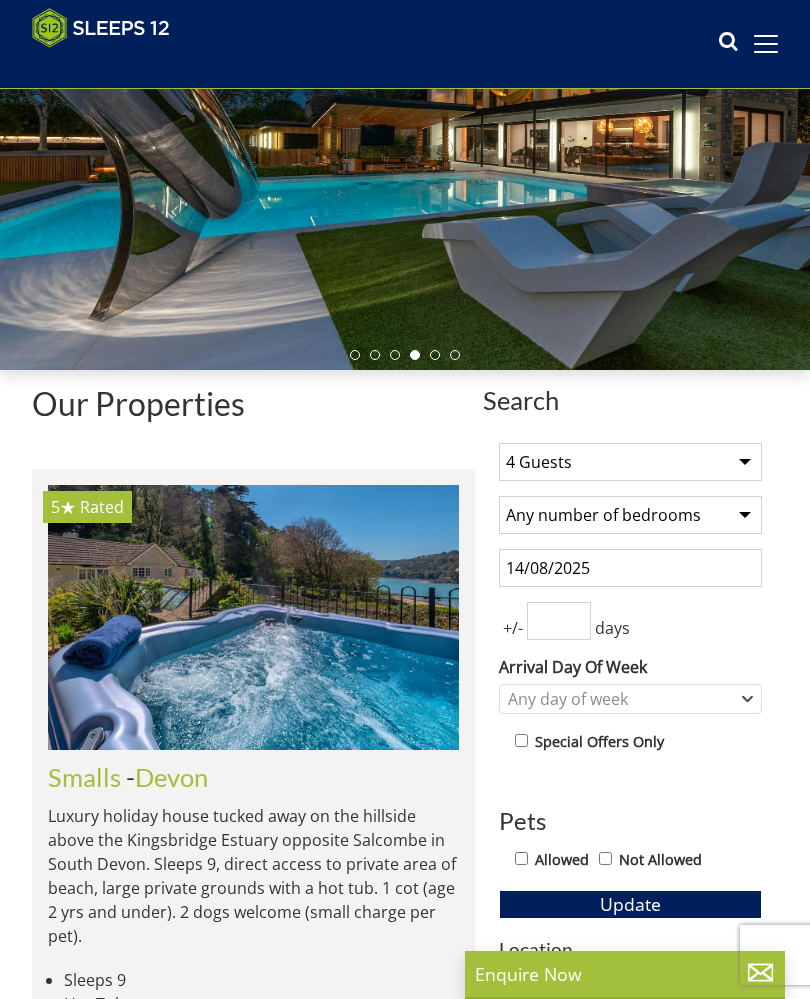 select on "10" 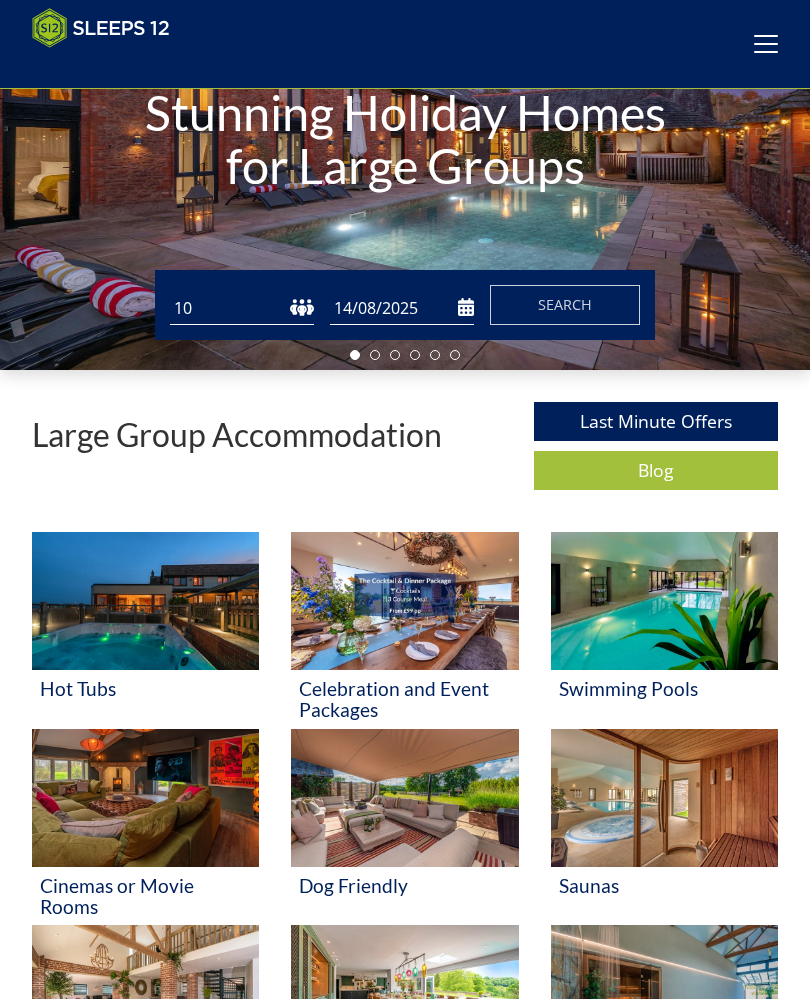 scroll, scrollTop: 0, scrollLeft: 7497, axis: horizontal 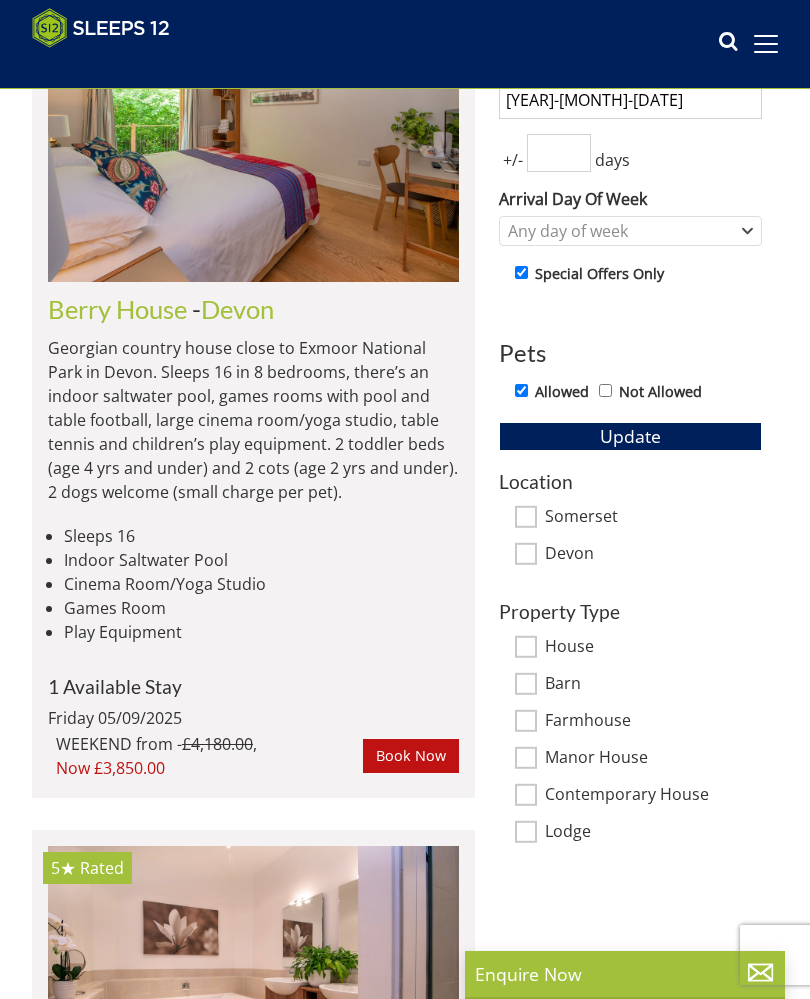 click at bounding box center (101, 28) 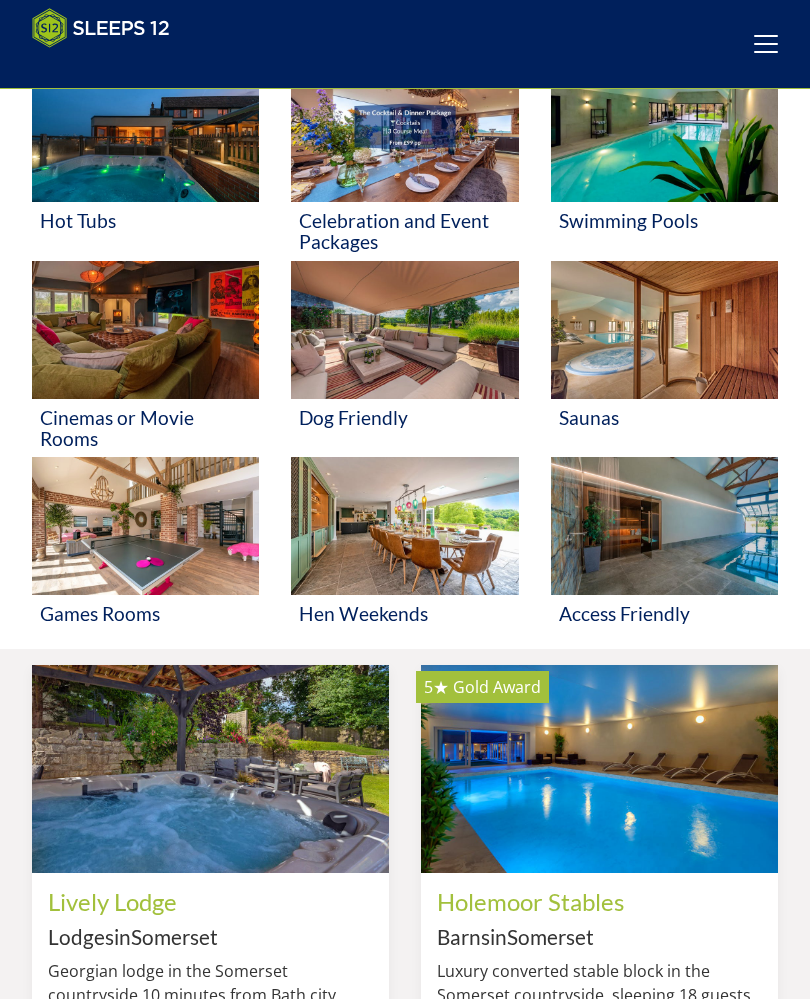 scroll, scrollTop: 0, scrollLeft: 0, axis: both 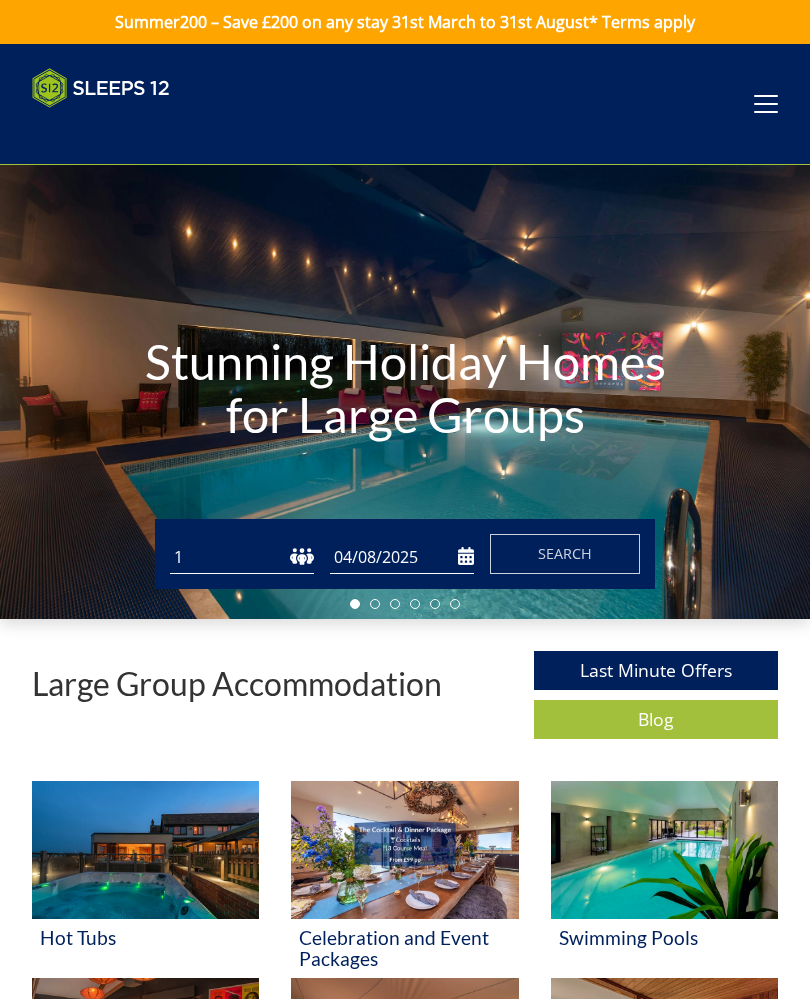click on "1
2
3
4
5
6
7
8
9
10
11
12
13
14
15
16
17
18
19
20
21
22
23
24
25
26
27
28
29
30
31
32" at bounding box center (242, 557) 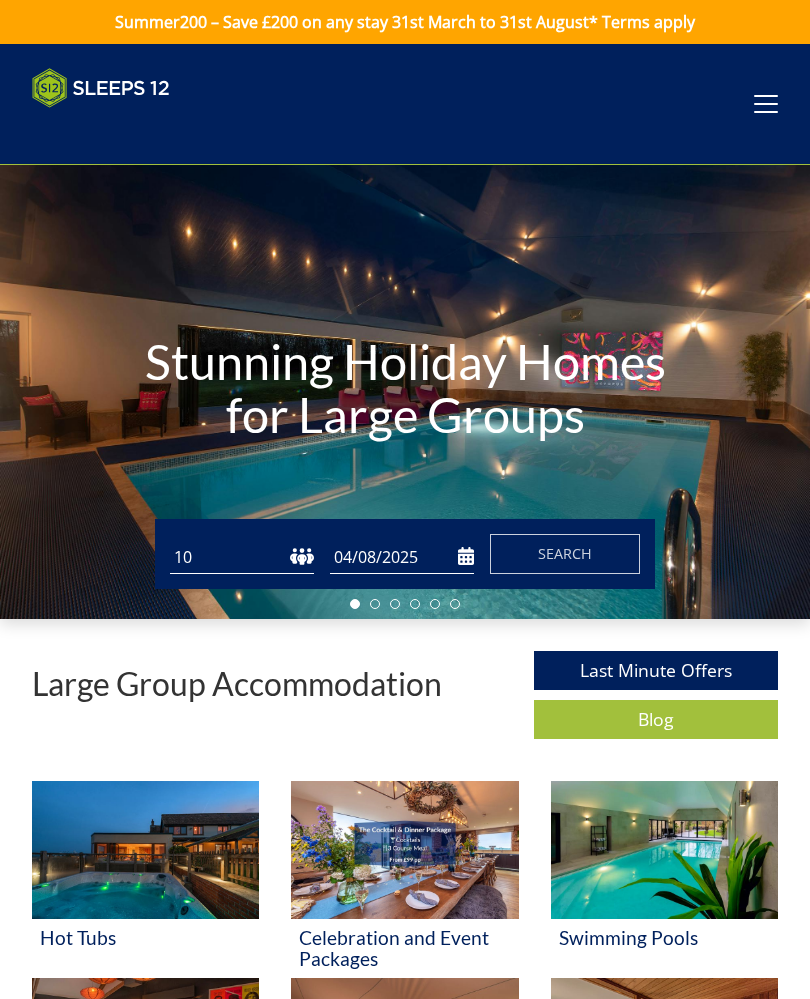 click on "04/08/2025" at bounding box center (402, 557) 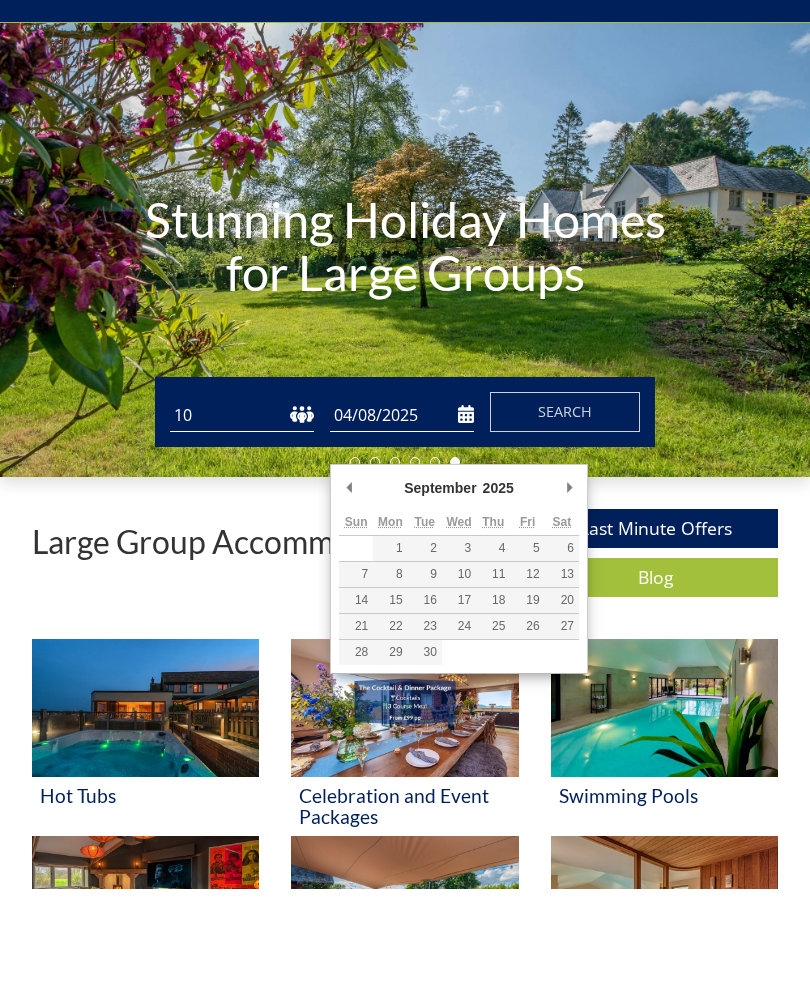 type on "01/09/[YEAR]" 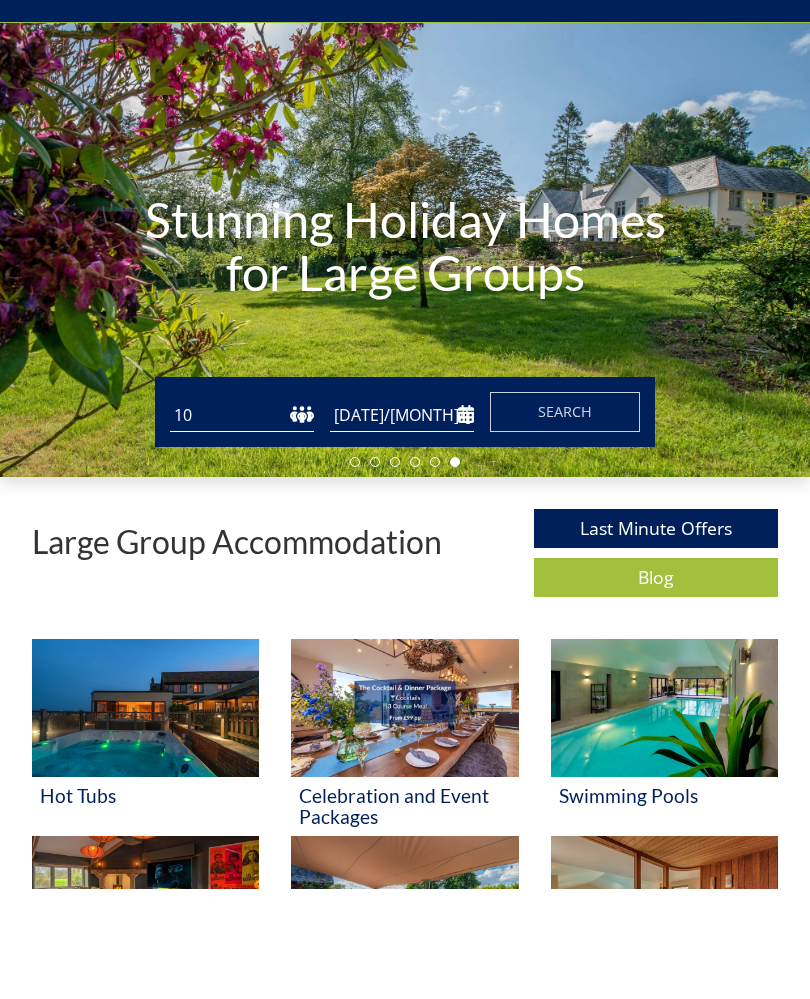 scroll, scrollTop: 110, scrollLeft: 0, axis: vertical 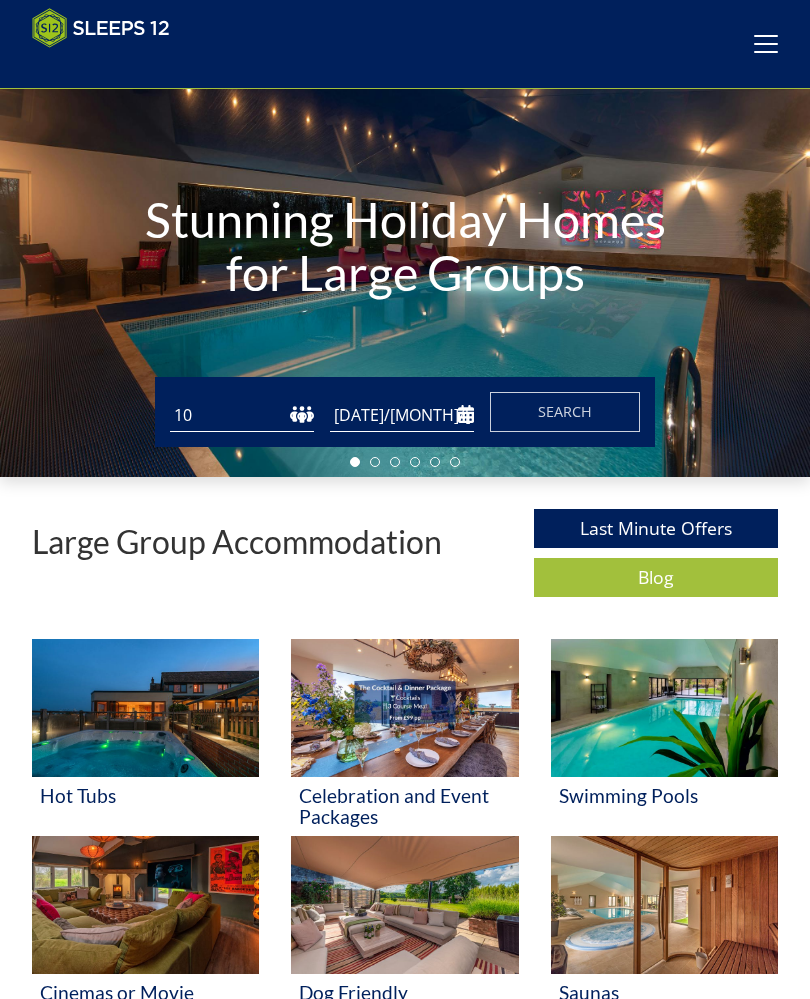 click on "Search" at bounding box center [565, 412] 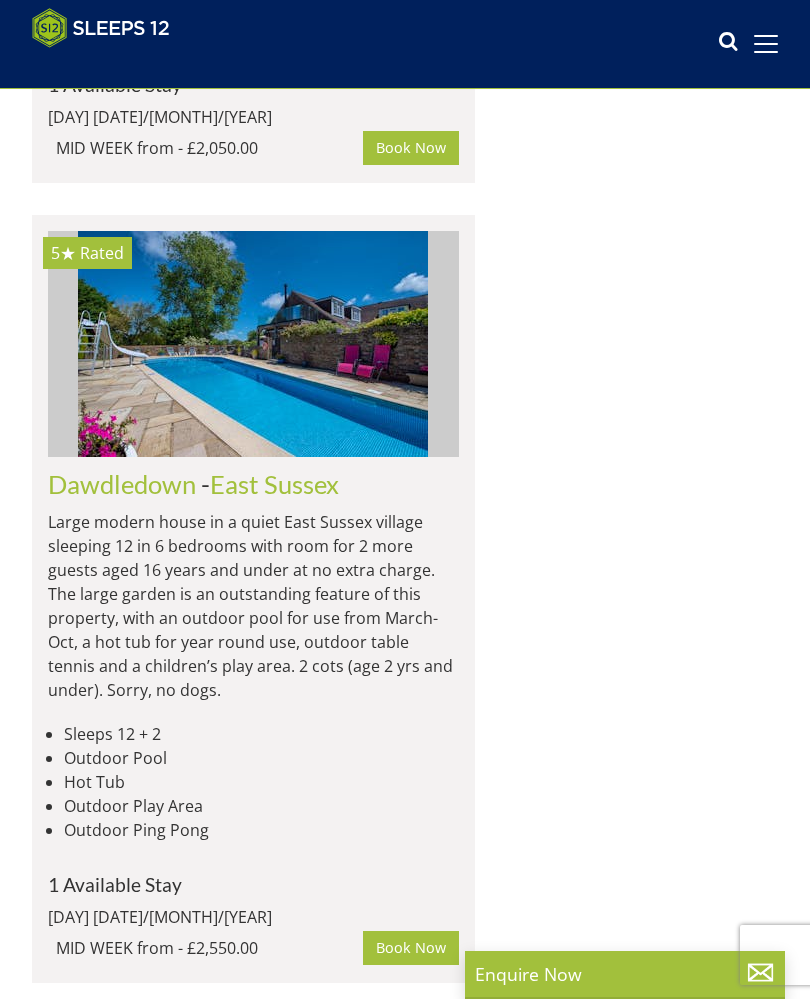scroll, scrollTop: 5671, scrollLeft: 0, axis: vertical 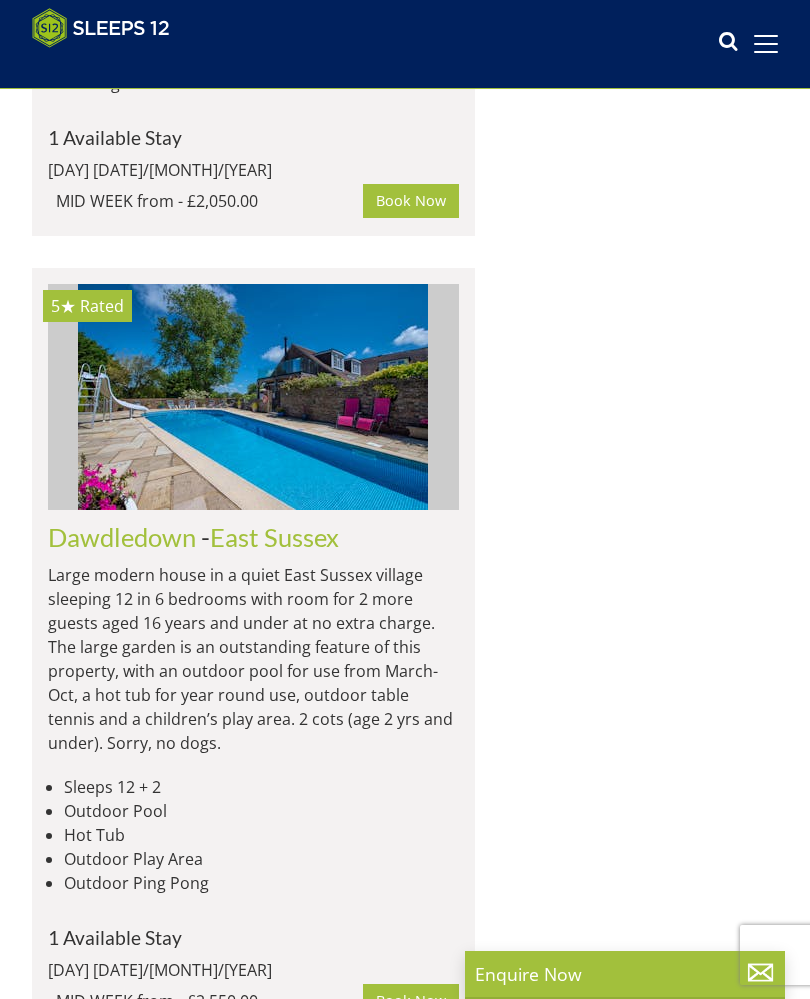 click on "Foxcombe" at bounding box center [104, -1363] 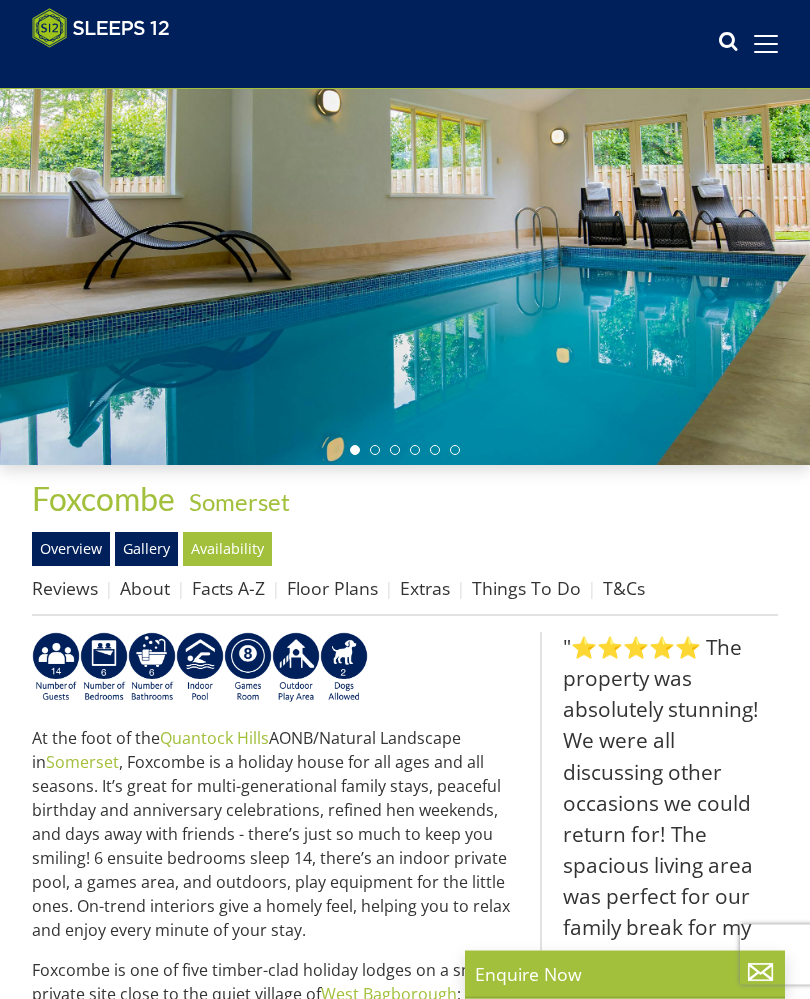 scroll, scrollTop: 123, scrollLeft: 0, axis: vertical 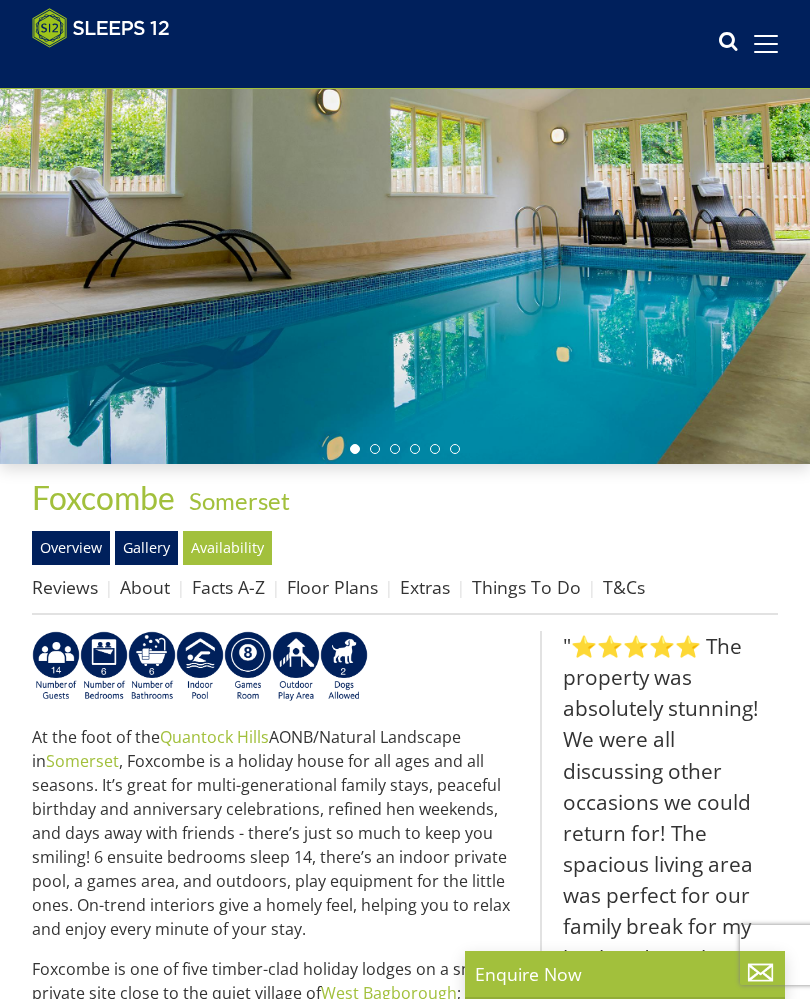 click on "Gallery" at bounding box center (146, 548) 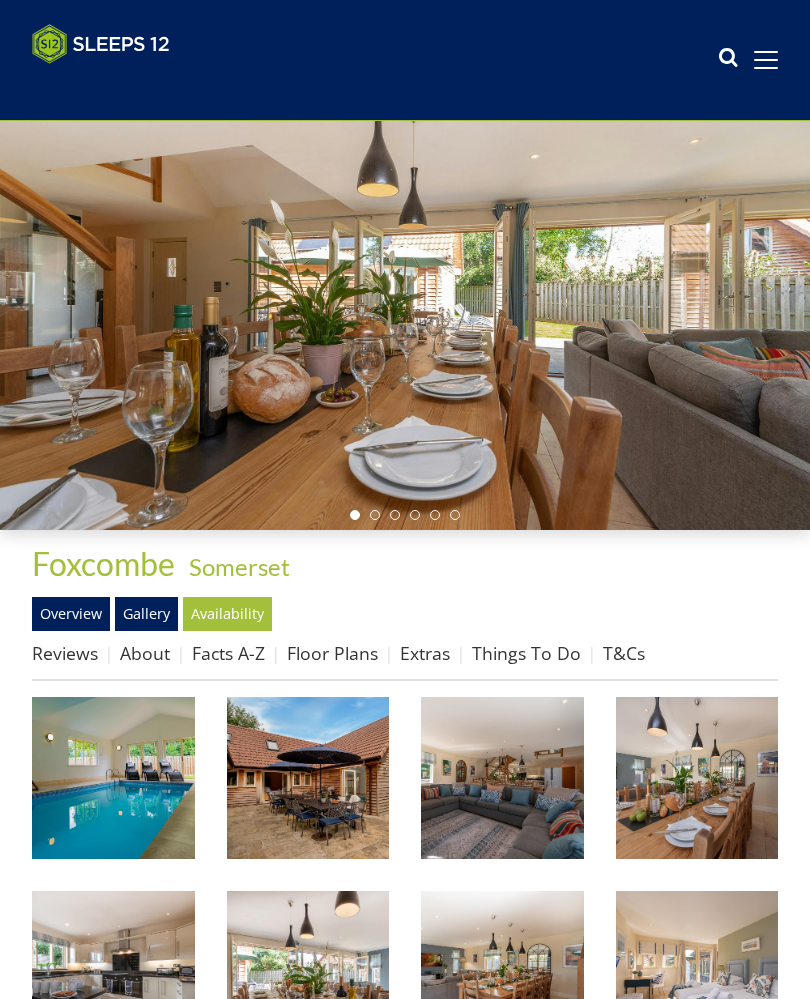 scroll, scrollTop: 111, scrollLeft: 0, axis: vertical 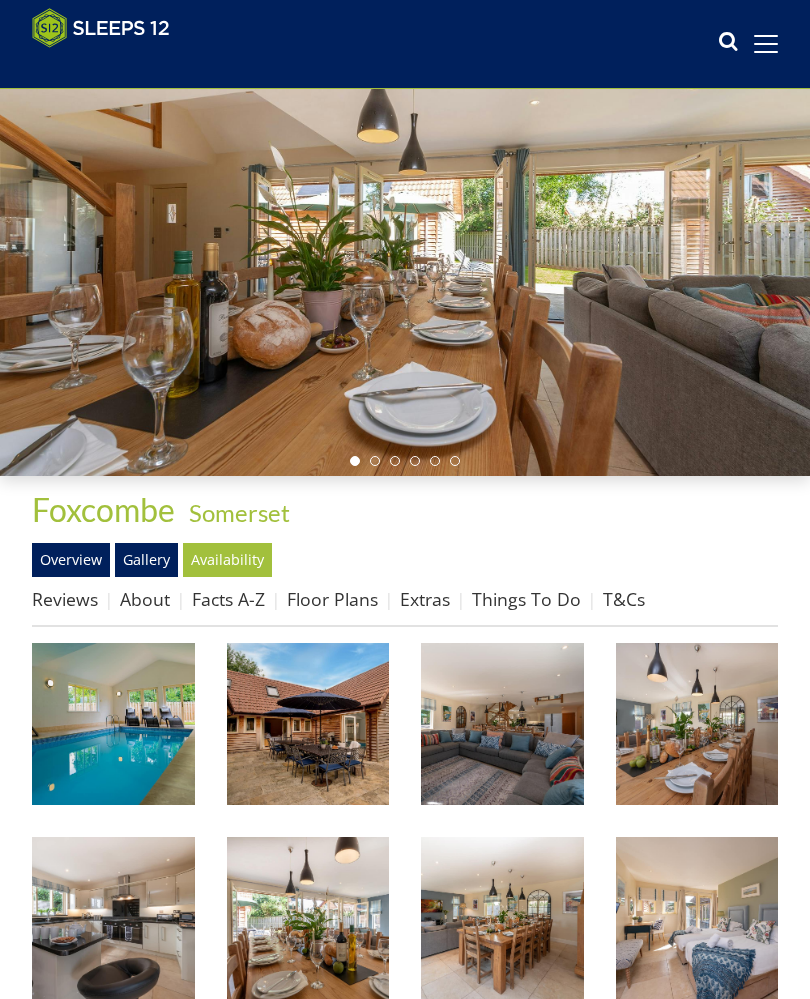 click at bounding box center [113, 724] 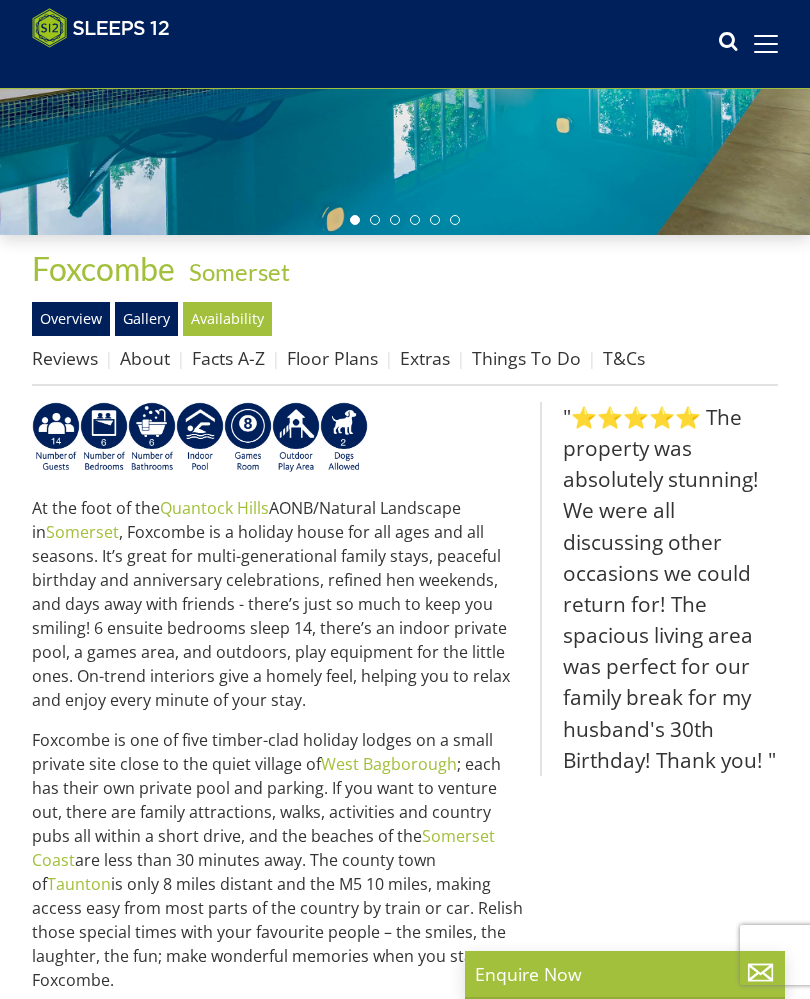 scroll, scrollTop: 341, scrollLeft: 0, axis: vertical 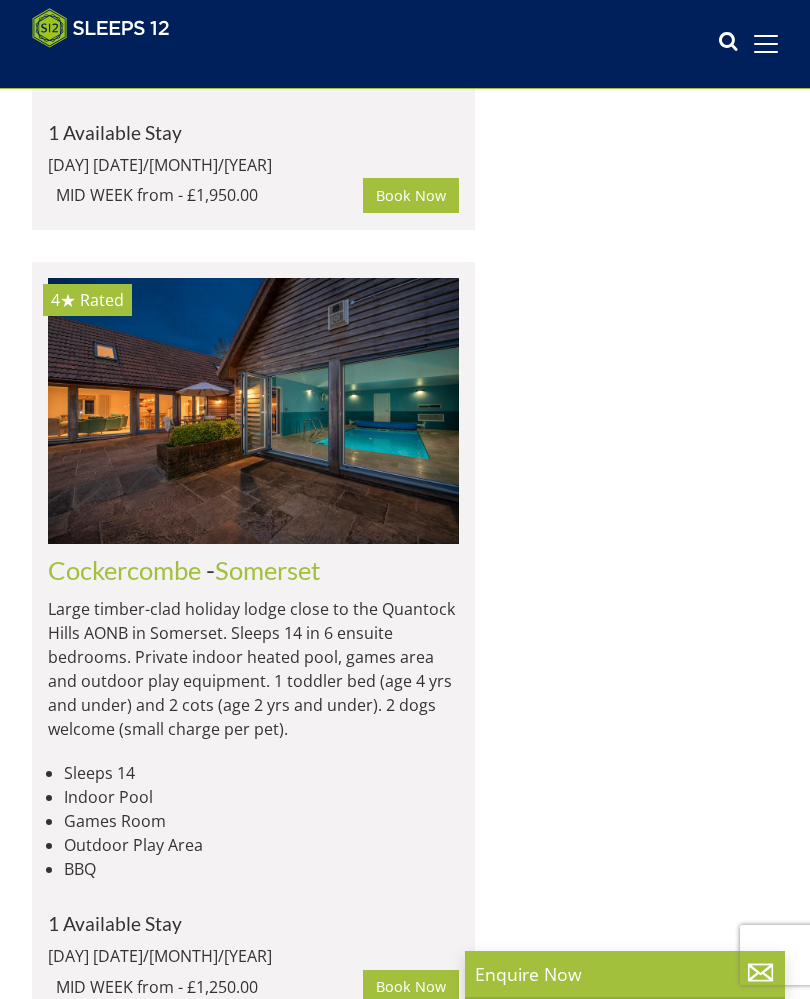 click on "Cockercombe" at bounding box center (124, 570) 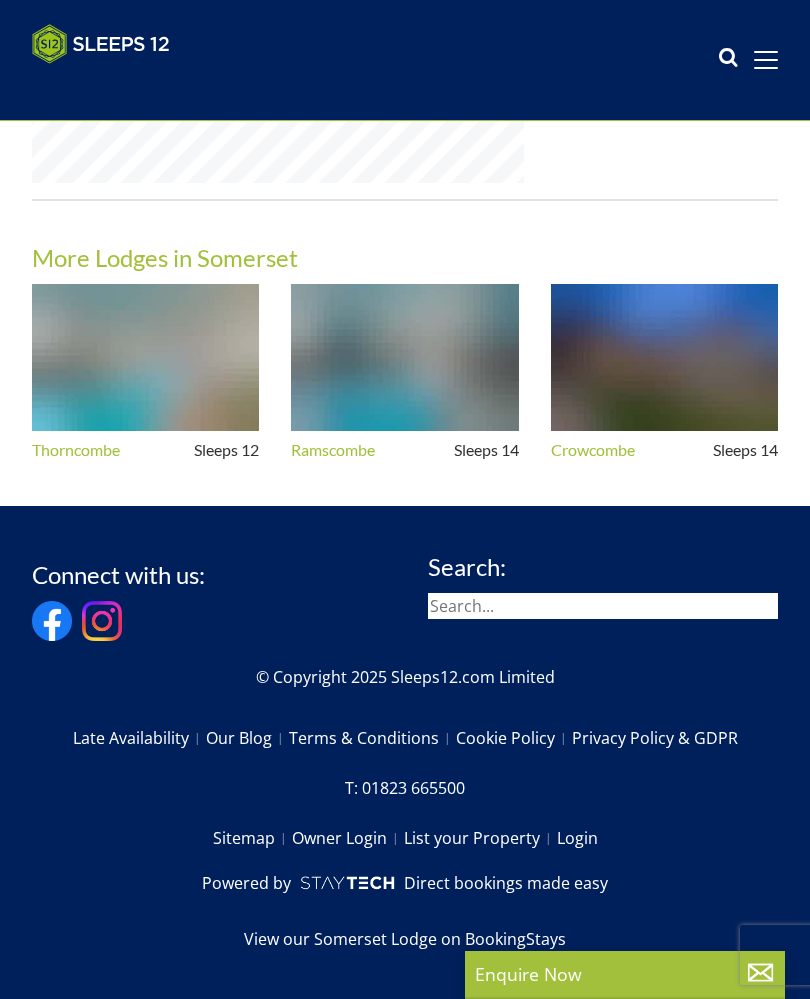 scroll, scrollTop: 0, scrollLeft: 0, axis: both 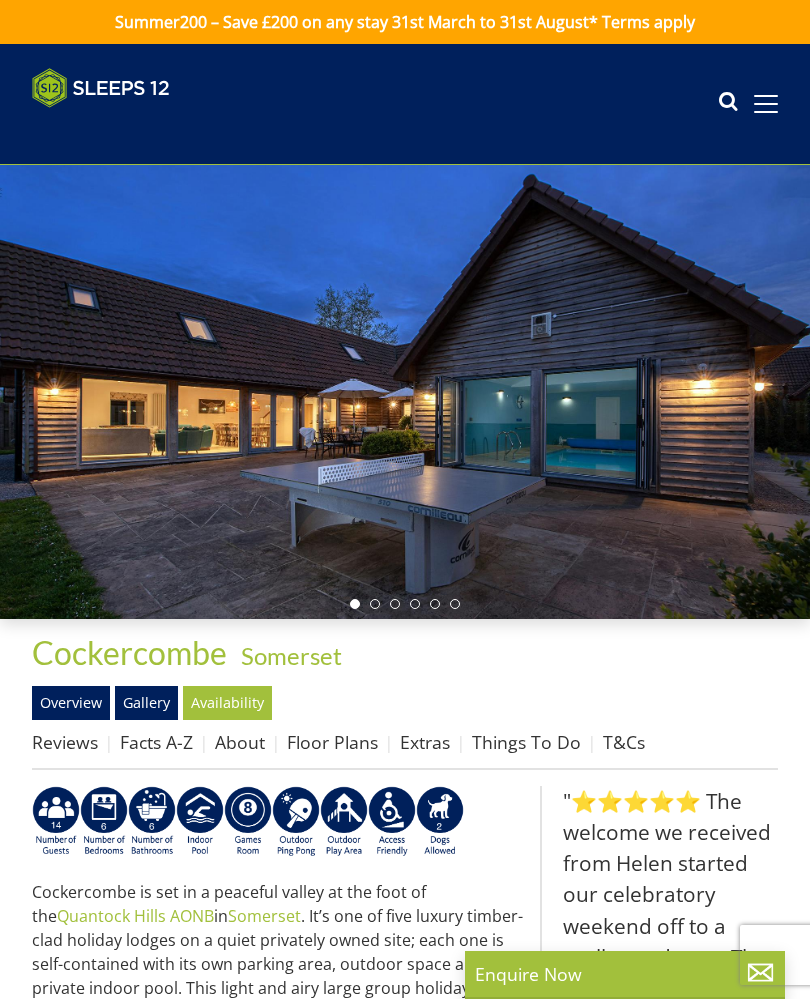 click on "Gallery" at bounding box center (146, 703) 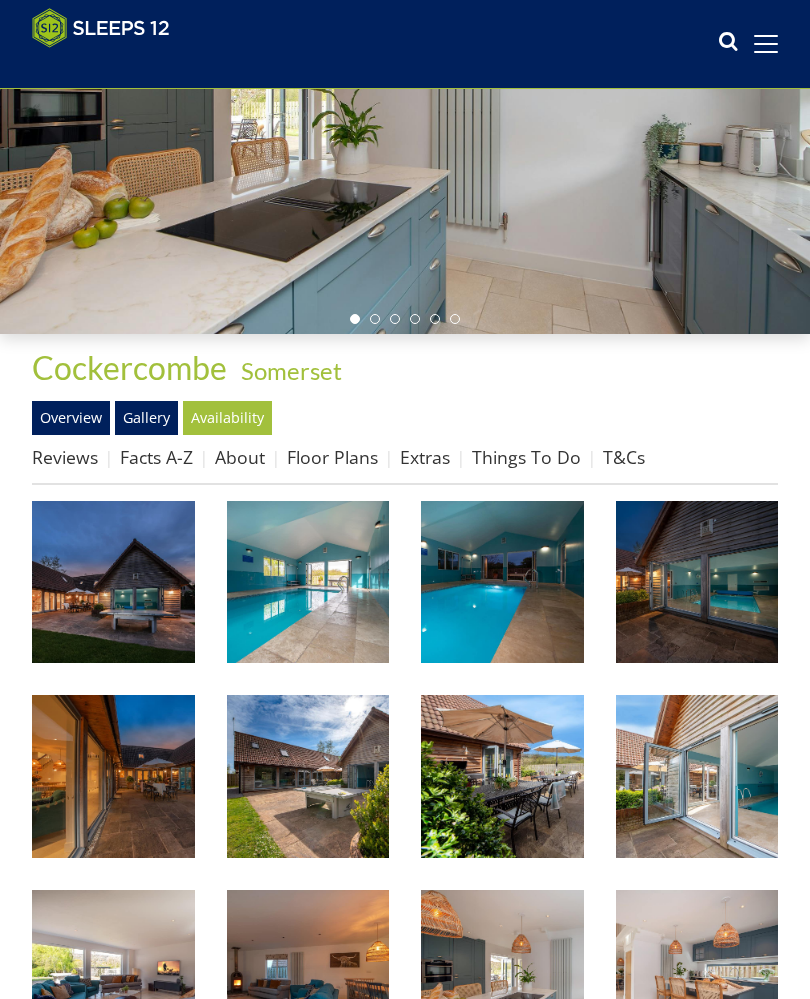 scroll, scrollTop: 336, scrollLeft: 0, axis: vertical 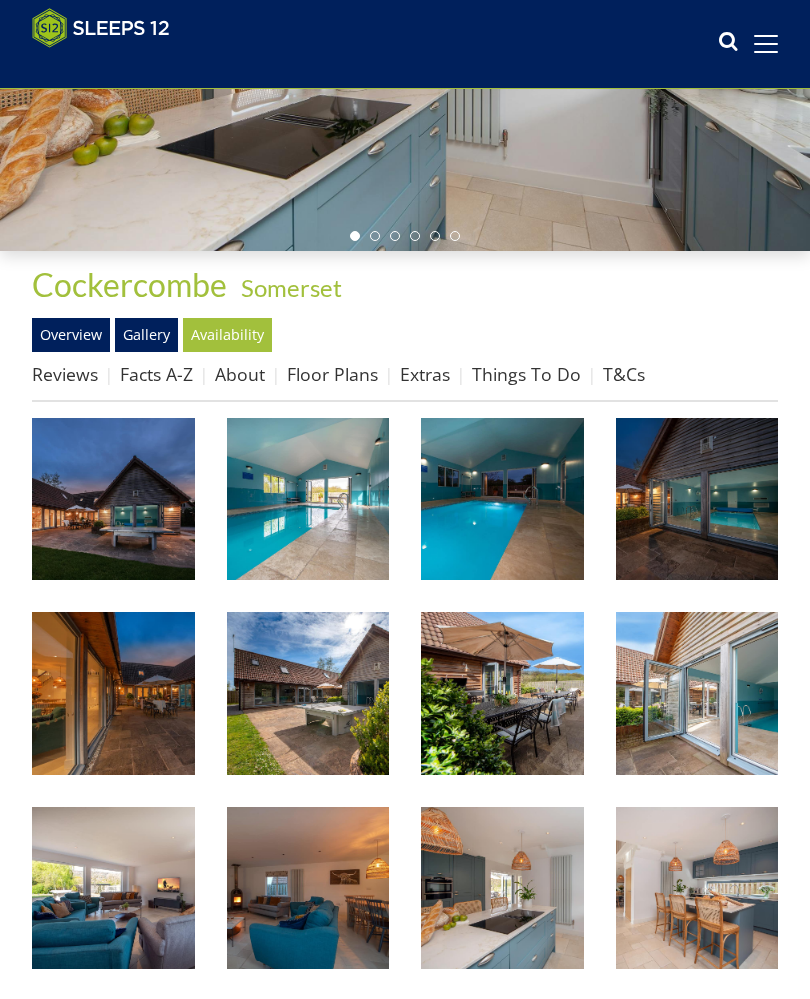click at bounding box center (113, 499) 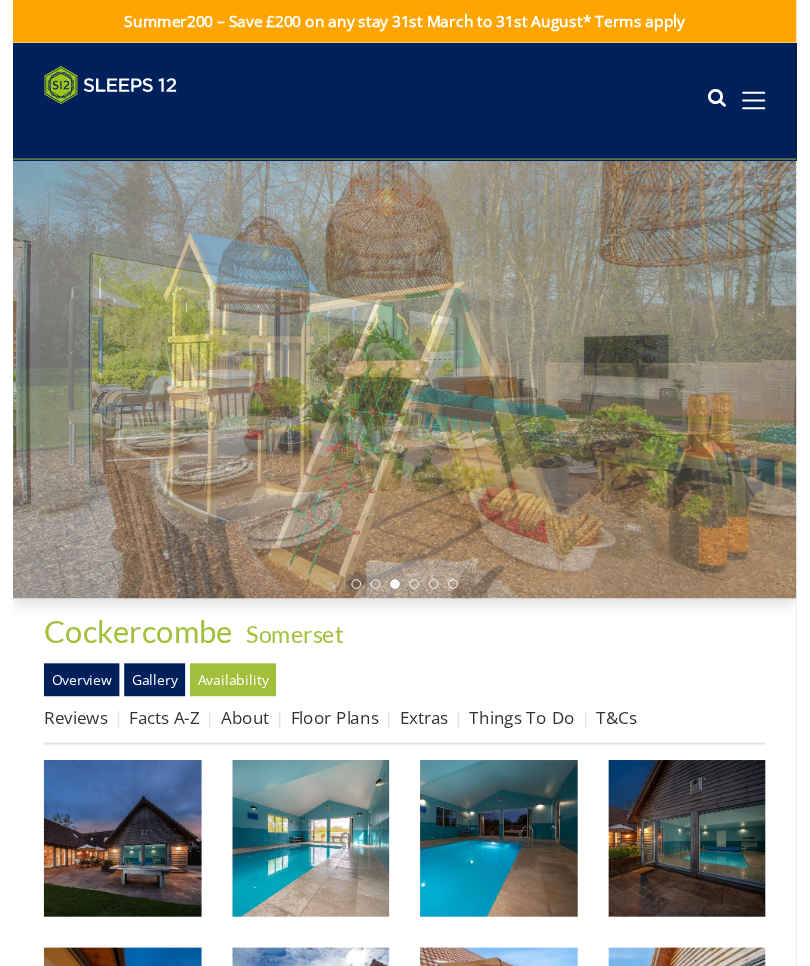 scroll, scrollTop: 19, scrollLeft: 0, axis: vertical 